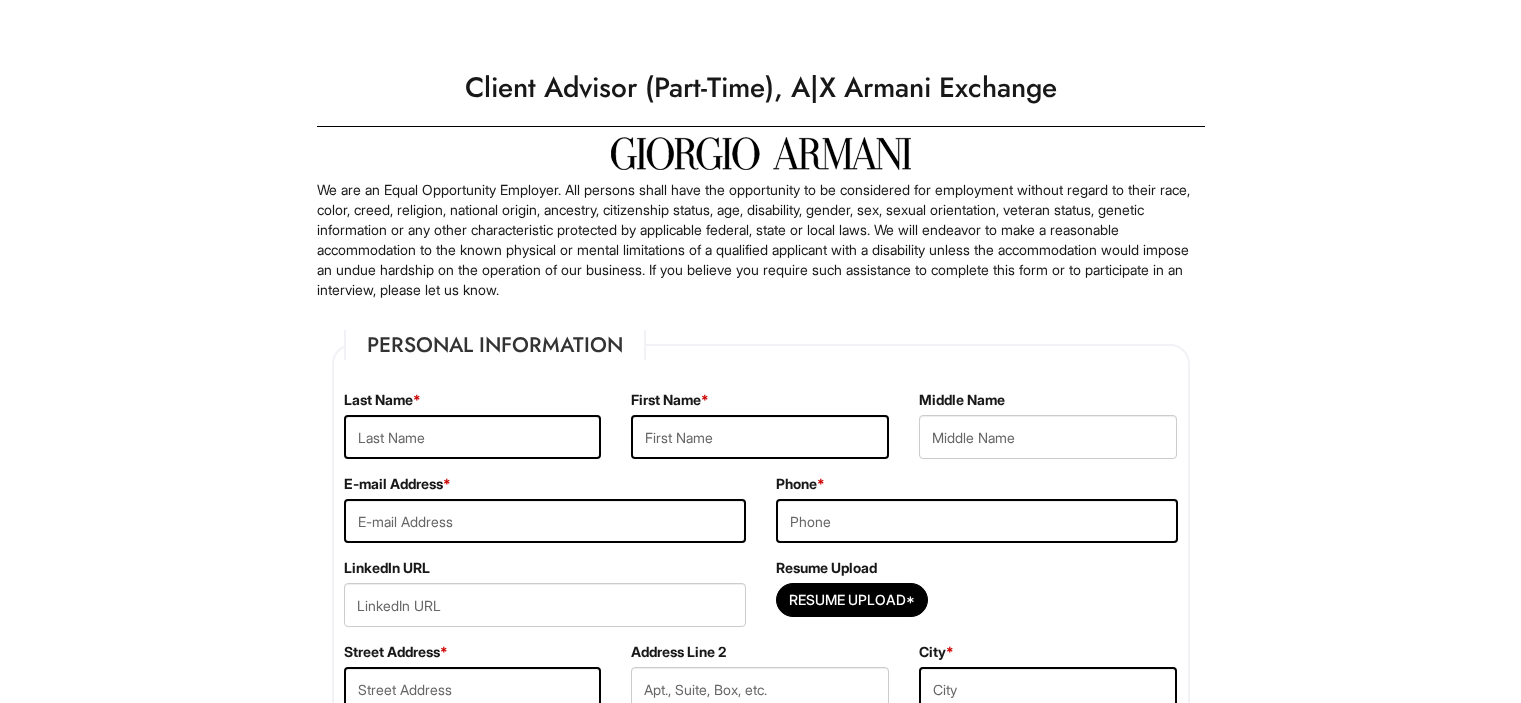 click at bounding box center (473, 437) 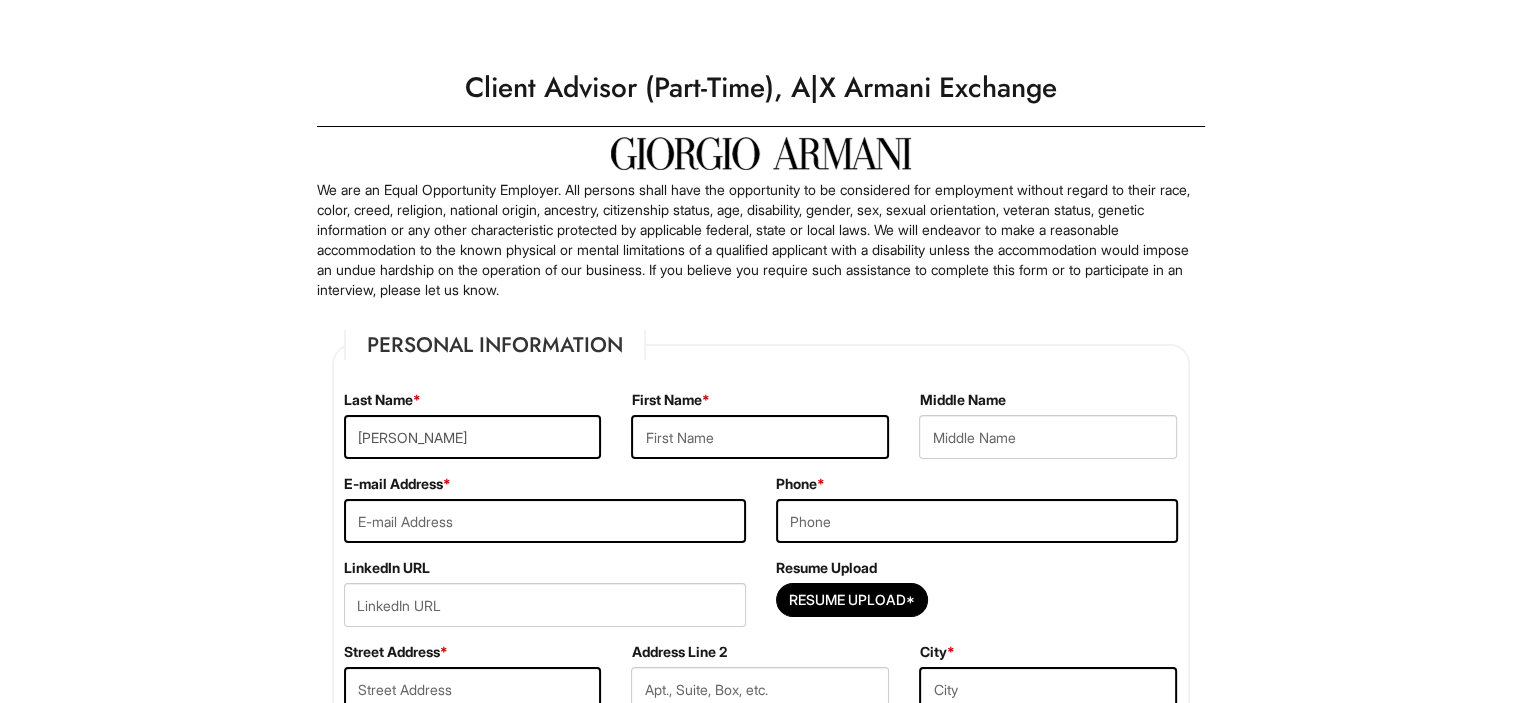 type on "[PERSON_NAME]" 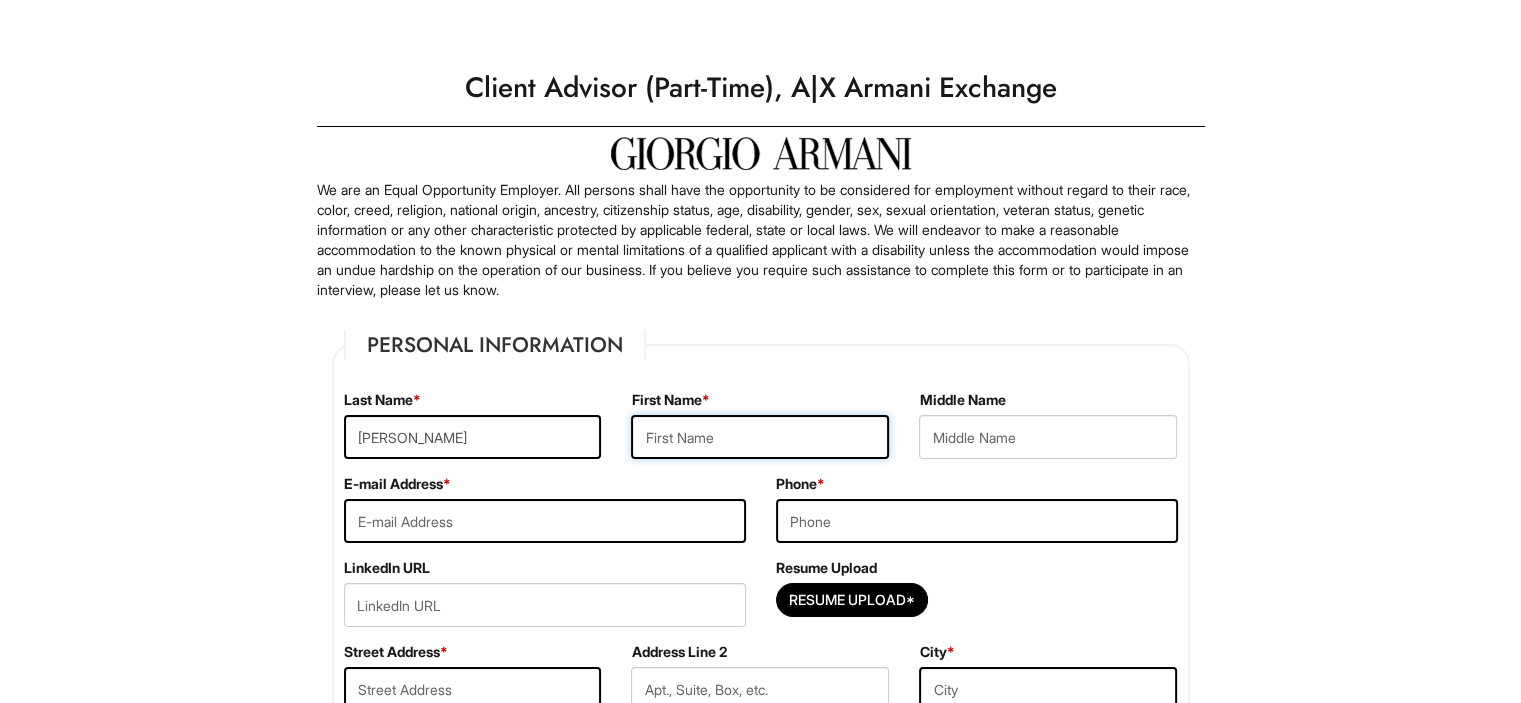 click at bounding box center [760, 437] 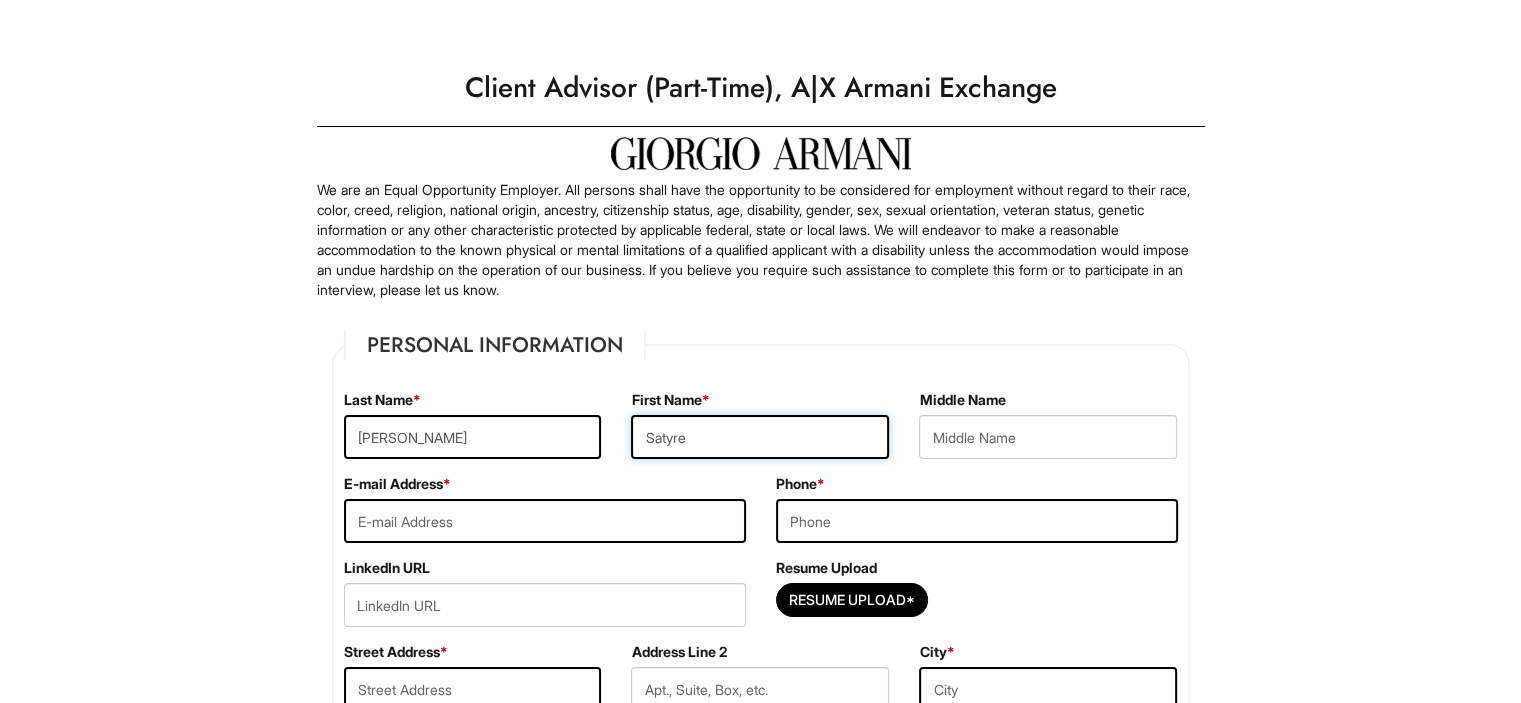 type on "Satyre" 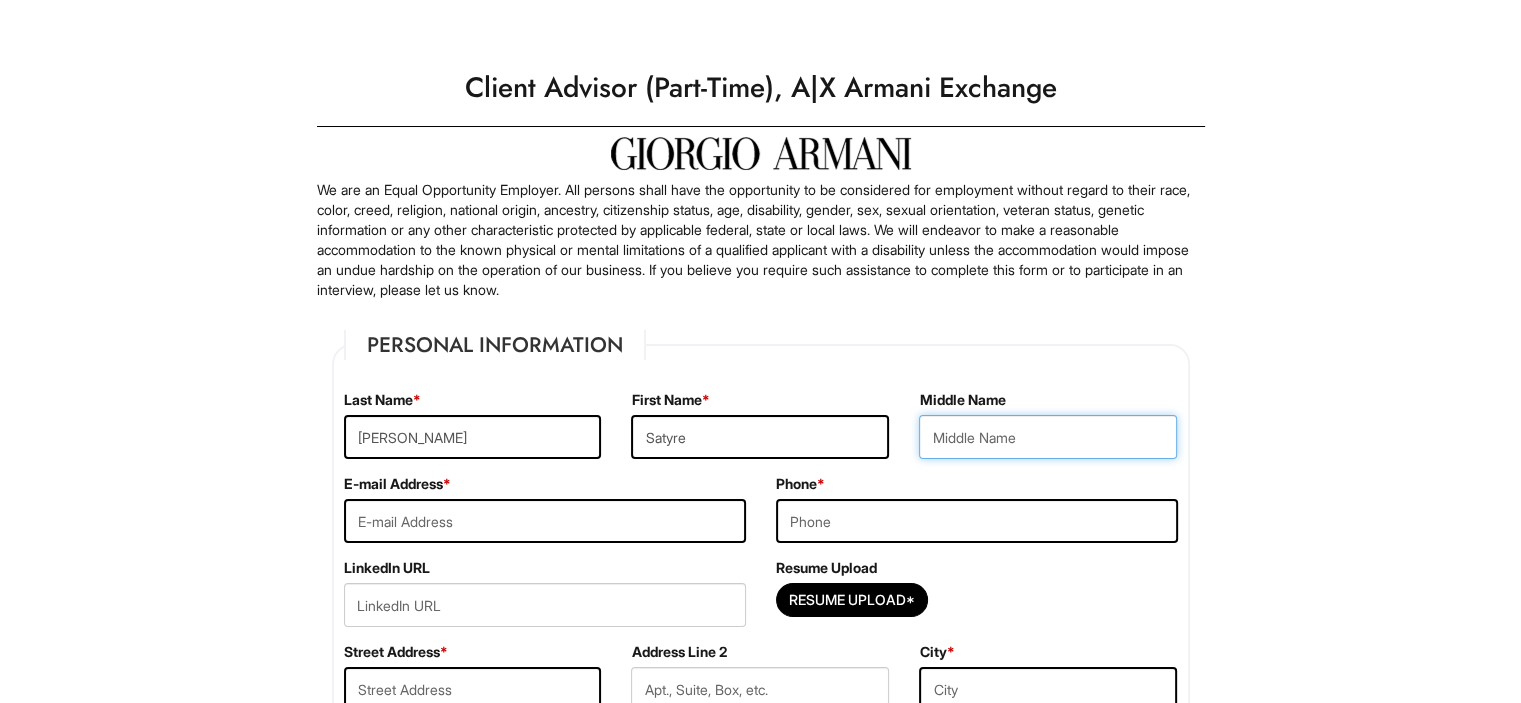 click at bounding box center [1048, 437] 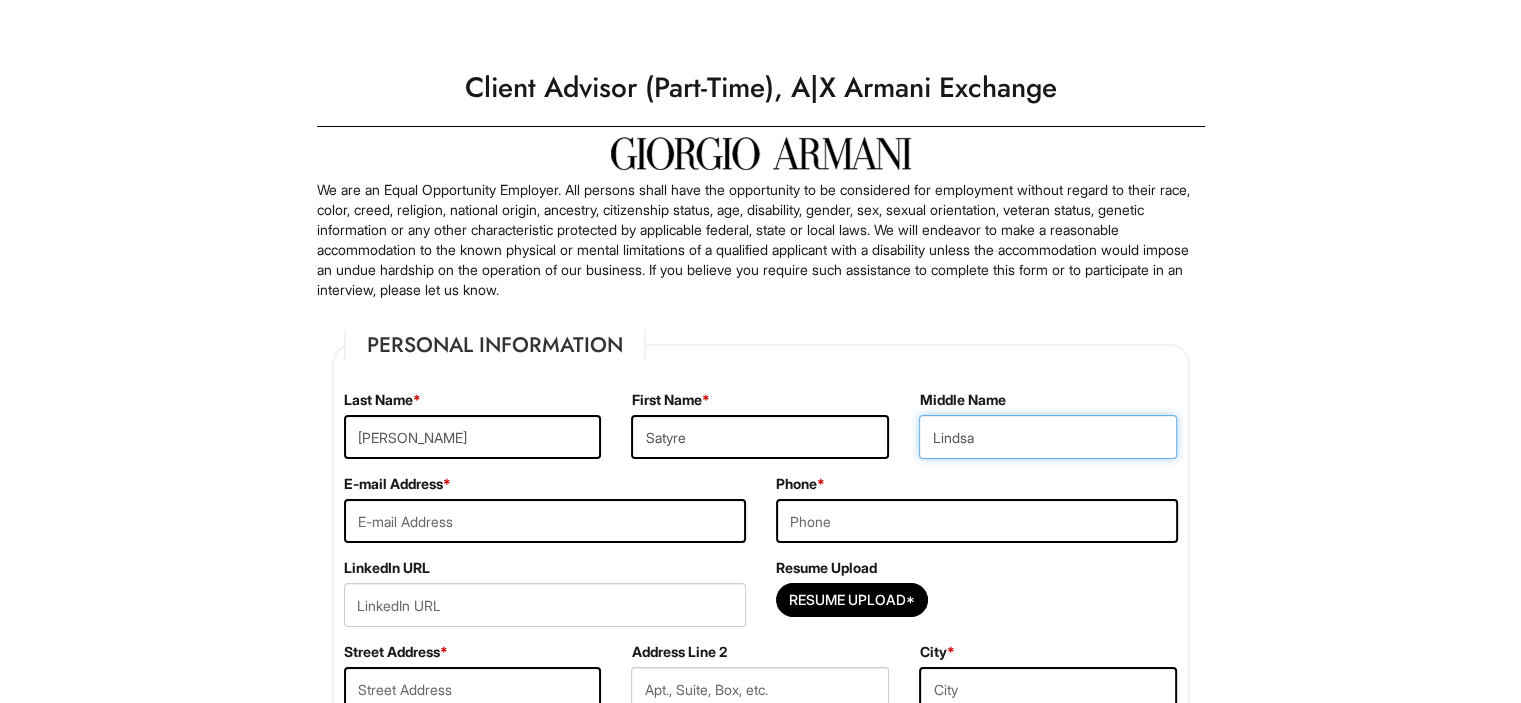type on "Lindsa" 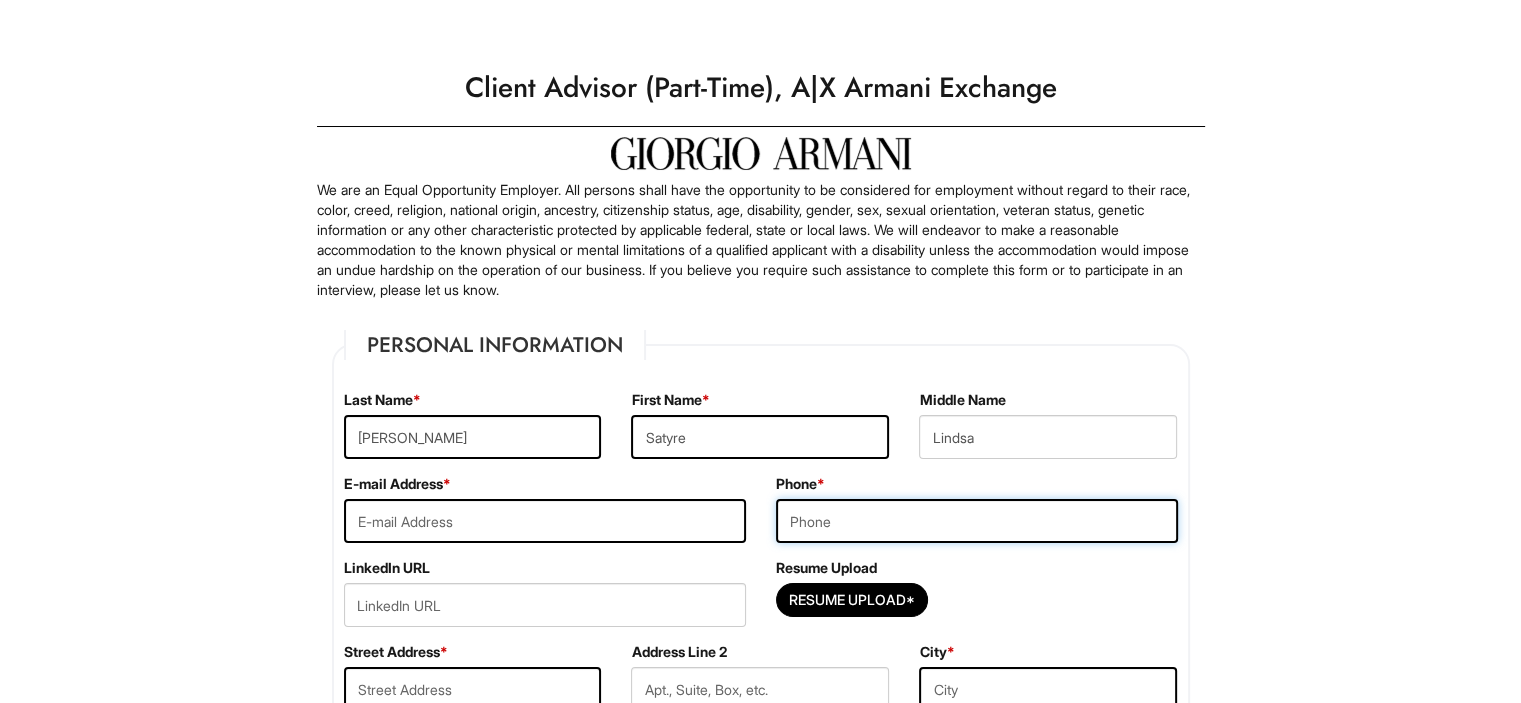 click at bounding box center (977, 521) 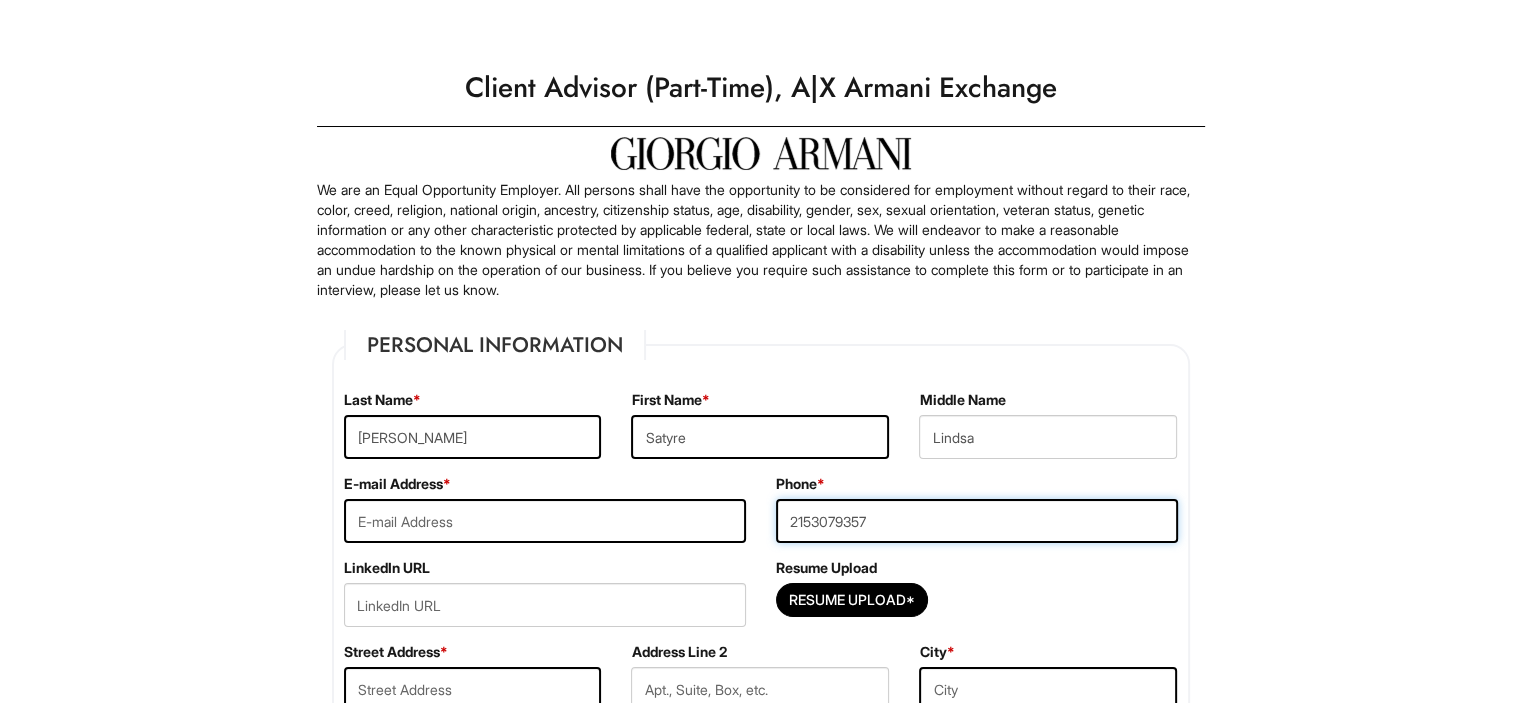 type on "2153079357" 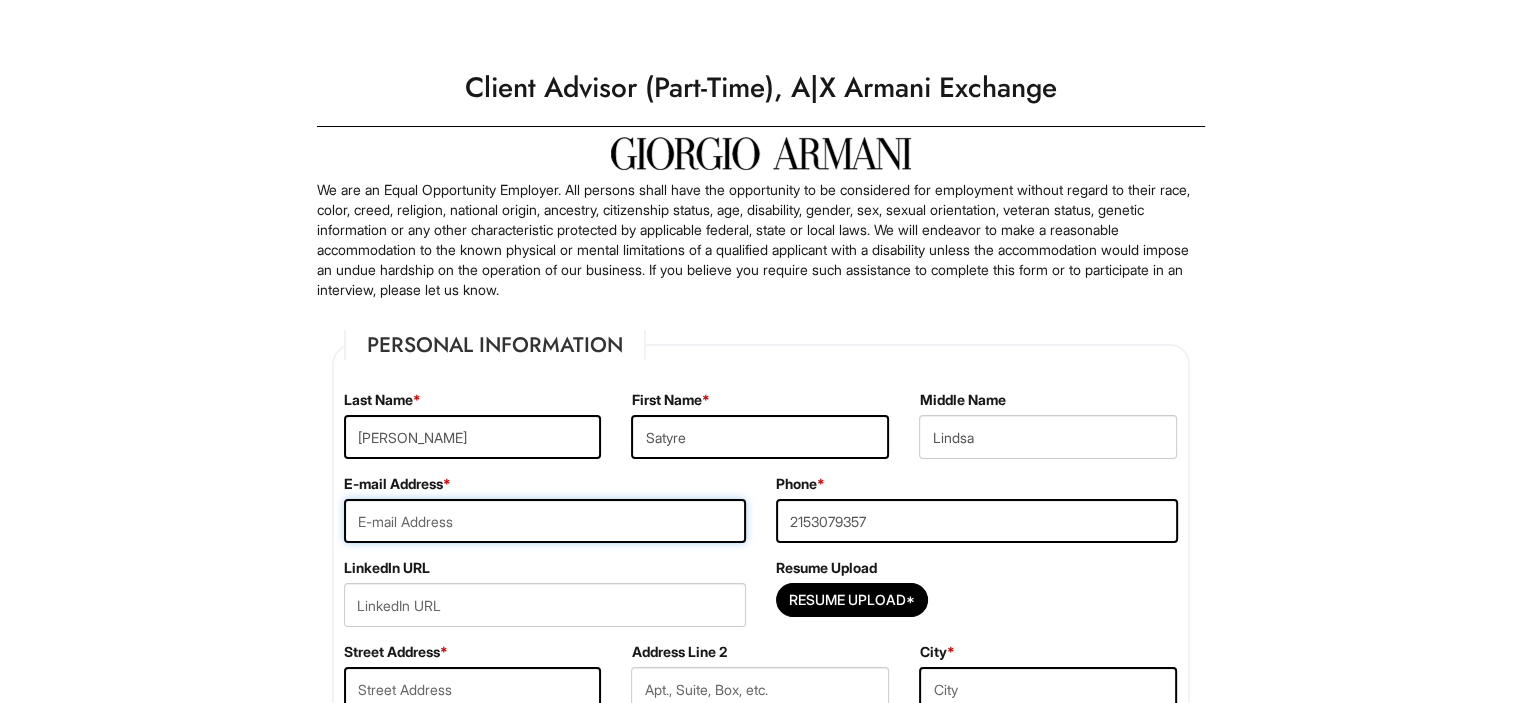 click at bounding box center [545, 521] 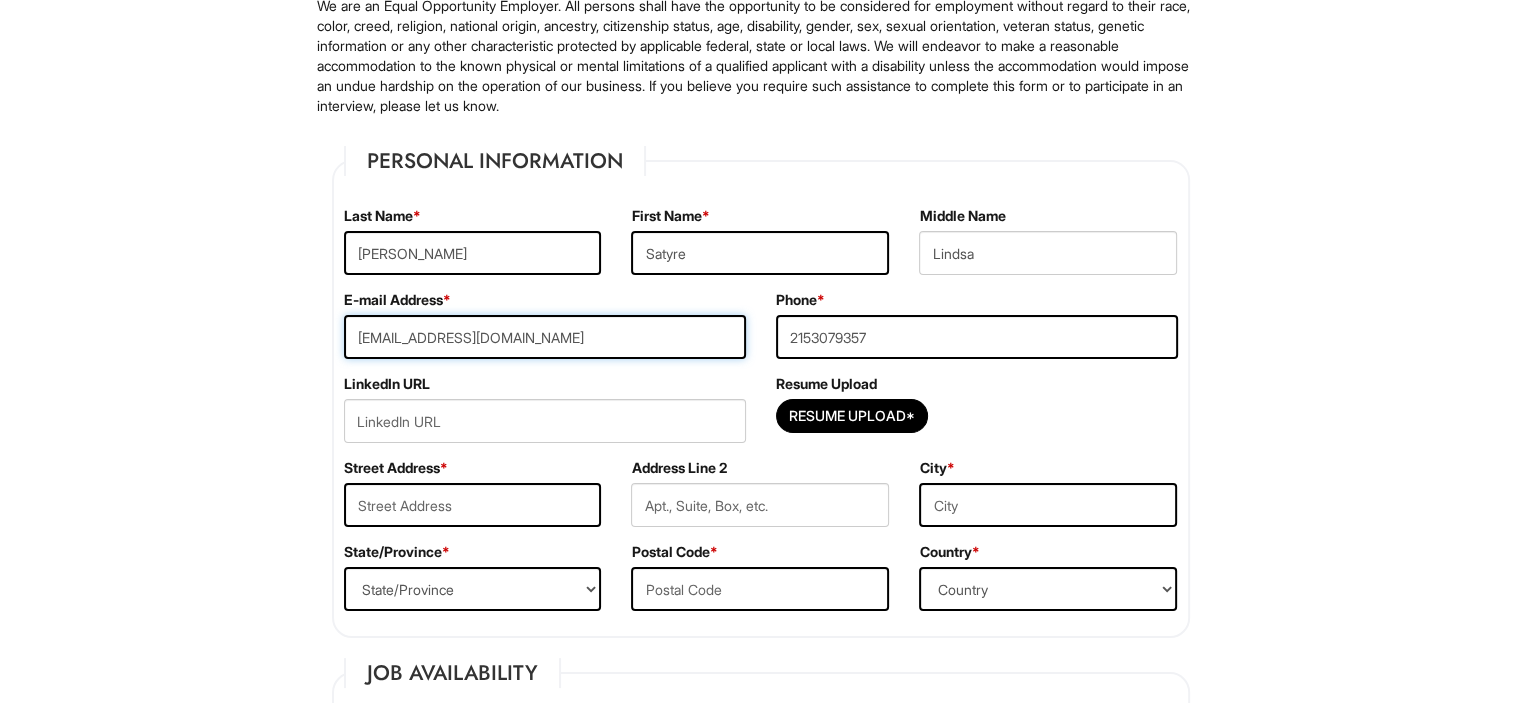 scroll, scrollTop: 203, scrollLeft: 0, axis: vertical 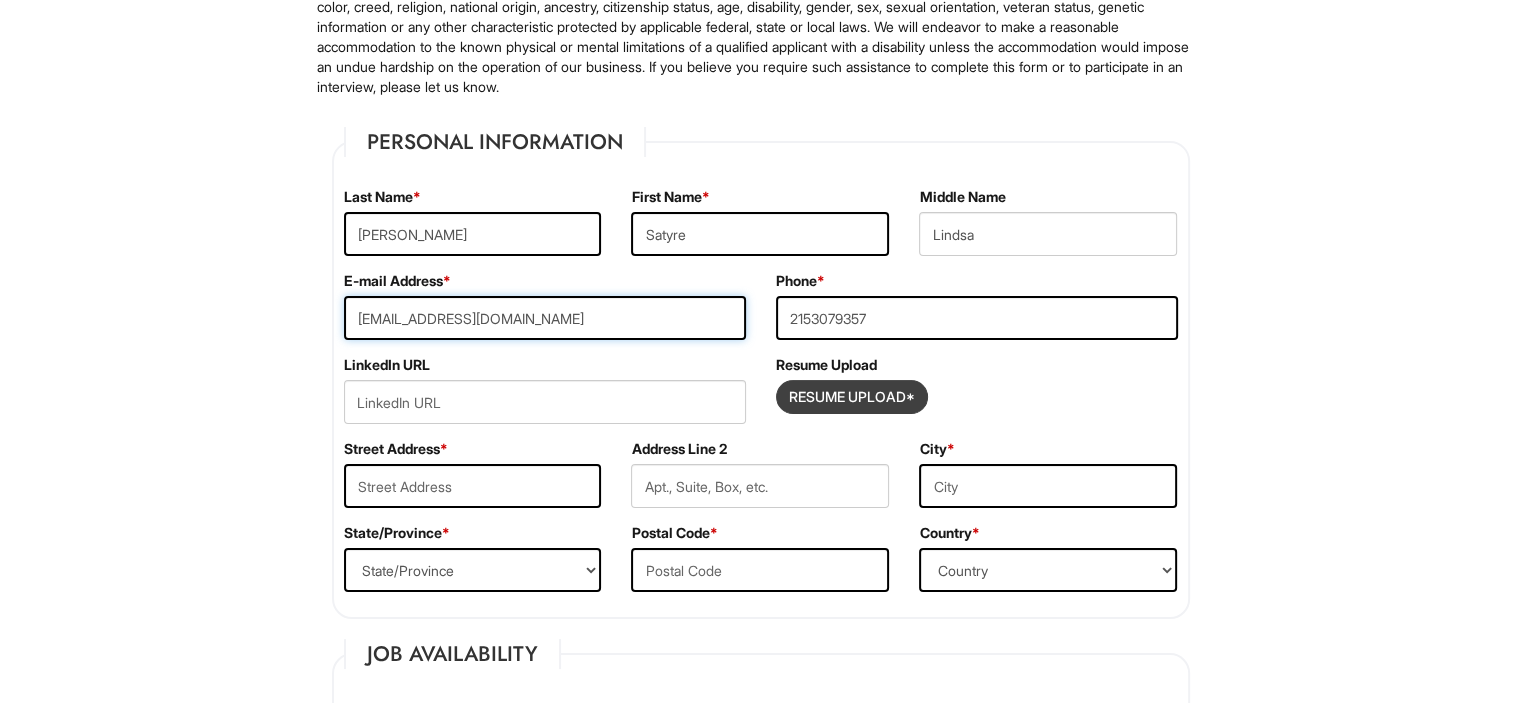 type on "[EMAIL_ADDRESS][DOMAIN_NAME]" 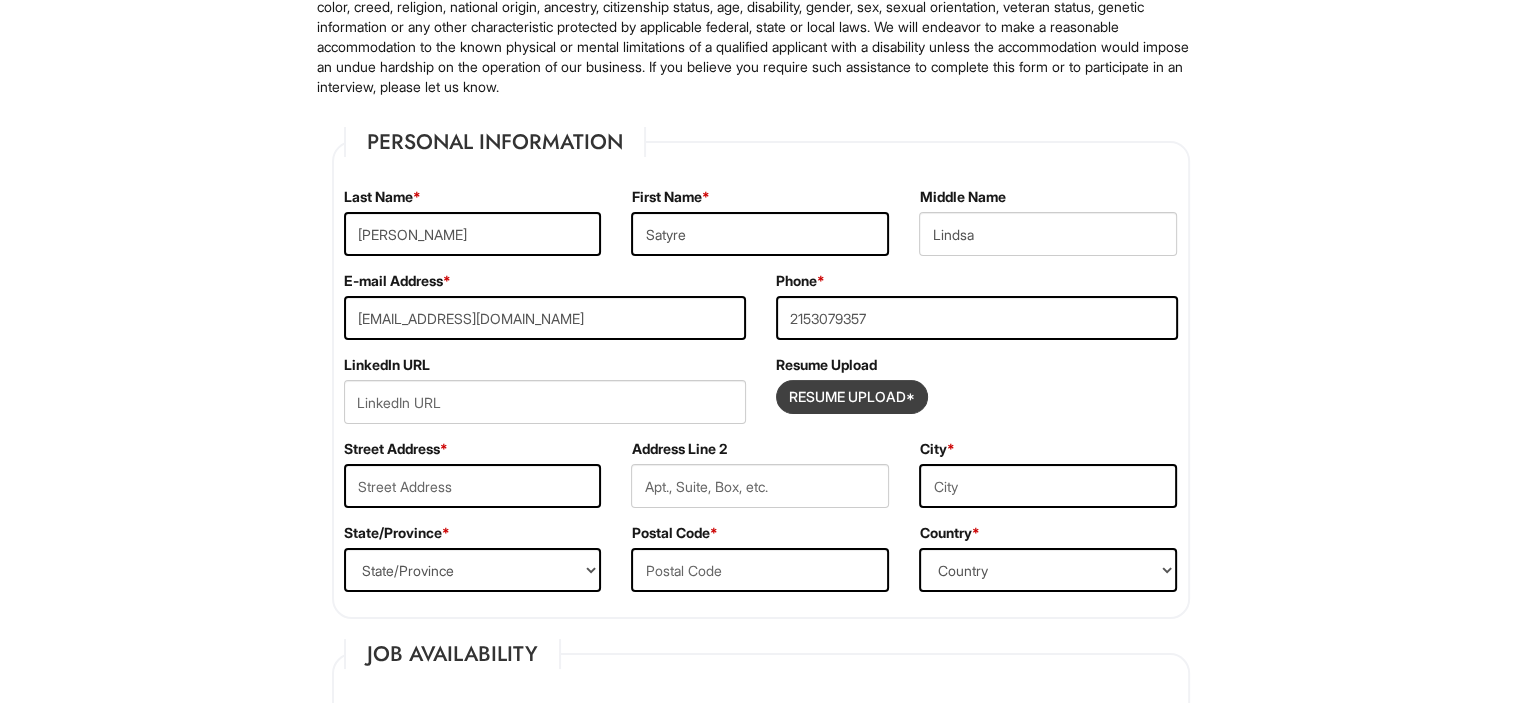 click at bounding box center (852, 397) 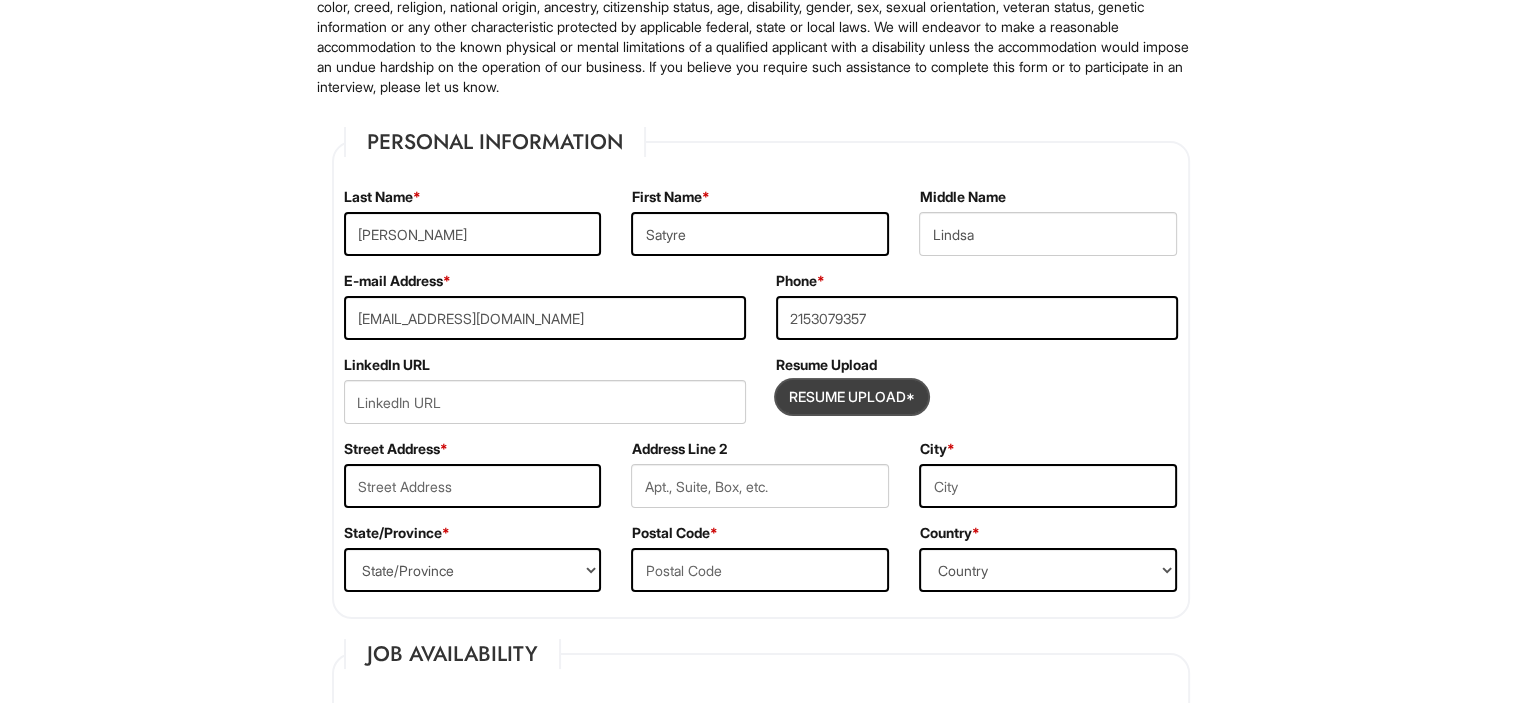 type on "C:\fakepath\Chavelli Satyre_ Sales Associate_Resume.pdf" 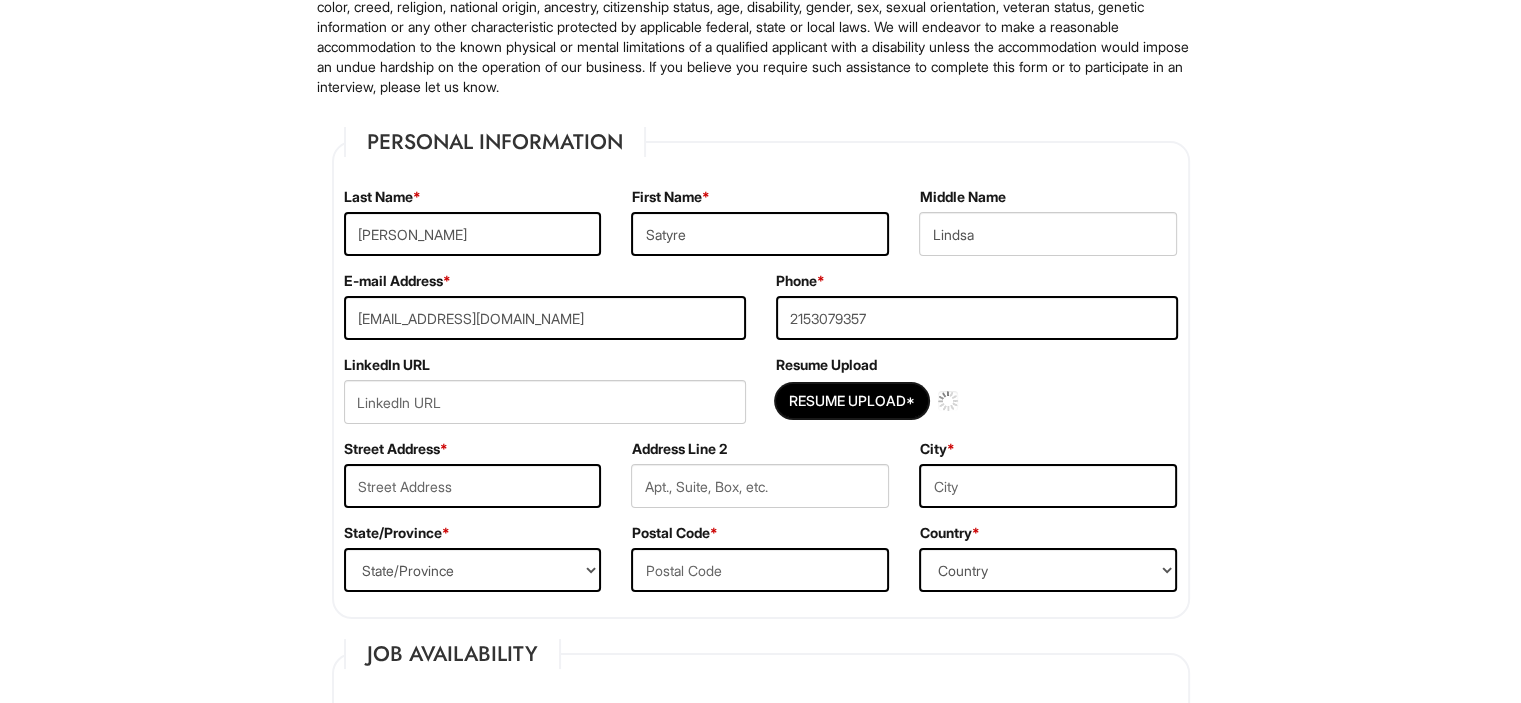 type 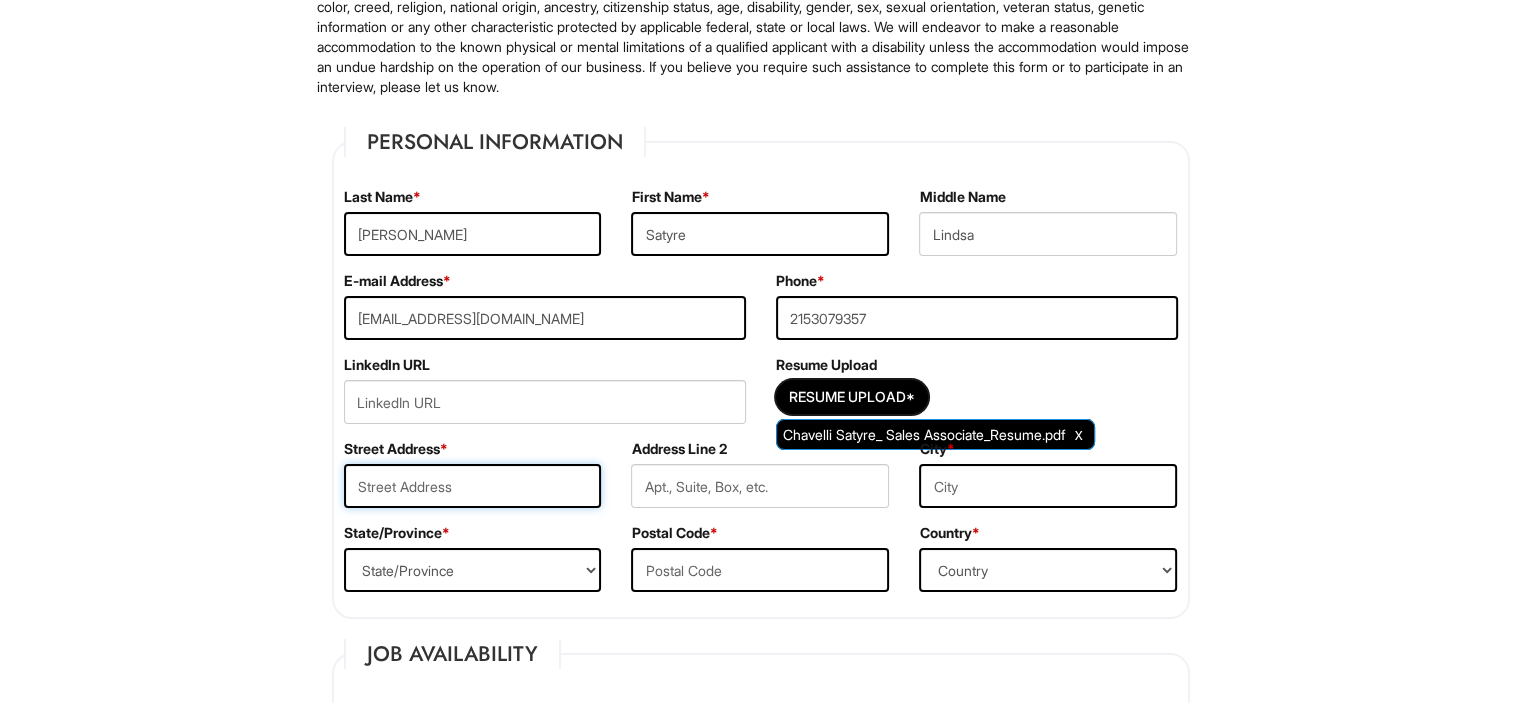 click at bounding box center [473, 486] 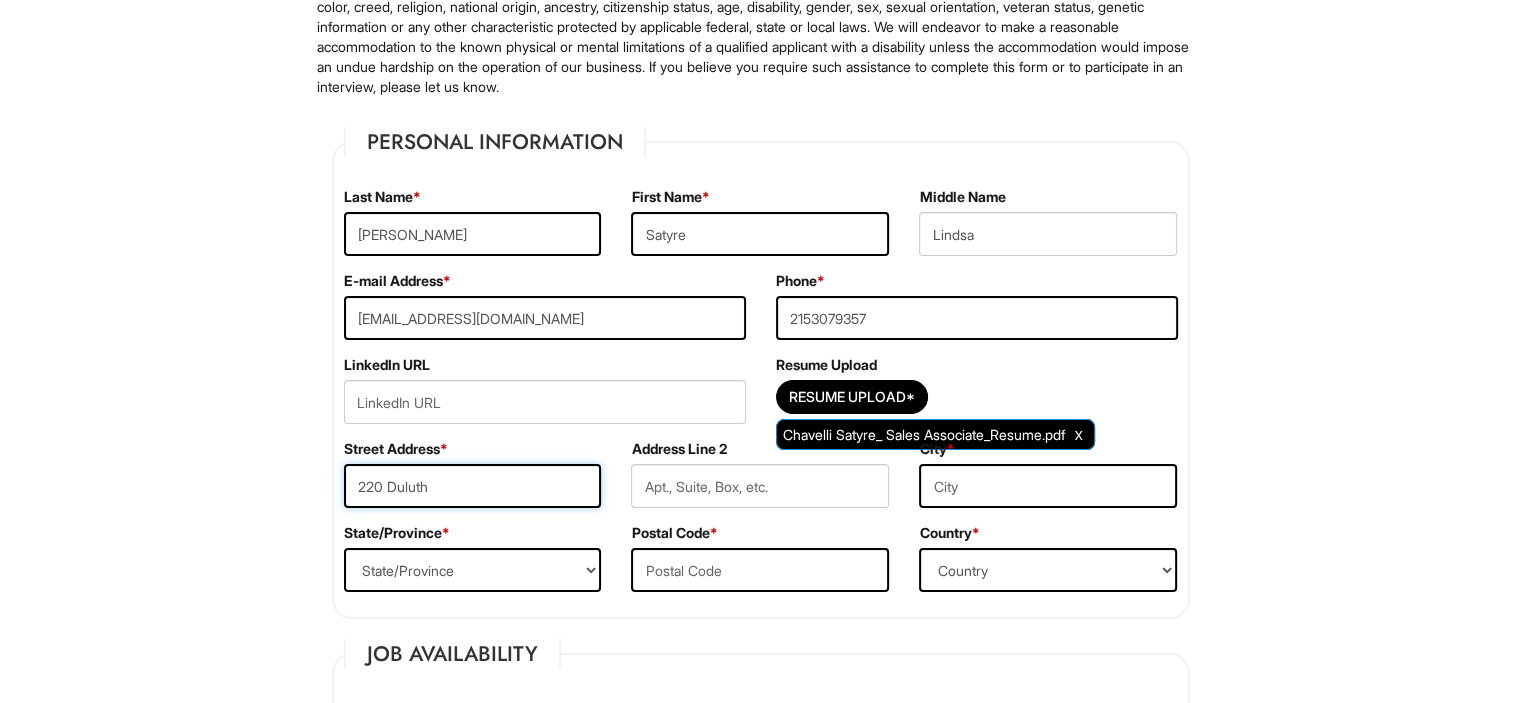 type on "220 Duluth" 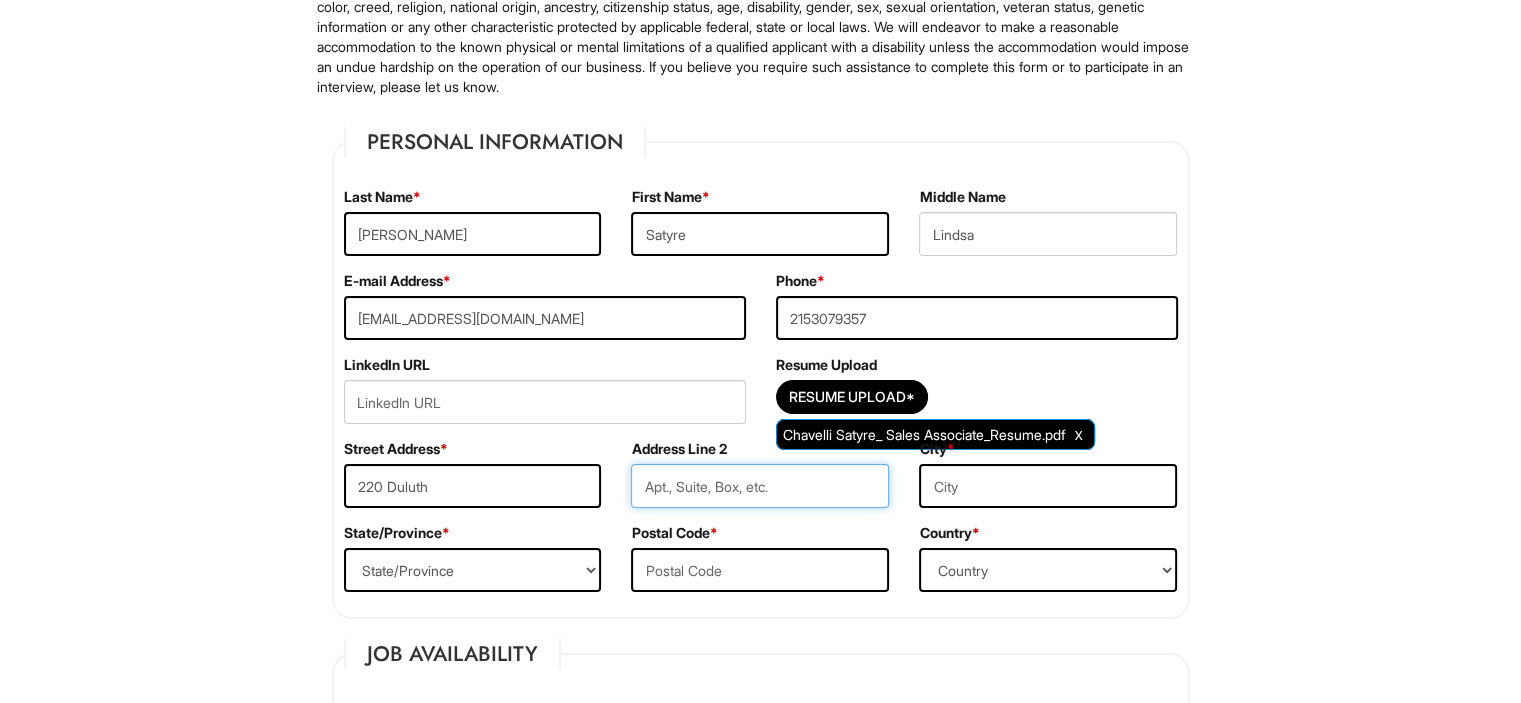 click at bounding box center [760, 486] 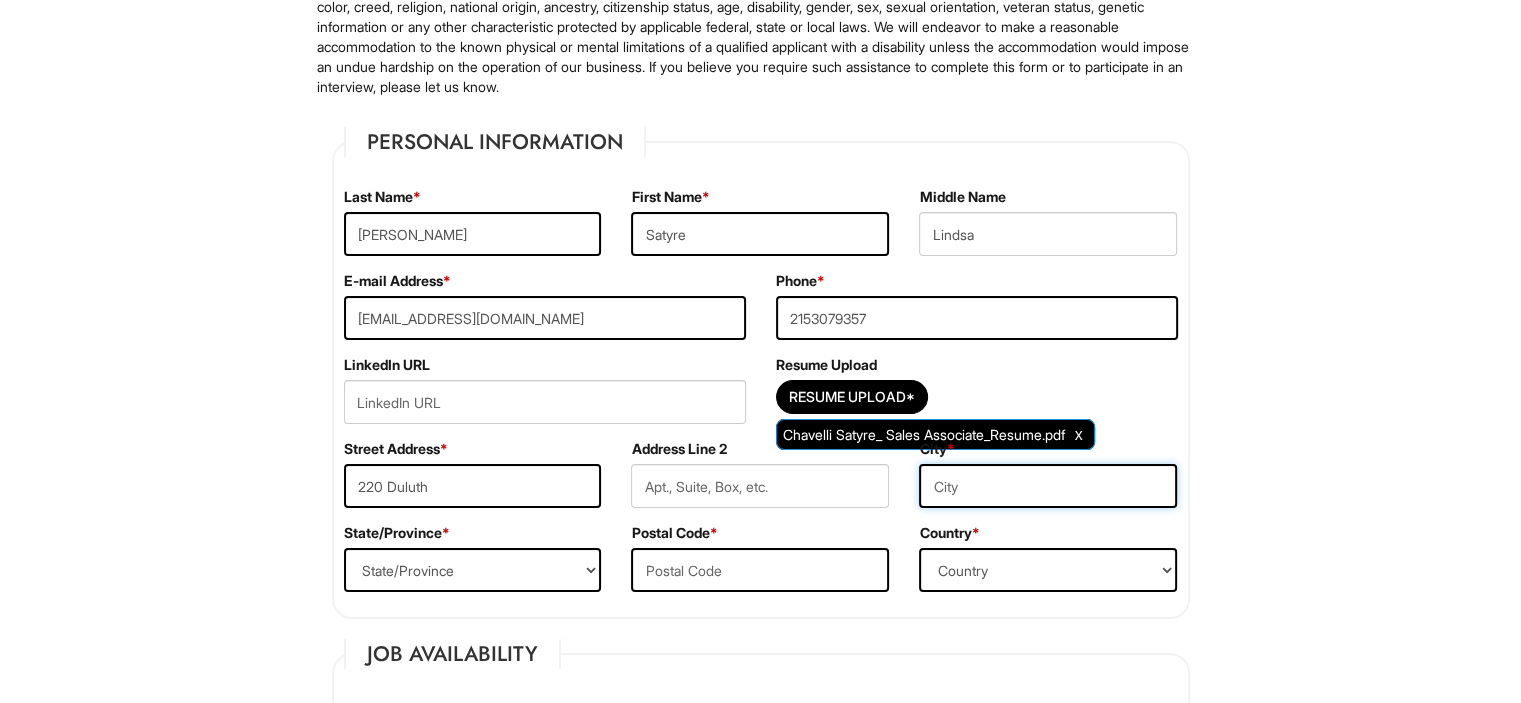 click at bounding box center (1048, 486) 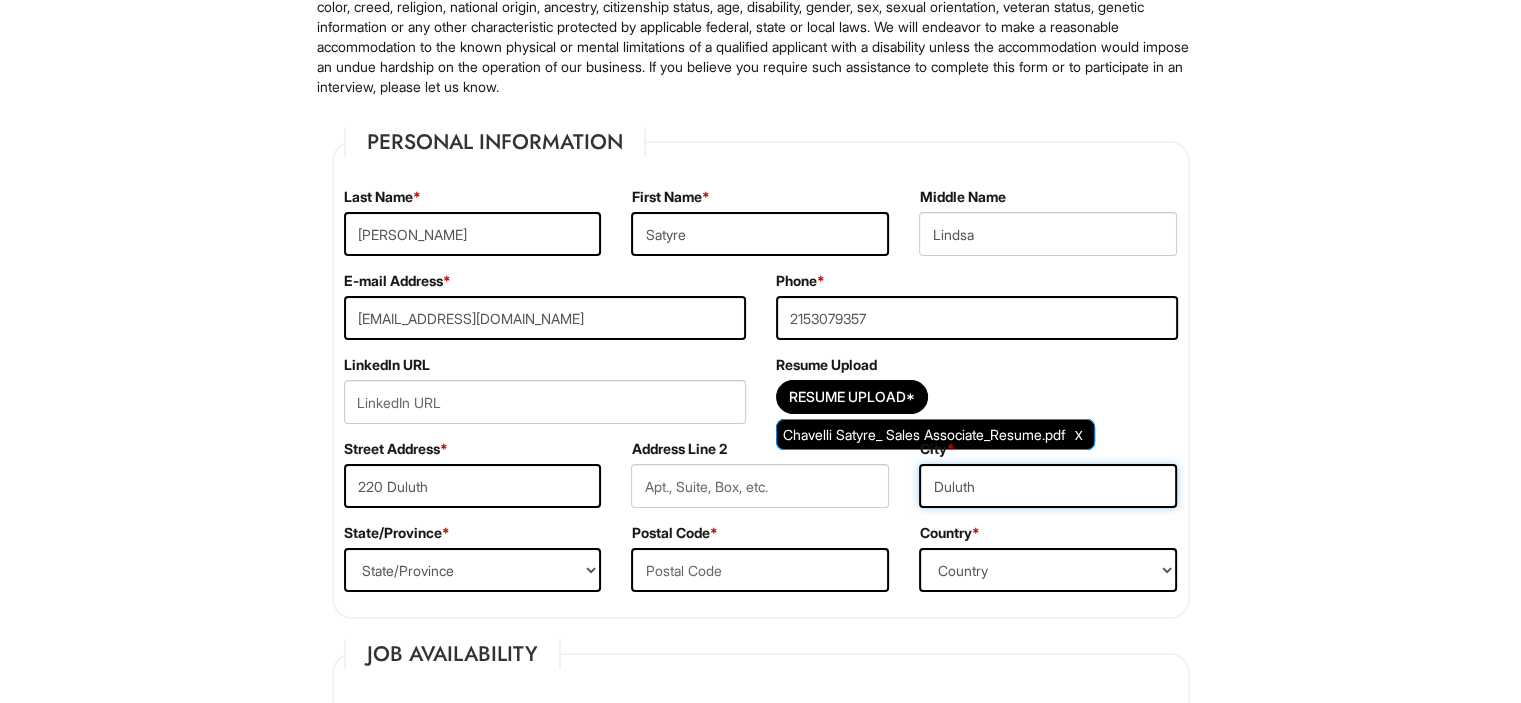 type on "Duluth" 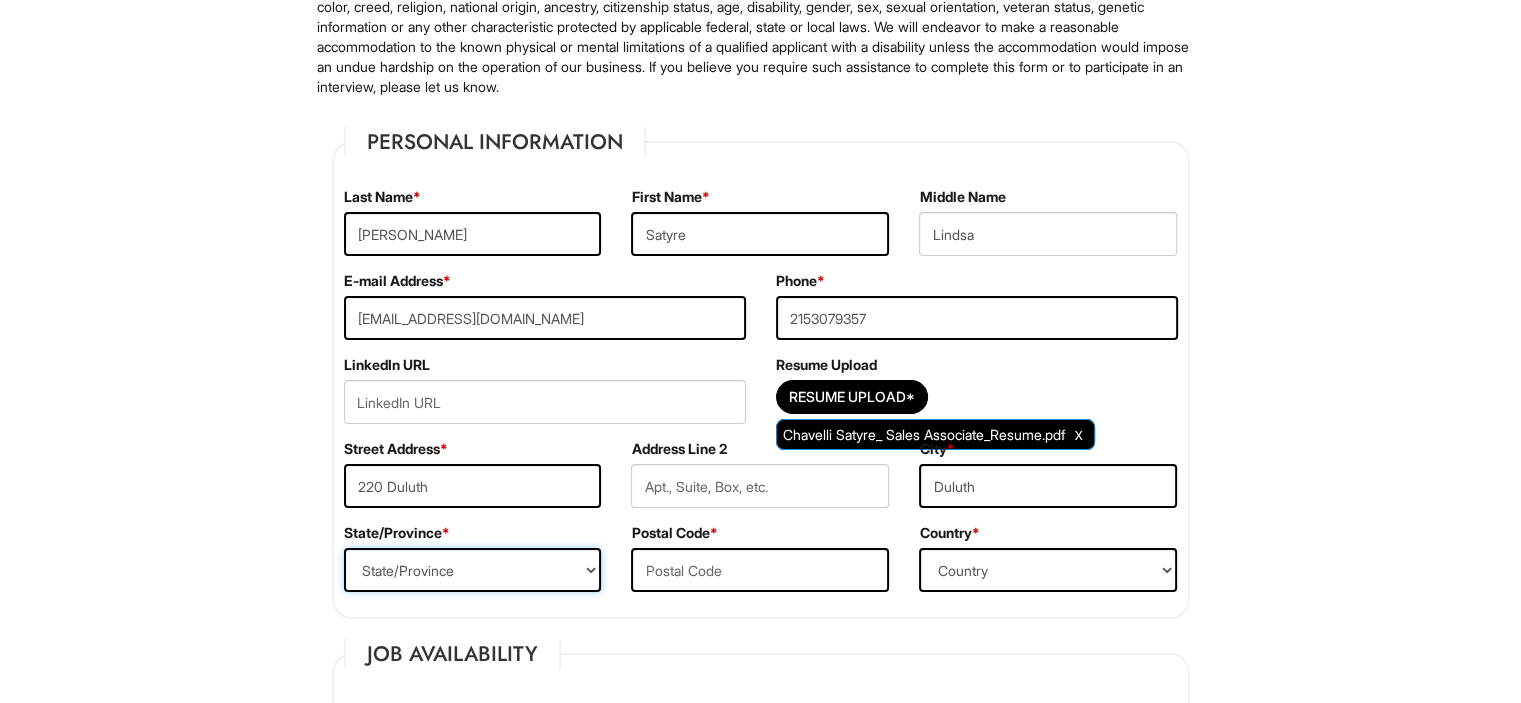 click on "State/Province [US_STATE] [US_STATE] [US_STATE] [US_STATE] [US_STATE] [US_STATE] [US_STATE] [US_STATE] [US_STATE][GEOGRAPHIC_DATA] [US_STATE] [US_STATE] [US_STATE] [US_STATE] [US_STATE] [US_STATE] [US_STATE] [US_STATE] [US_STATE] [US_STATE] [US_STATE] [US_STATE] [US_STATE] [US_STATE] [US_STATE] [US_STATE] [US_STATE] [US_STATE] [US_STATE] [US_STATE] [US_STATE] [US_STATE] [US_STATE] [US_STATE] [US_STATE] [US_STATE] [US_STATE] [US_STATE] [US_STATE] [US_STATE] [US_STATE] [US_STATE] [US_STATE] [US_STATE] [US_STATE] [US_STATE] [US_STATE] [US_STATE][PERSON_NAME][US_STATE] [US_STATE][PERSON_NAME] [US_STATE] [US_STATE] [GEOGRAPHIC_DATA]-[GEOGRAPHIC_DATA] [GEOGRAPHIC_DATA]-[GEOGRAPHIC_DATA] [GEOGRAPHIC_DATA]-[GEOGRAPHIC_DATA] [GEOGRAPHIC_DATA]-[GEOGRAPHIC_DATA] [GEOGRAPHIC_DATA]-[GEOGRAPHIC_DATA] [GEOGRAPHIC_DATA]-[GEOGRAPHIC_DATA] [GEOGRAPHIC_DATA]-NORTHWEST TERRITORIES [GEOGRAPHIC_DATA]-[GEOGRAPHIC_DATA] [GEOGRAPHIC_DATA]-[GEOGRAPHIC_DATA] [GEOGRAPHIC_DATA]-[PERSON_NAME][GEOGRAPHIC_DATA] [GEOGRAPHIC_DATA]-[GEOGRAPHIC_DATA] [GEOGRAPHIC_DATA]-[GEOGRAPHIC_DATA] [GEOGRAPHIC_DATA]-[GEOGRAPHIC_DATA] TERRITORY [GEOGRAPHIC_DATA]-[US_STATE] [GEOGRAPHIC_DATA]-[US_STATE][GEOGRAPHIC_DATA] [GEOGRAPHIC_DATA]-[US_STATE] [GEOGRAPHIC_DATA]-[PERSON_NAME][US_STATE] [GEOGRAPHIC_DATA]-[US_STATE] [GEOGRAPHIC_DATA]-[US_STATE] [GEOGRAPHIC_DATA]-[US_STATE]" at bounding box center (473, 570) 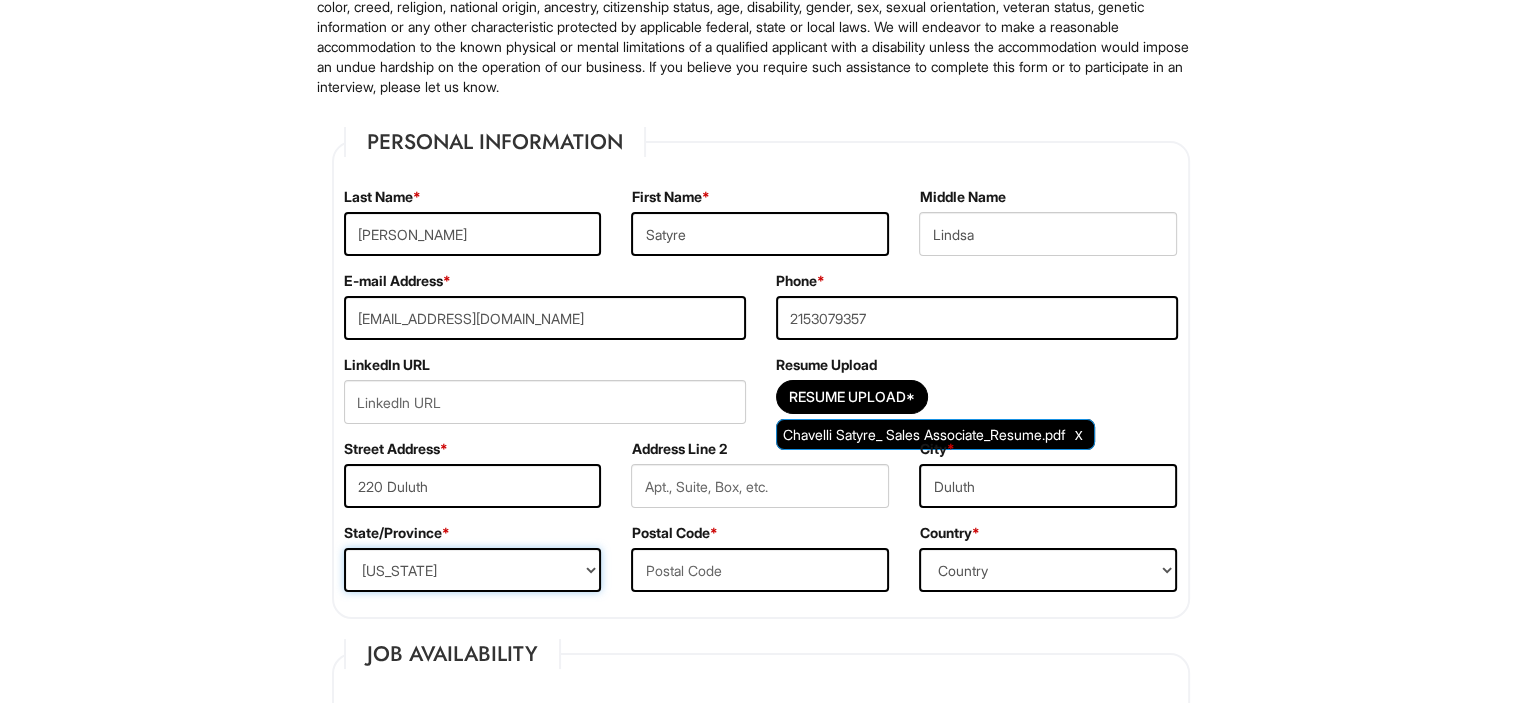 click on "State/Province [US_STATE] [US_STATE] [US_STATE] [US_STATE] [US_STATE] [US_STATE] [US_STATE] [US_STATE] [US_STATE][GEOGRAPHIC_DATA] [US_STATE] [US_STATE] [US_STATE] [US_STATE] [US_STATE] [US_STATE] [US_STATE] [US_STATE] [US_STATE] [US_STATE] [US_STATE] [US_STATE] [US_STATE] [US_STATE] [US_STATE] [US_STATE] [US_STATE] [US_STATE] [US_STATE] [US_STATE] [US_STATE] [US_STATE] [US_STATE] [US_STATE] [US_STATE] [US_STATE] [US_STATE] [US_STATE] [US_STATE] [US_STATE] [US_STATE] [US_STATE] [US_STATE] [US_STATE] [US_STATE] [US_STATE] [US_STATE] [US_STATE][PERSON_NAME][US_STATE] [US_STATE][PERSON_NAME] [US_STATE] [US_STATE] [GEOGRAPHIC_DATA]-[GEOGRAPHIC_DATA] [GEOGRAPHIC_DATA]-[GEOGRAPHIC_DATA] [GEOGRAPHIC_DATA]-[GEOGRAPHIC_DATA] [GEOGRAPHIC_DATA]-[GEOGRAPHIC_DATA] [GEOGRAPHIC_DATA]-[GEOGRAPHIC_DATA] [GEOGRAPHIC_DATA]-[GEOGRAPHIC_DATA] [GEOGRAPHIC_DATA]-NORTHWEST TERRITORIES [GEOGRAPHIC_DATA]-[GEOGRAPHIC_DATA] [GEOGRAPHIC_DATA]-[GEOGRAPHIC_DATA] [GEOGRAPHIC_DATA]-[PERSON_NAME][GEOGRAPHIC_DATA] [GEOGRAPHIC_DATA]-[GEOGRAPHIC_DATA] [GEOGRAPHIC_DATA]-[GEOGRAPHIC_DATA] [GEOGRAPHIC_DATA]-[GEOGRAPHIC_DATA] TERRITORY [GEOGRAPHIC_DATA]-[US_STATE] [GEOGRAPHIC_DATA]-[US_STATE][GEOGRAPHIC_DATA] [GEOGRAPHIC_DATA]-[US_STATE] [GEOGRAPHIC_DATA]-[PERSON_NAME][US_STATE] [GEOGRAPHIC_DATA]-[US_STATE] [GEOGRAPHIC_DATA]-[US_STATE] [GEOGRAPHIC_DATA]-[US_STATE]" at bounding box center (473, 570) 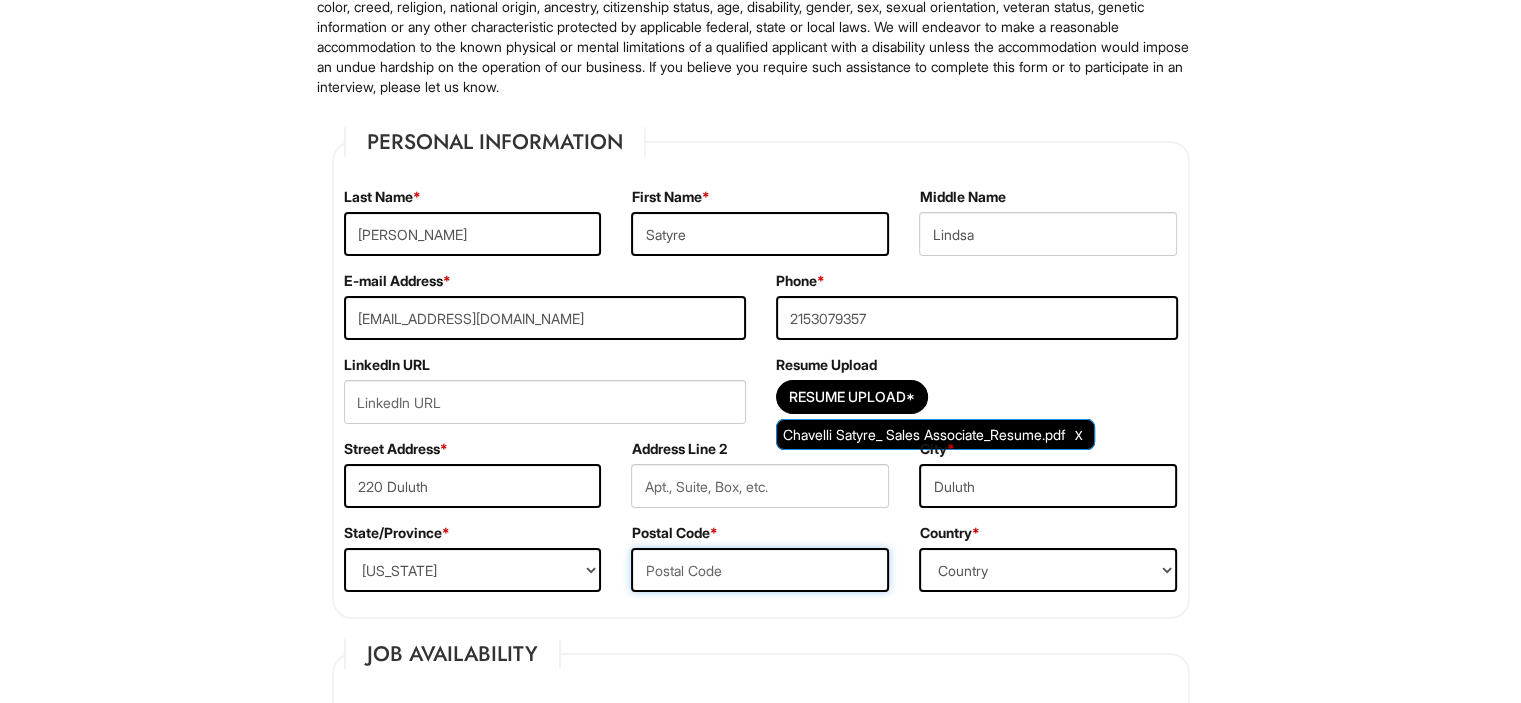 click at bounding box center (760, 570) 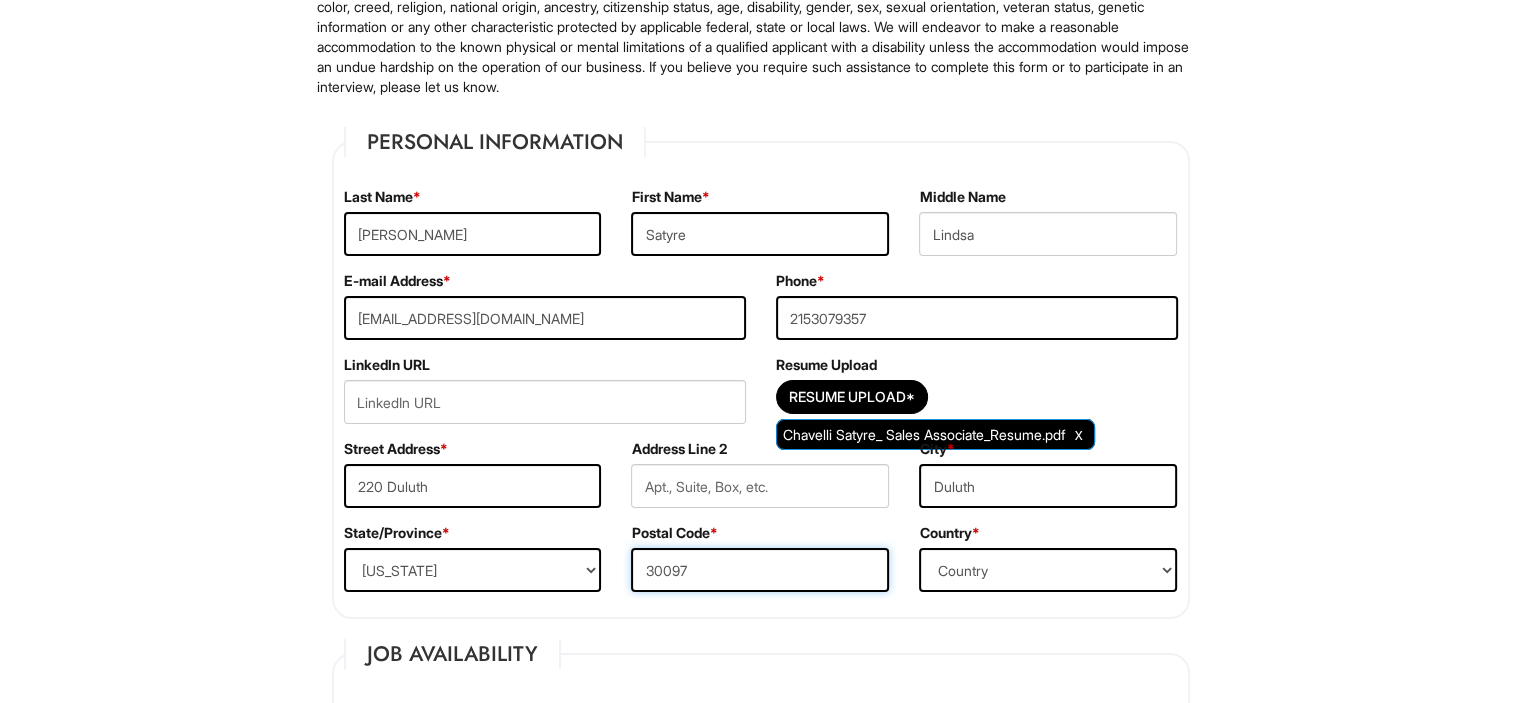 type on "30097" 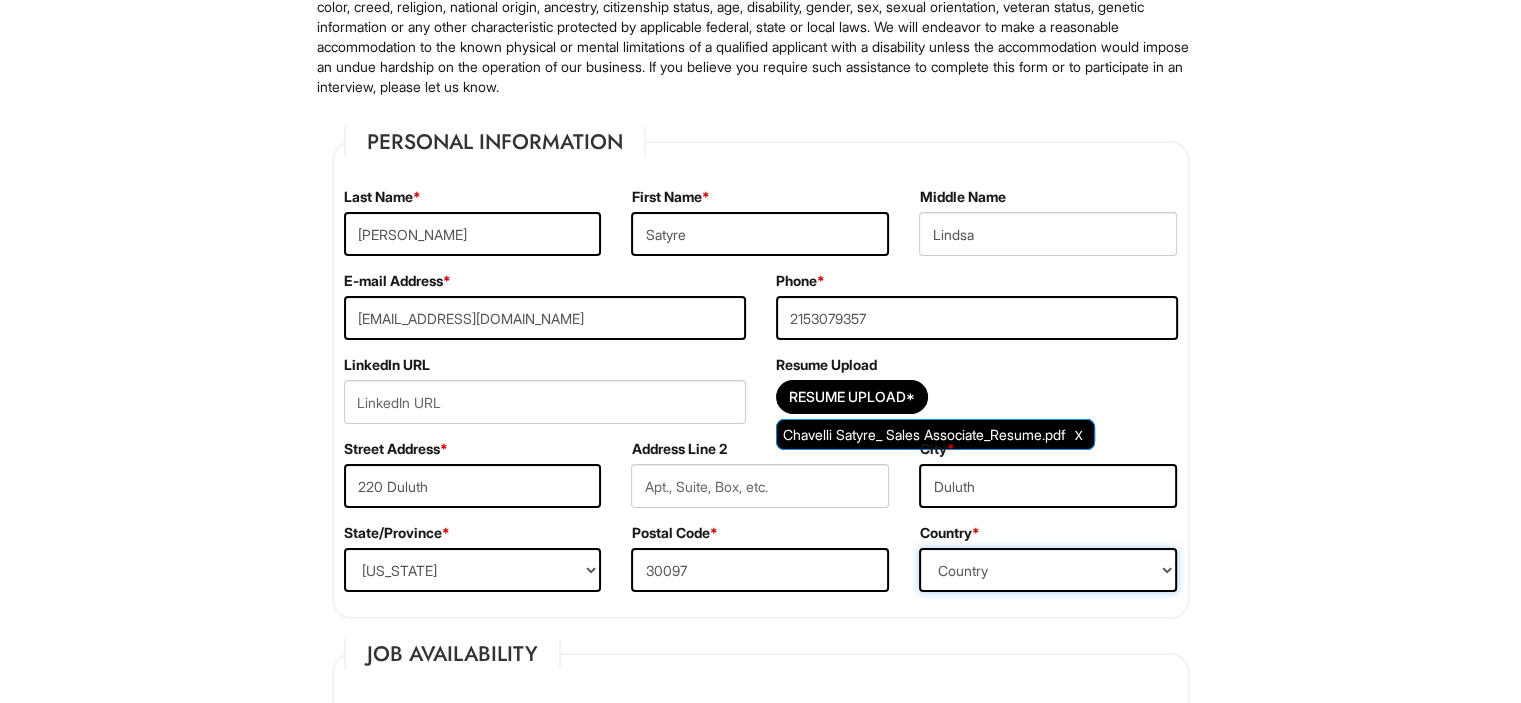 click on "Country [GEOGRAPHIC_DATA] [GEOGRAPHIC_DATA] [GEOGRAPHIC_DATA] [US_STATE] [GEOGRAPHIC_DATA] [GEOGRAPHIC_DATA] [GEOGRAPHIC_DATA] [GEOGRAPHIC_DATA] [GEOGRAPHIC_DATA] [GEOGRAPHIC_DATA] [GEOGRAPHIC_DATA] [GEOGRAPHIC_DATA] [GEOGRAPHIC_DATA] [GEOGRAPHIC_DATA] [GEOGRAPHIC_DATA] [GEOGRAPHIC_DATA] [GEOGRAPHIC_DATA] [GEOGRAPHIC_DATA] [GEOGRAPHIC_DATA] [GEOGRAPHIC_DATA] [GEOGRAPHIC_DATA] [GEOGRAPHIC_DATA] [GEOGRAPHIC_DATA] [GEOGRAPHIC_DATA] [GEOGRAPHIC_DATA] [GEOGRAPHIC_DATA] [GEOGRAPHIC_DATA] [GEOGRAPHIC_DATA] [GEOGRAPHIC_DATA] [GEOGRAPHIC_DATA] [GEOGRAPHIC_DATA] [GEOGRAPHIC_DATA] [GEOGRAPHIC_DATA] [GEOGRAPHIC_DATA] [GEOGRAPHIC_DATA] [GEOGRAPHIC_DATA] [GEOGRAPHIC_DATA] [GEOGRAPHIC_DATA] [GEOGRAPHIC_DATA] [GEOGRAPHIC_DATA] [GEOGRAPHIC_DATA] [GEOGRAPHIC_DATA] [GEOGRAPHIC_DATA] [GEOGRAPHIC_DATA][PERSON_NAME][GEOGRAPHIC_DATA] [GEOGRAPHIC_DATA] [GEOGRAPHIC_DATA] [GEOGRAPHIC_DATA] [GEOGRAPHIC_DATA] [GEOGRAPHIC_DATA] [GEOGRAPHIC_DATA] [GEOGRAPHIC_DATA] [GEOGRAPHIC_DATA] [GEOGRAPHIC_DATA] [GEOGRAPHIC_DATA] [GEOGRAPHIC_DATA] [GEOGRAPHIC_DATA] [GEOGRAPHIC_DATA] [GEOGRAPHIC_DATA] [GEOGRAPHIC_DATA] [GEOGRAPHIC_DATA] [GEOGRAPHIC_DATA][PERSON_NAME][GEOGRAPHIC_DATA] [GEOGRAPHIC_DATA] [GEOGRAPHIC_DATA] [GEOGRAPHIC_DATA] [GEOGRAPHIC_DATA] [DATE][GEOGRAPHIC_DATA] [GEOGRAPHIC_DATA] [GEOGRAPHIC_DATA] [GEOGRAPHIC_DATA] [GEOGRAPHIC_DATA] (Mobile Satellite service) [GEOGRAPHIC_DATA] (Mobile Satellite service) [GEOGRAPHIC_DATA] [GEOGRAPHIC_DATA] [GEOGRAPHIC_DATA] [GEOGRAPHIC_DATA] [GEOGRAPHIC_DATA] [GEOGRAPHIC_DATA] ([GEOGRAPHIC_DATA]) [GEOGRAPHIC_DATA] [GEOGRAPHIC_DATA] [GEOGRAPHIC_DATA] [GEOGRAPHIC_DATA] [GEOGRAPHIC_DATA] [GEOGRAPHIC_DATA] [GEOGRAPHIC_DATA] [GEOGRAPHIC_DATA] [GEOGRAPHIC_DATA] [GEOGRAPHIC_DATA] [GEOGRAPHIC_DATA] [US_STATE]" at bounding box center (1048, 570) 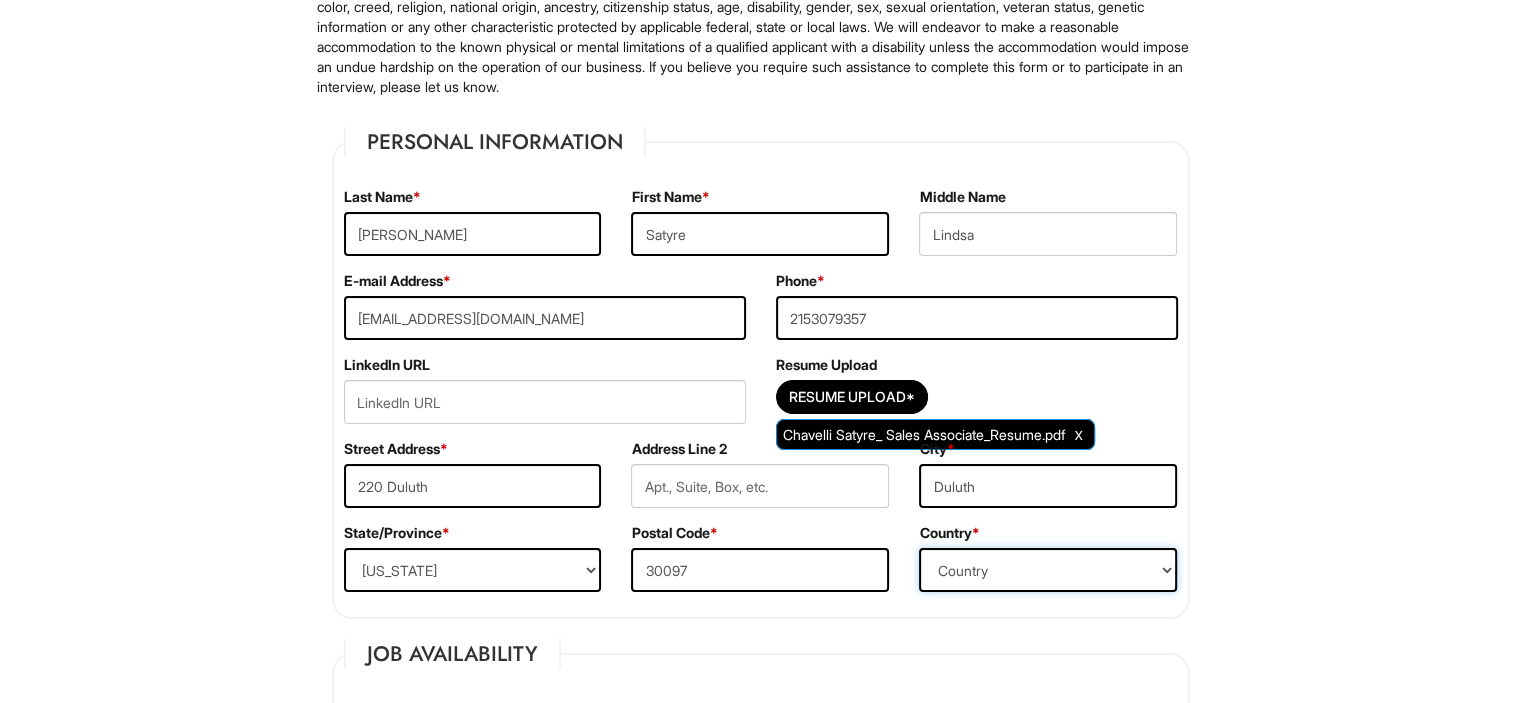select on "[GEOGRAPHIC_DATA]" 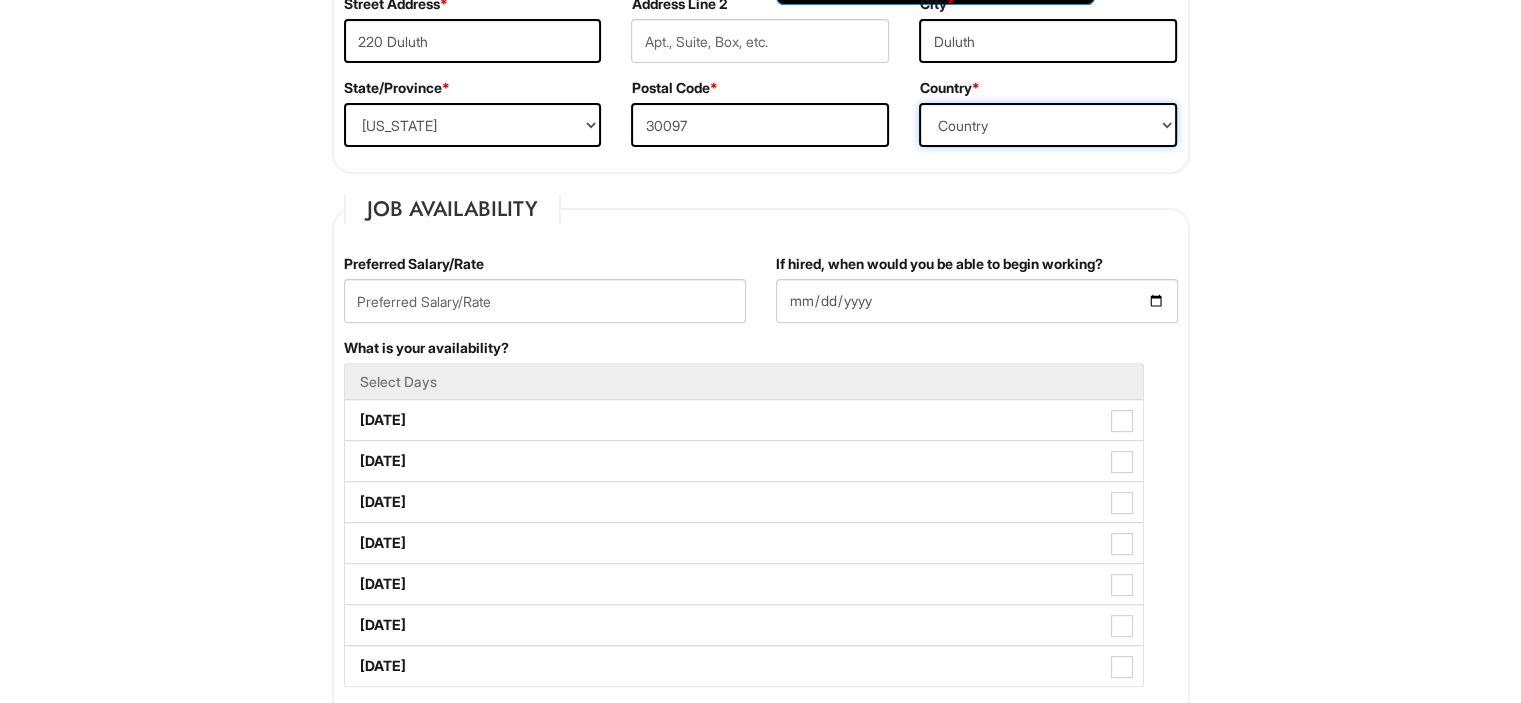 scroll, scrollTop: 650, scrollLeft: 0, axis: vertical 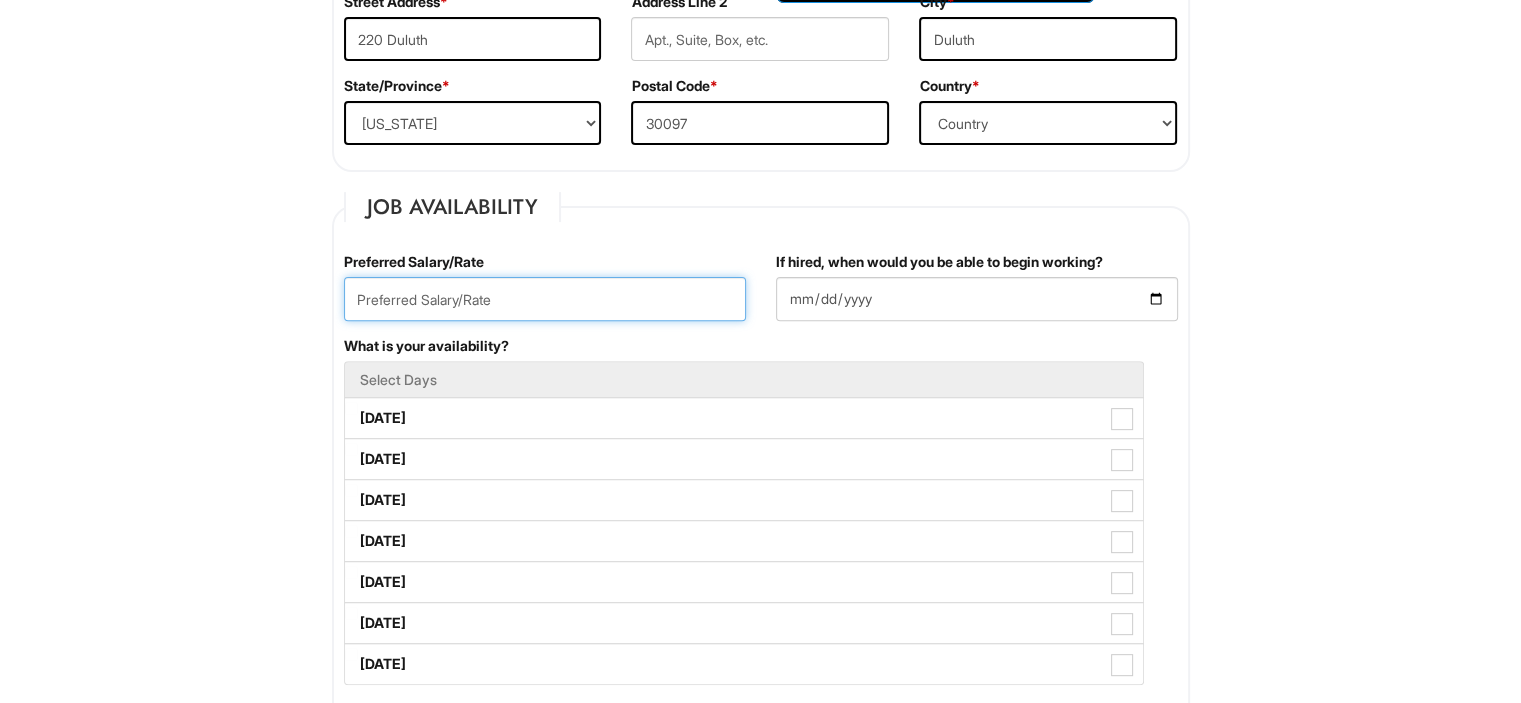 click at bounding box center [545, 299] 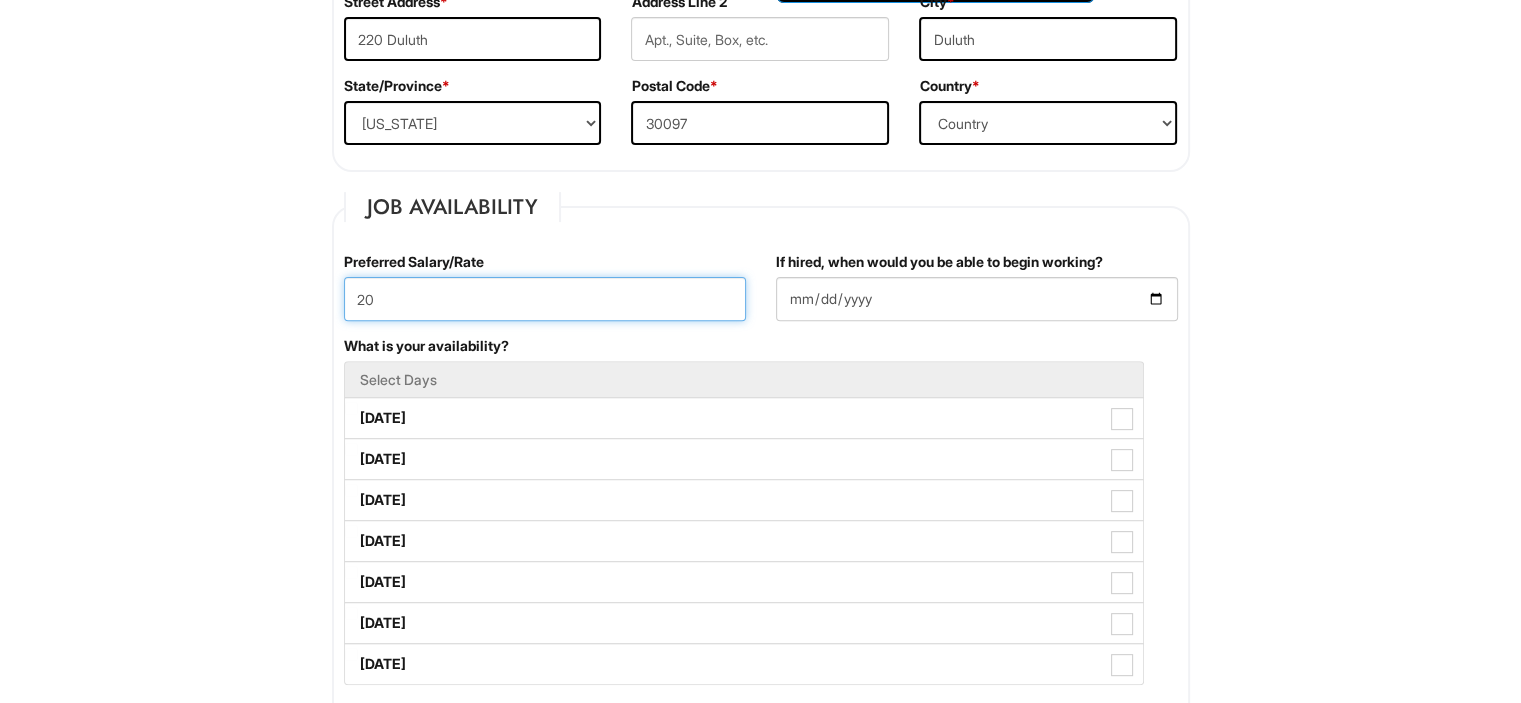 type on "20" 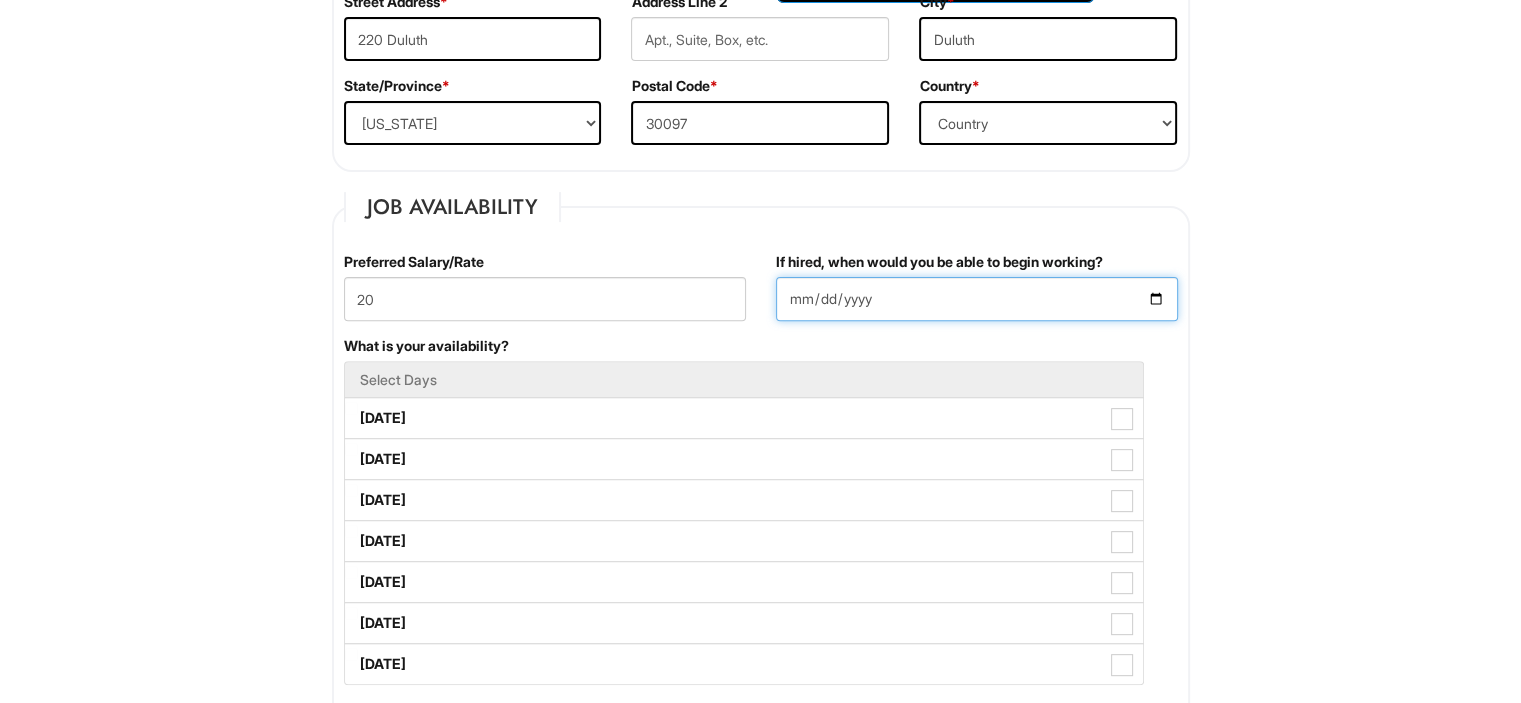 click on "If hired, when would you be able to begin working?" at bounding box center (977, 299) 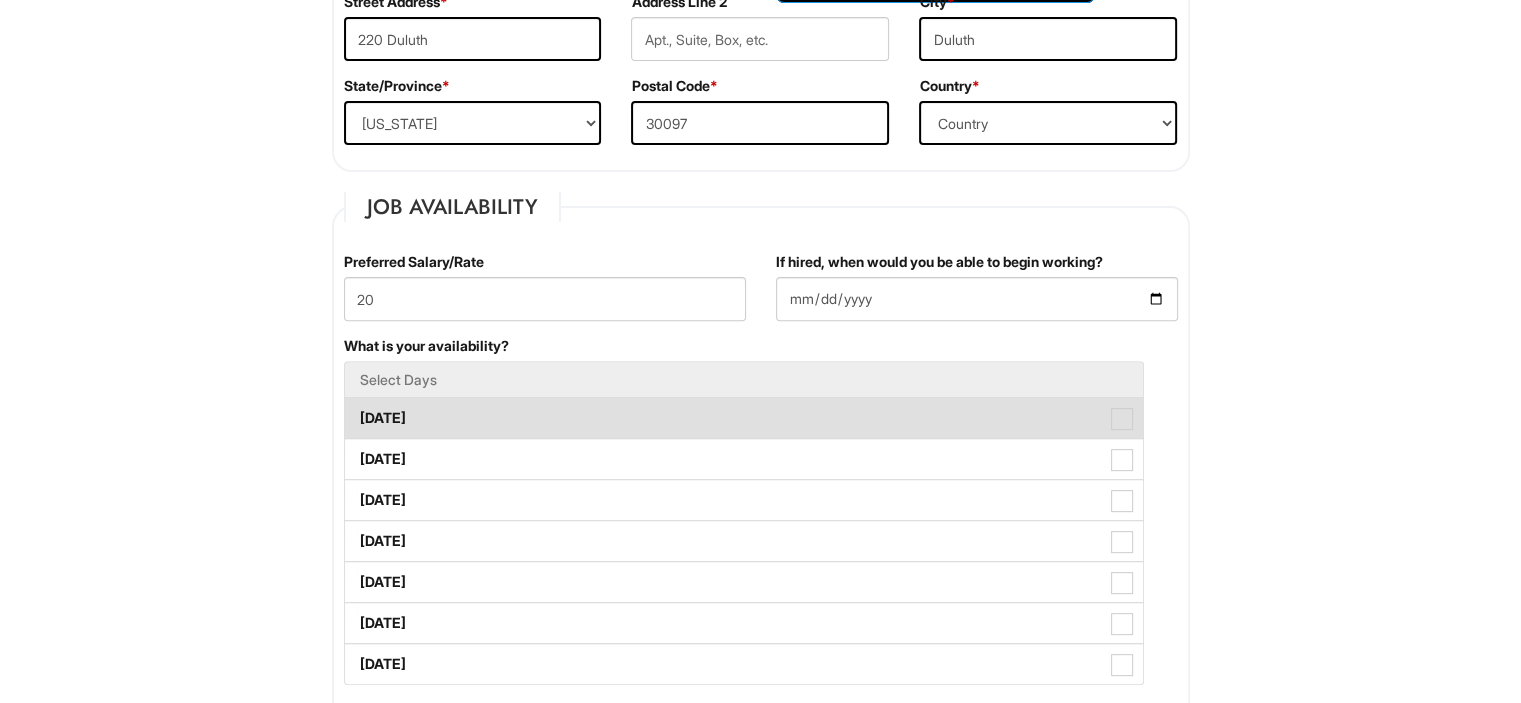 click at bounding box center (1122, 419) 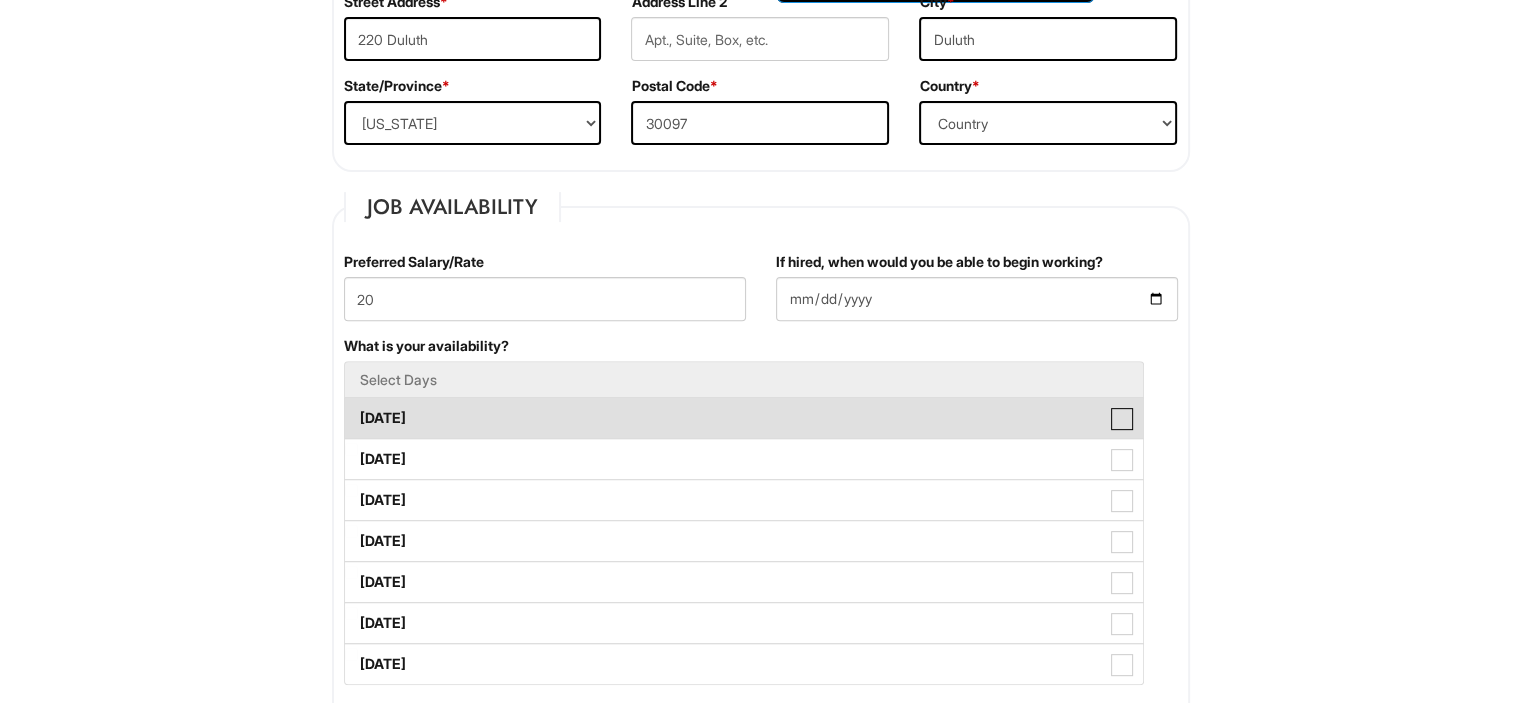 click on "[DATE]" at bounding box center (351, 408) 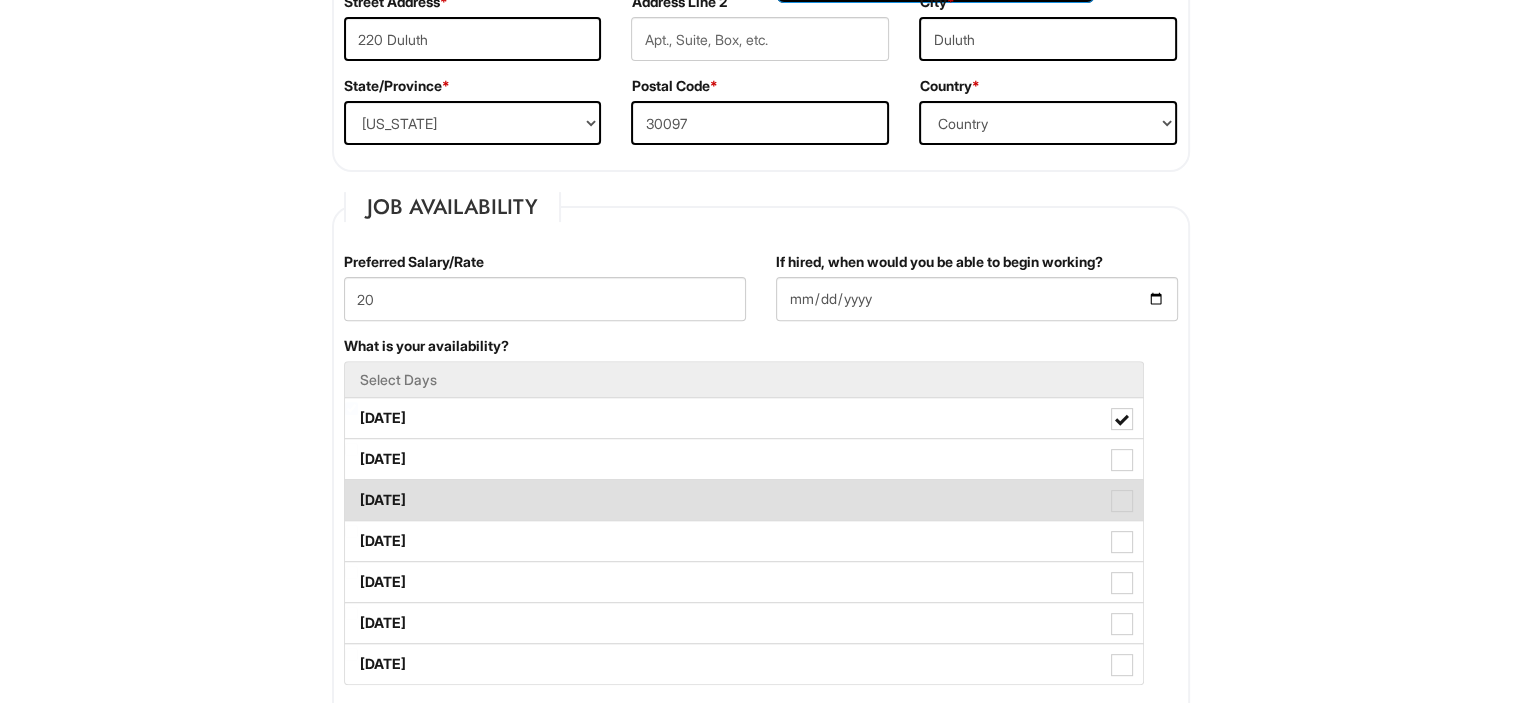 click on "[DATE]" at bounding box center (744, 500) 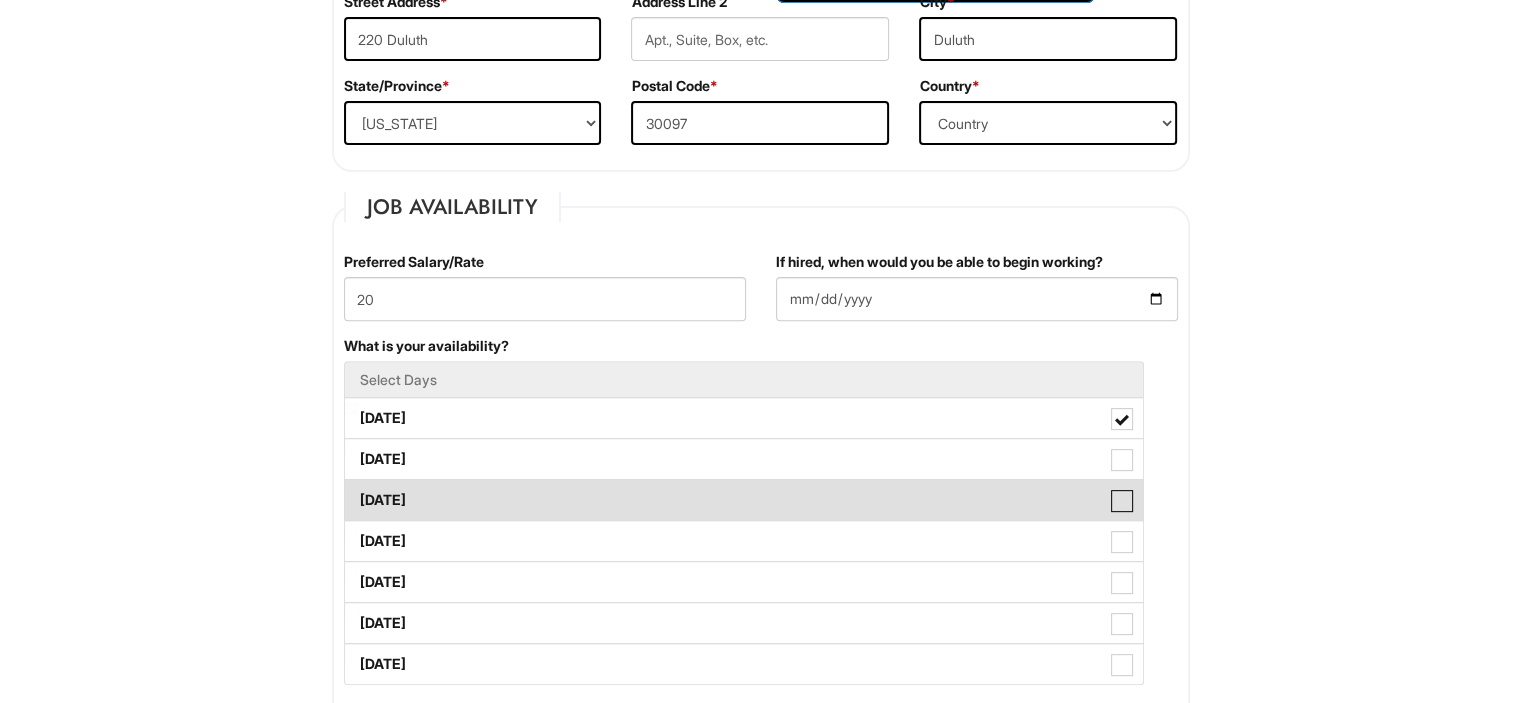 click on "[DATE]" at bounding box center (351, 490) 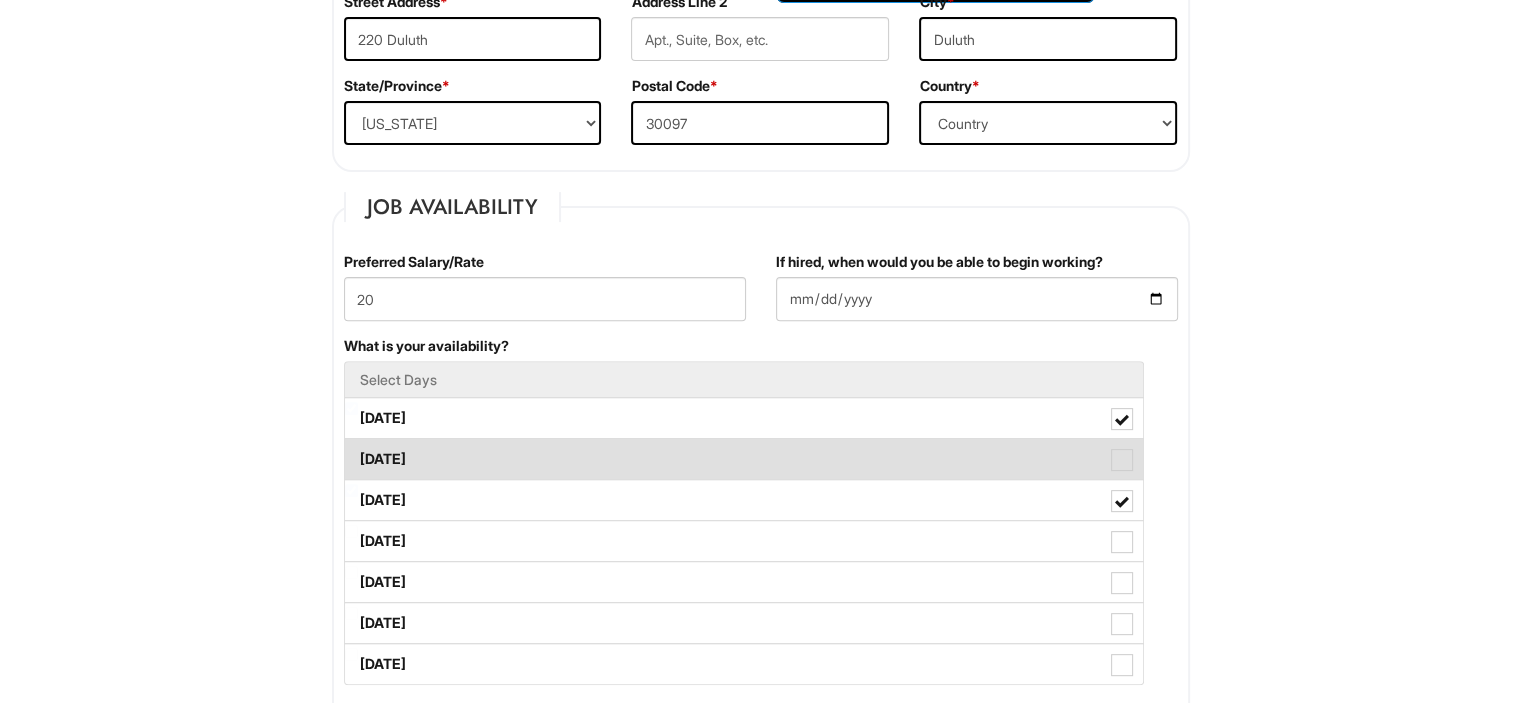 click on "[DATE]" at bounding box center [744, 459] 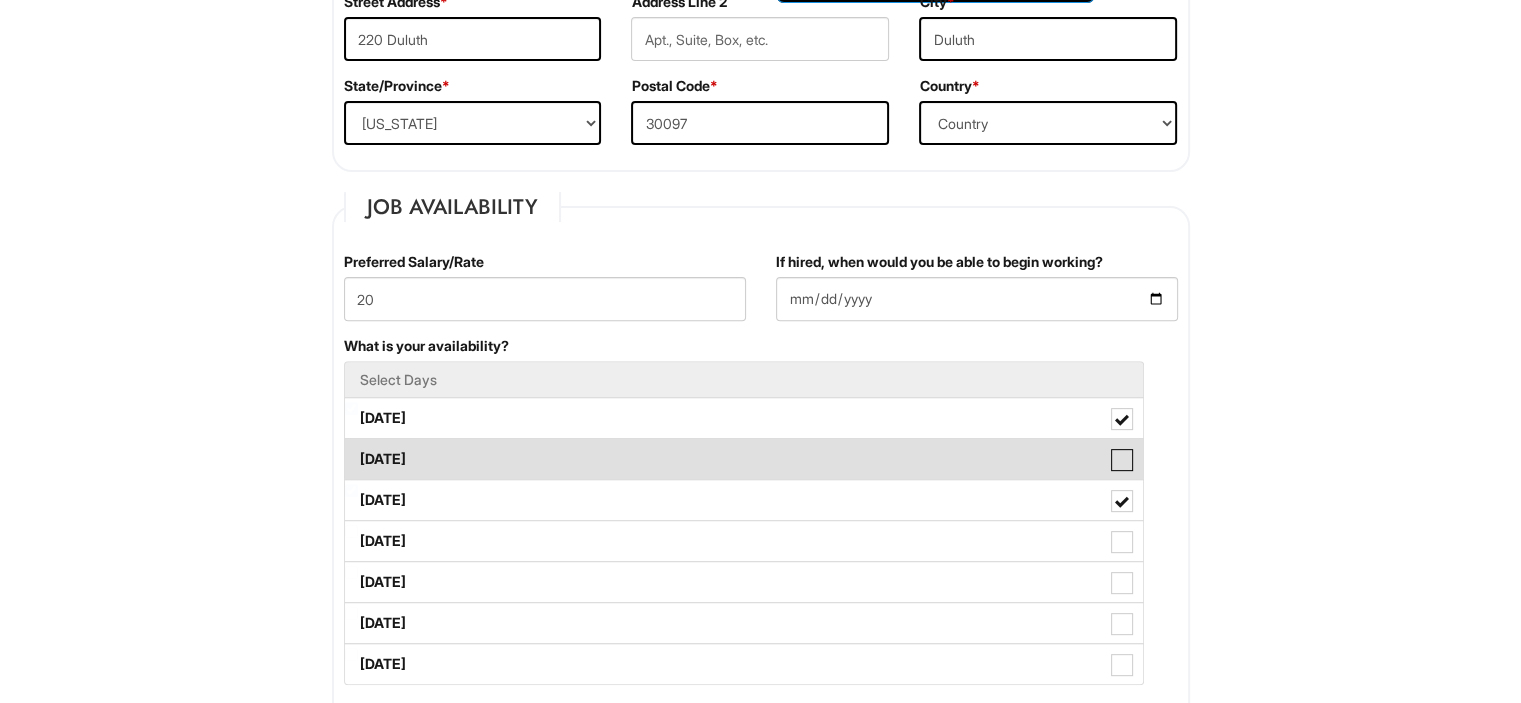 click on "[DATE]" at bounding box center (351, 449) 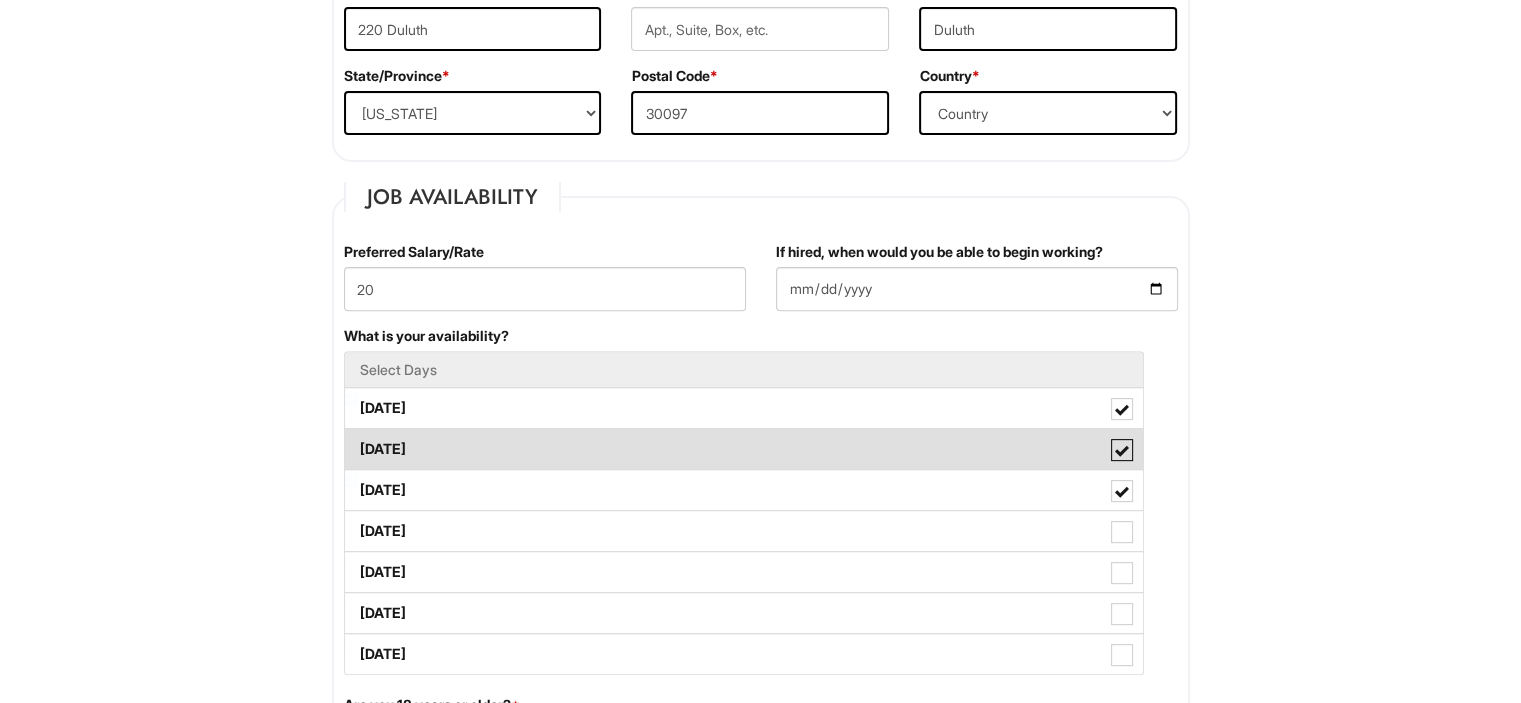 scroll, scrollTop: 710, scrollLeft: 0, axis: vertical 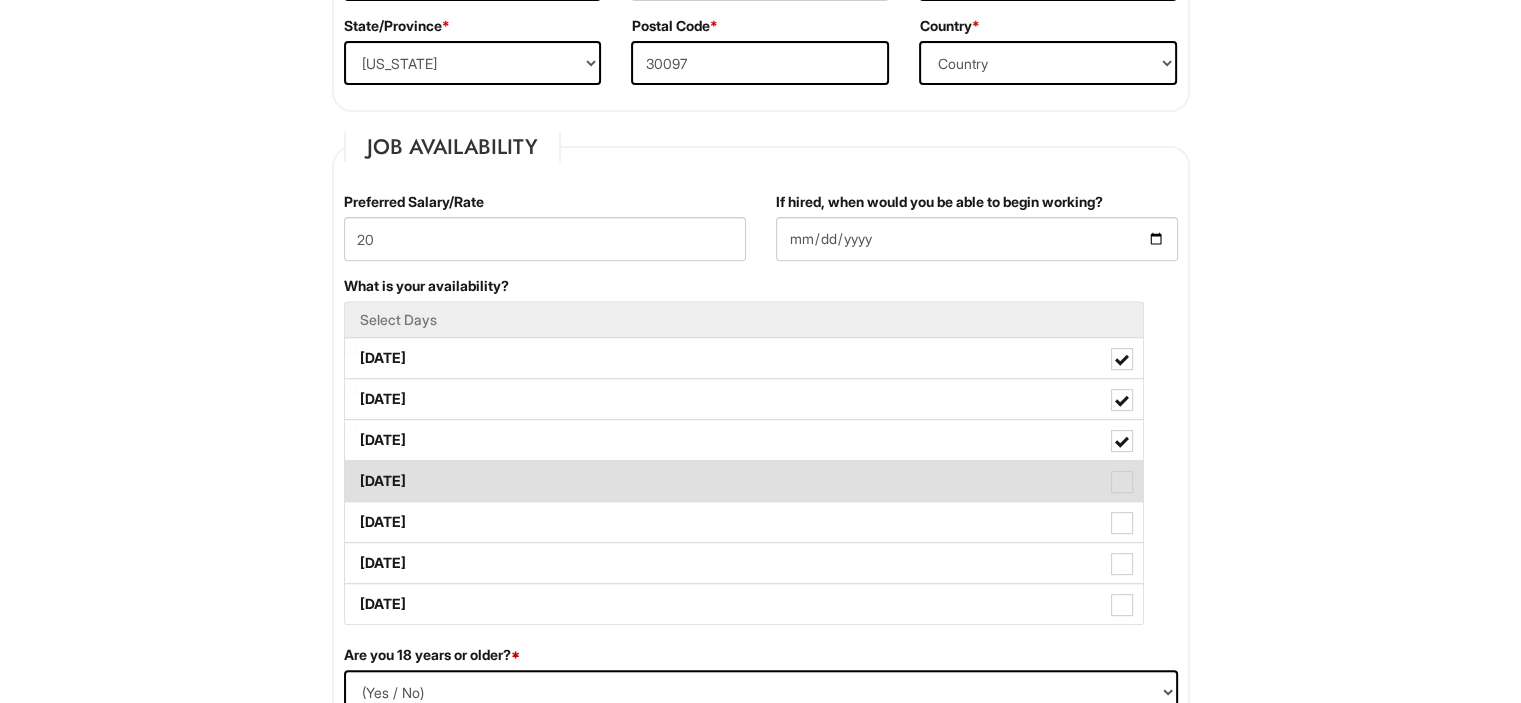 click on "[DATE]" at bounding box center [744, 481] 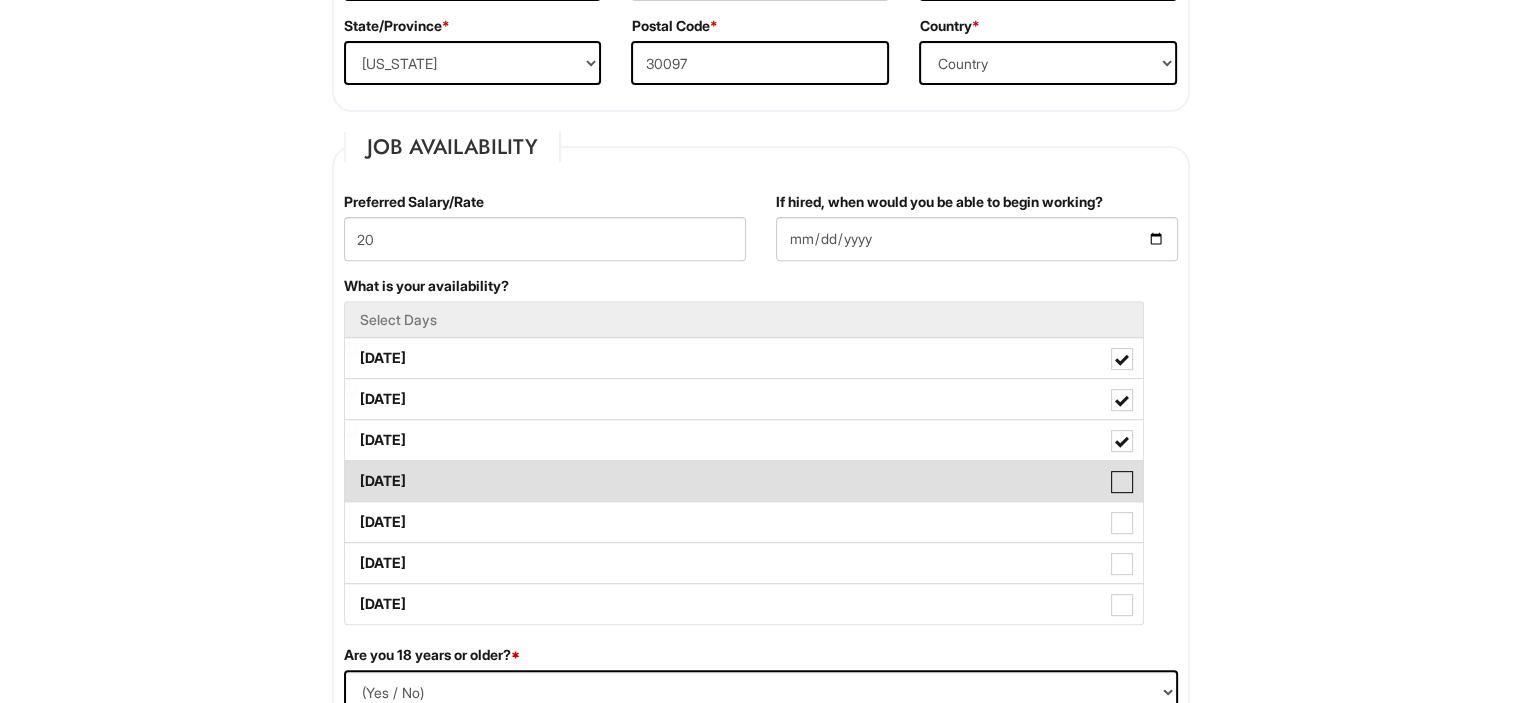click on "[DATE]" at bounding box center (351, 471) 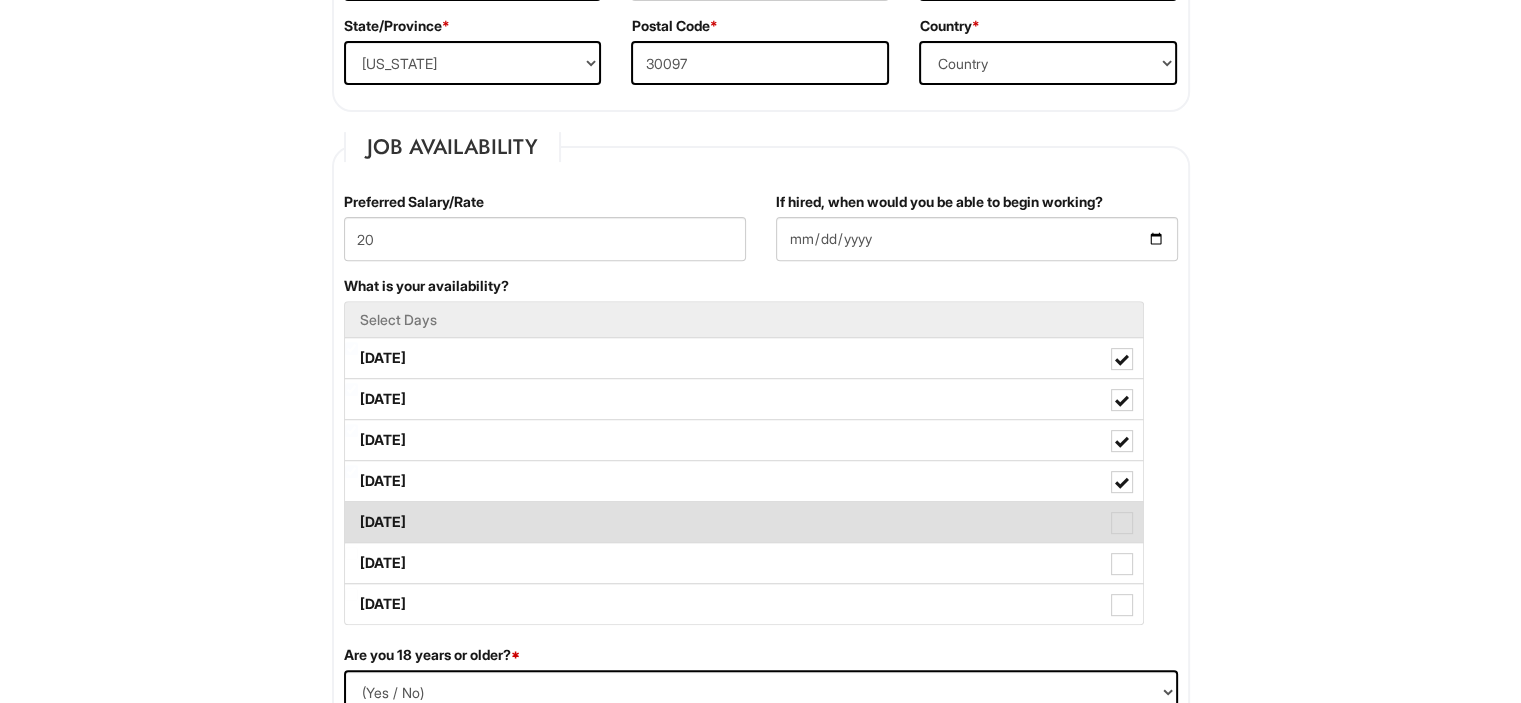 click on "[DATE]" at bounding box center (744, 522) 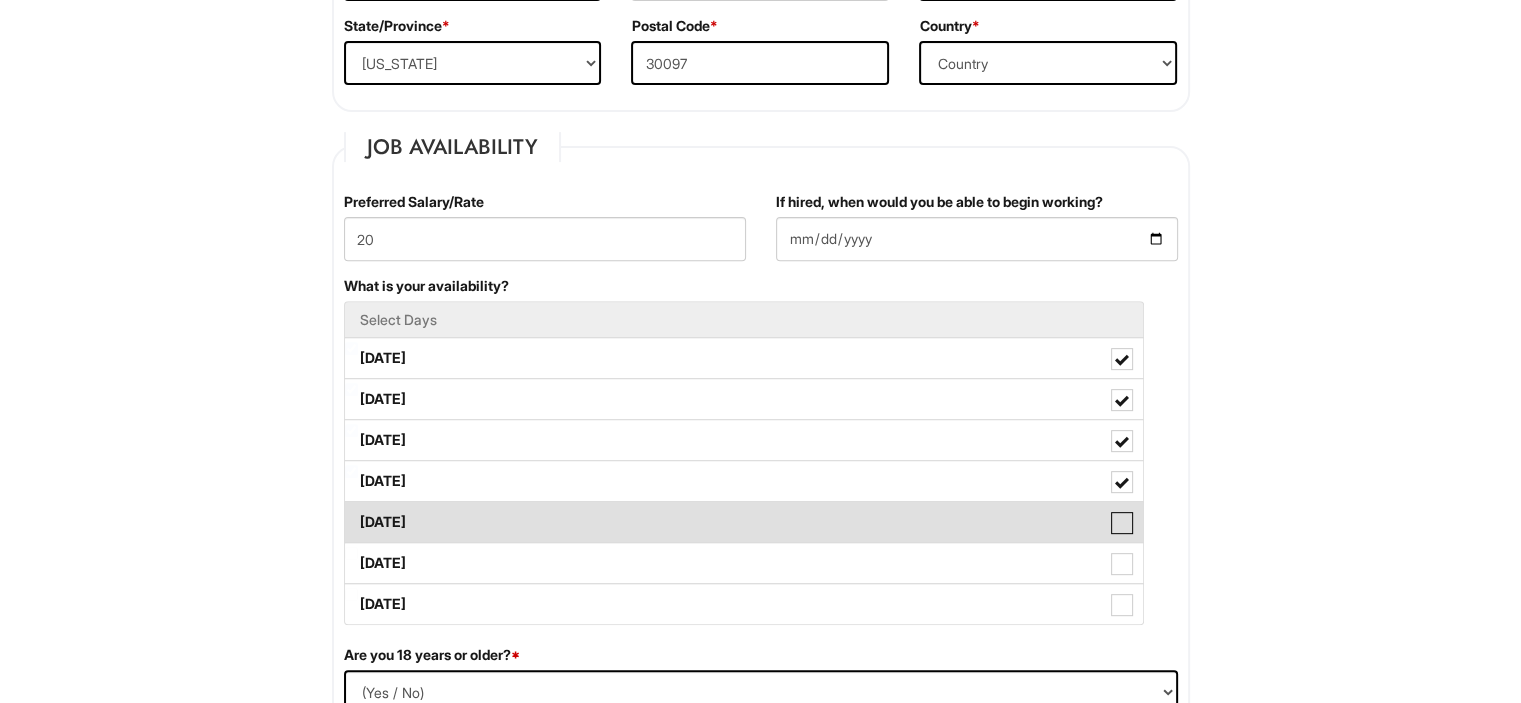 click on "[DATE]" at bounding box center [351, 512] 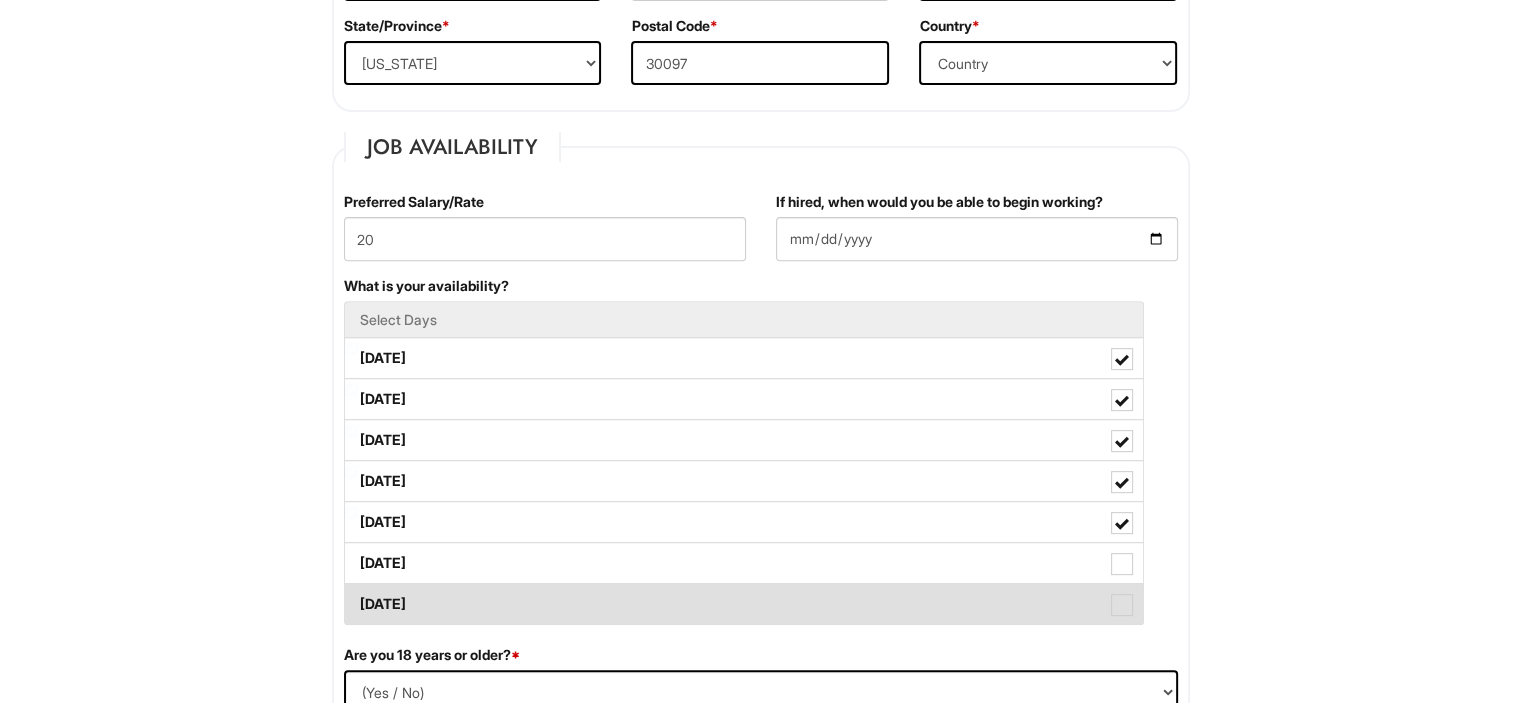 click at bounding box center [1122, 605] 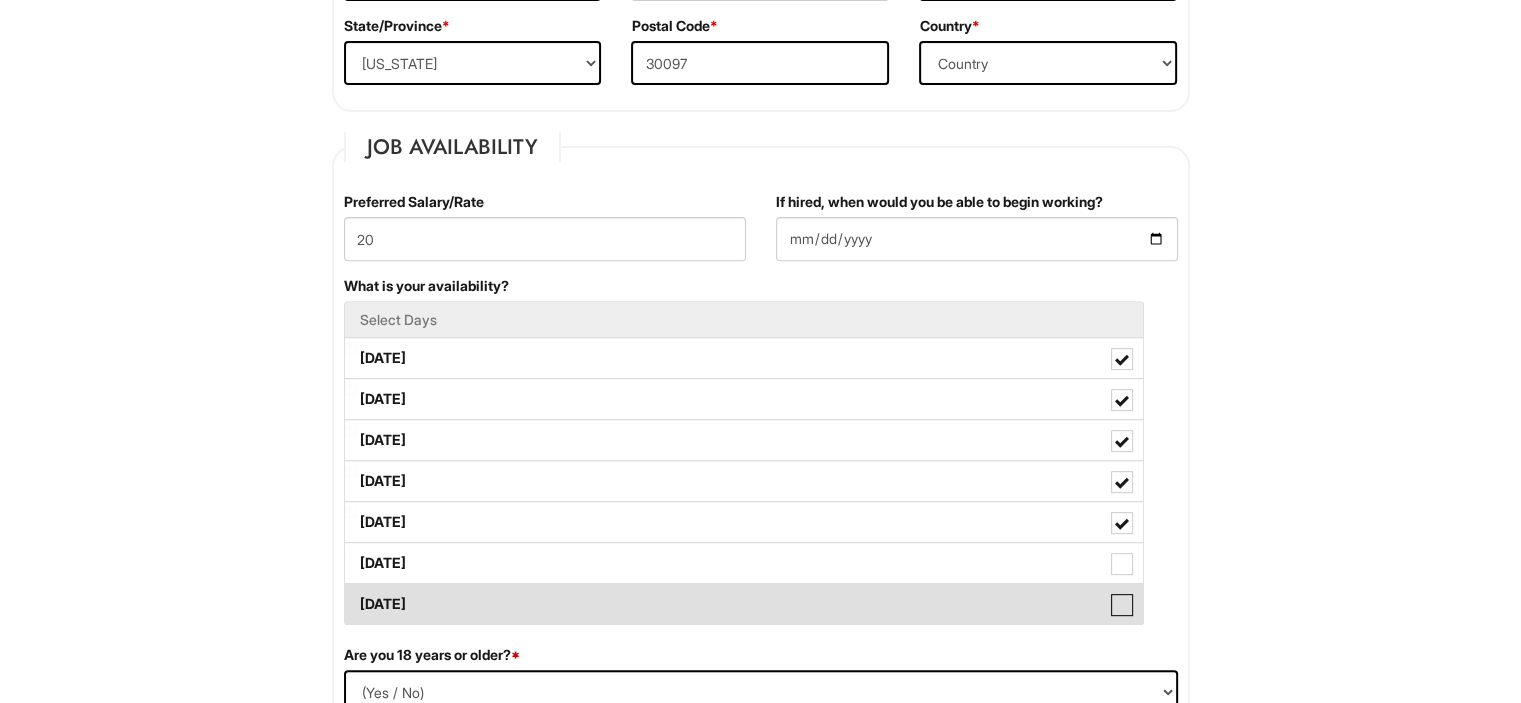 click on "[DATE]" at bounding box center (351, 594) 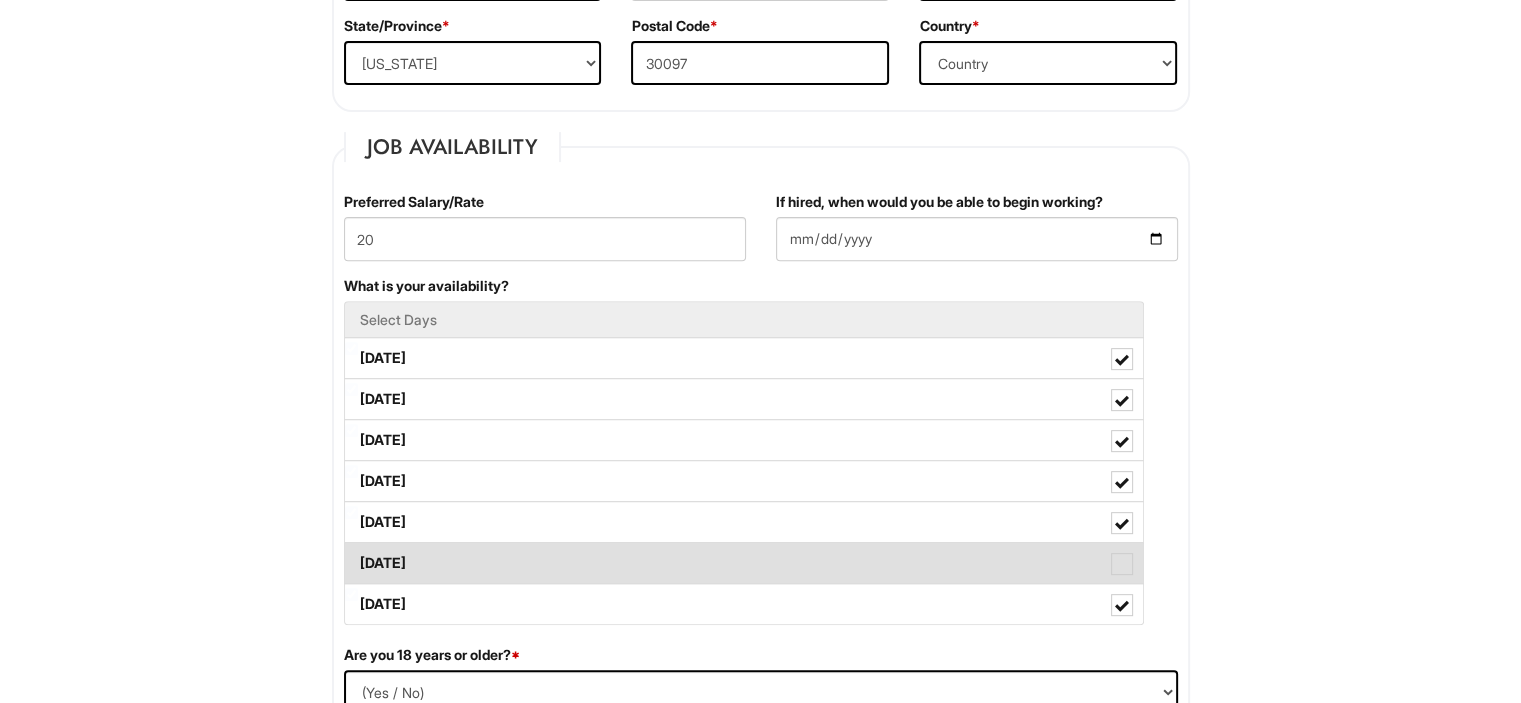 click on "[DATE]" at bounding box center [744, 563] 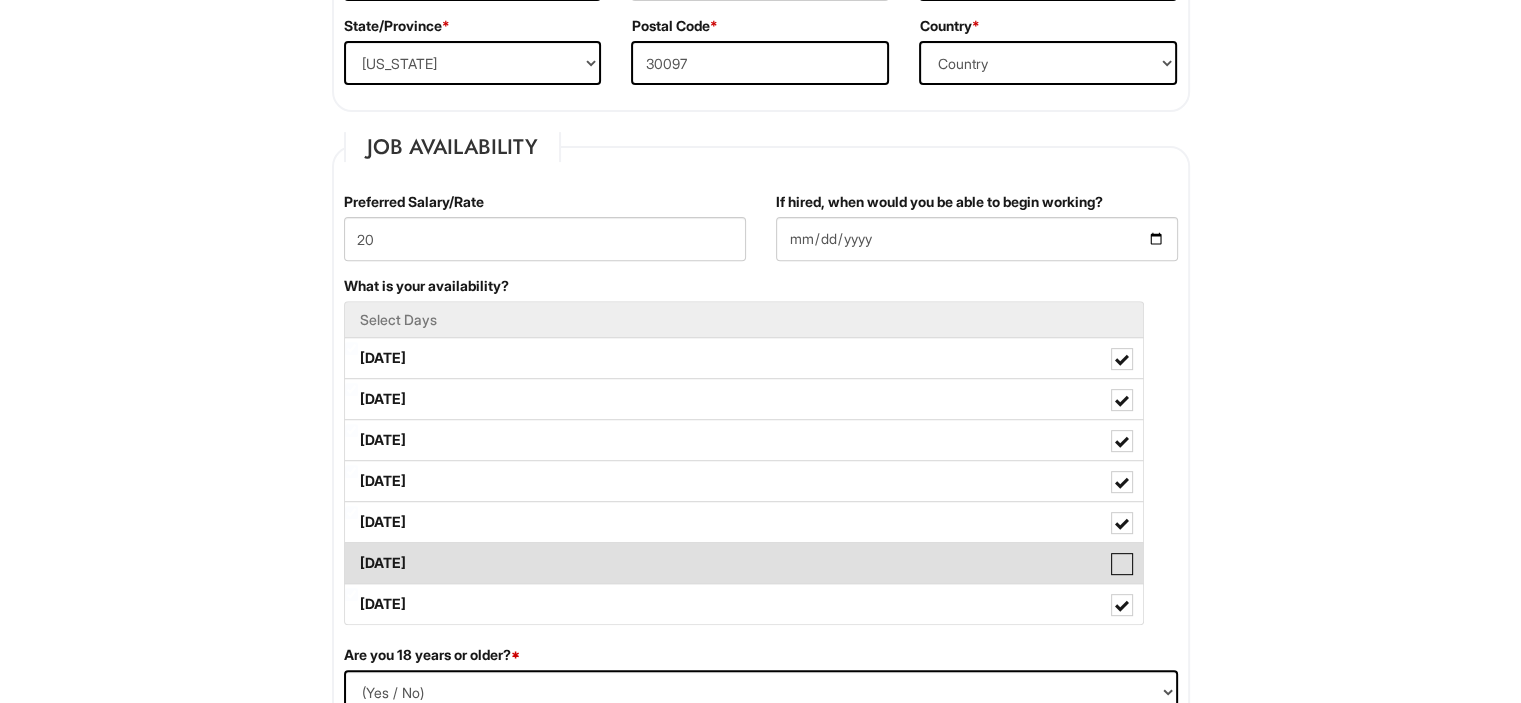 click on "[DATE]" at bounding box center (351, 553) 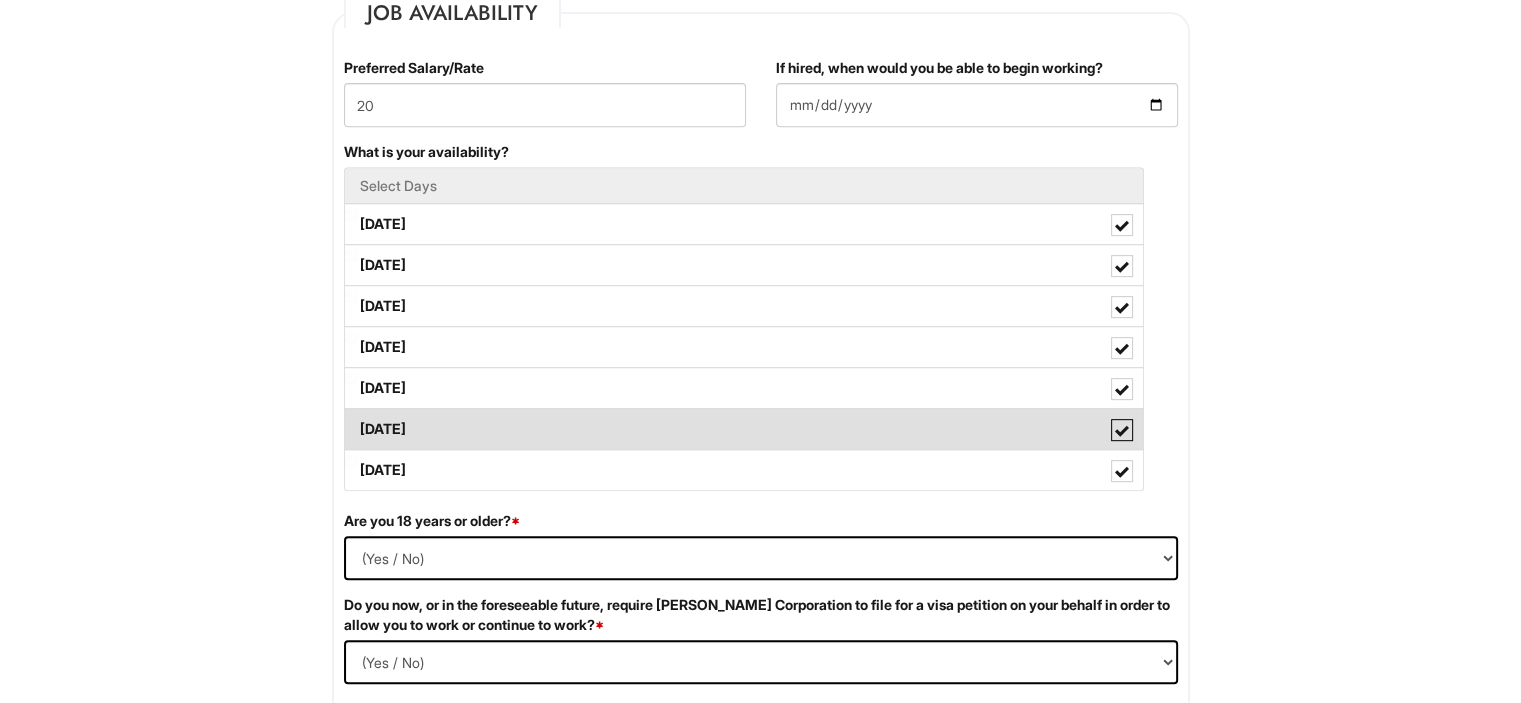 scroll, scrollTop: 868, scrollLeft: 0, axis: vertical 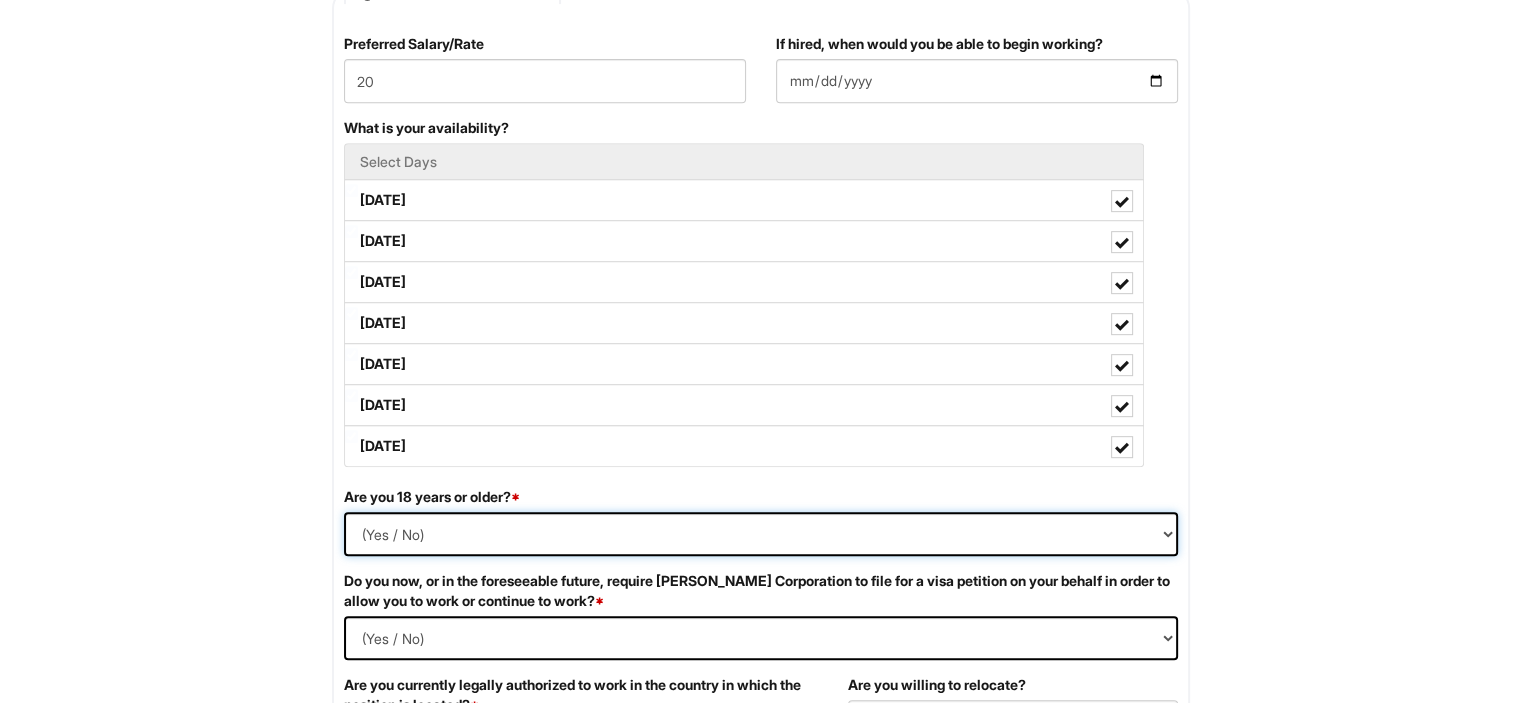 click on "(Yes / No) Yes No" at bounding box center (761, 534) 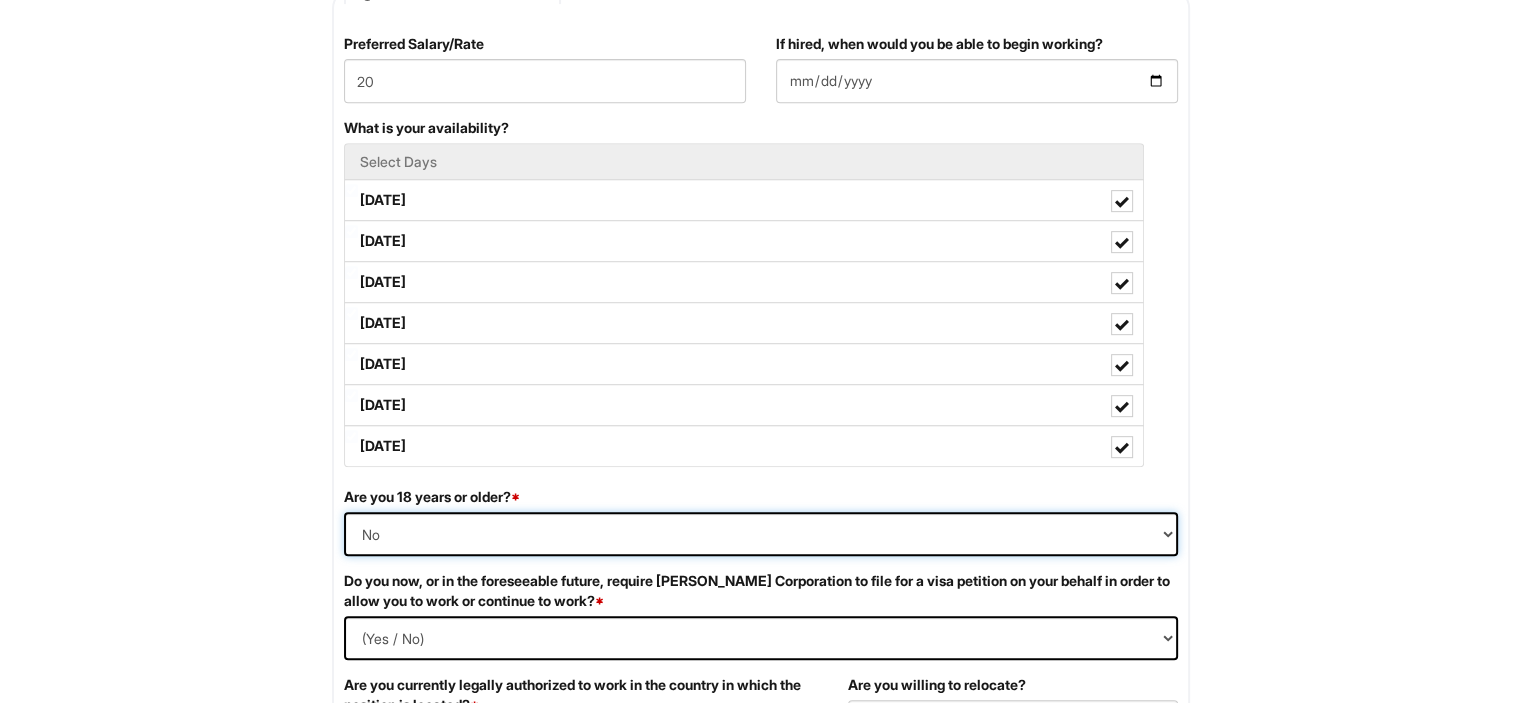 click on "(Yes / No) Yes No" at bounding box center (761, 534) 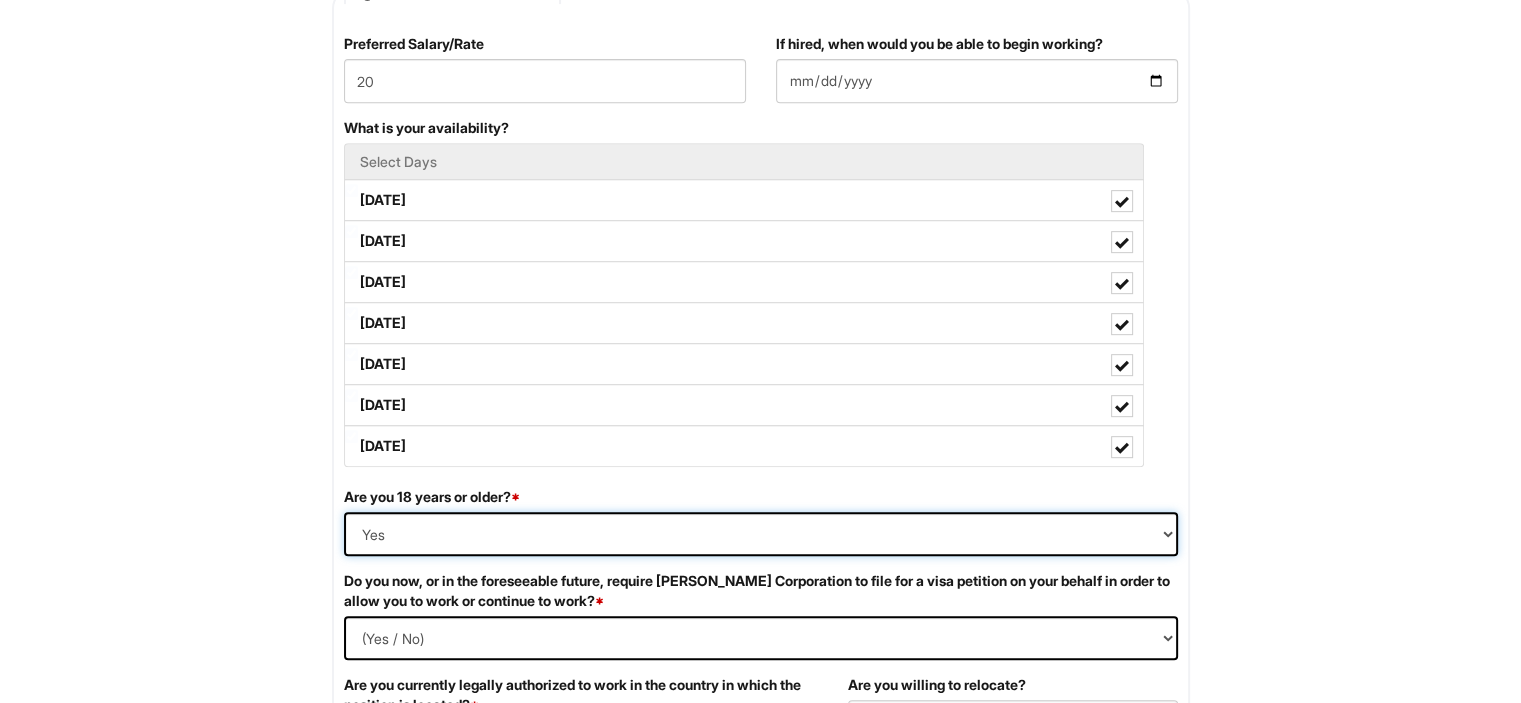 click on "(Yes / No) Yes No" at bounding box center [761, 534] 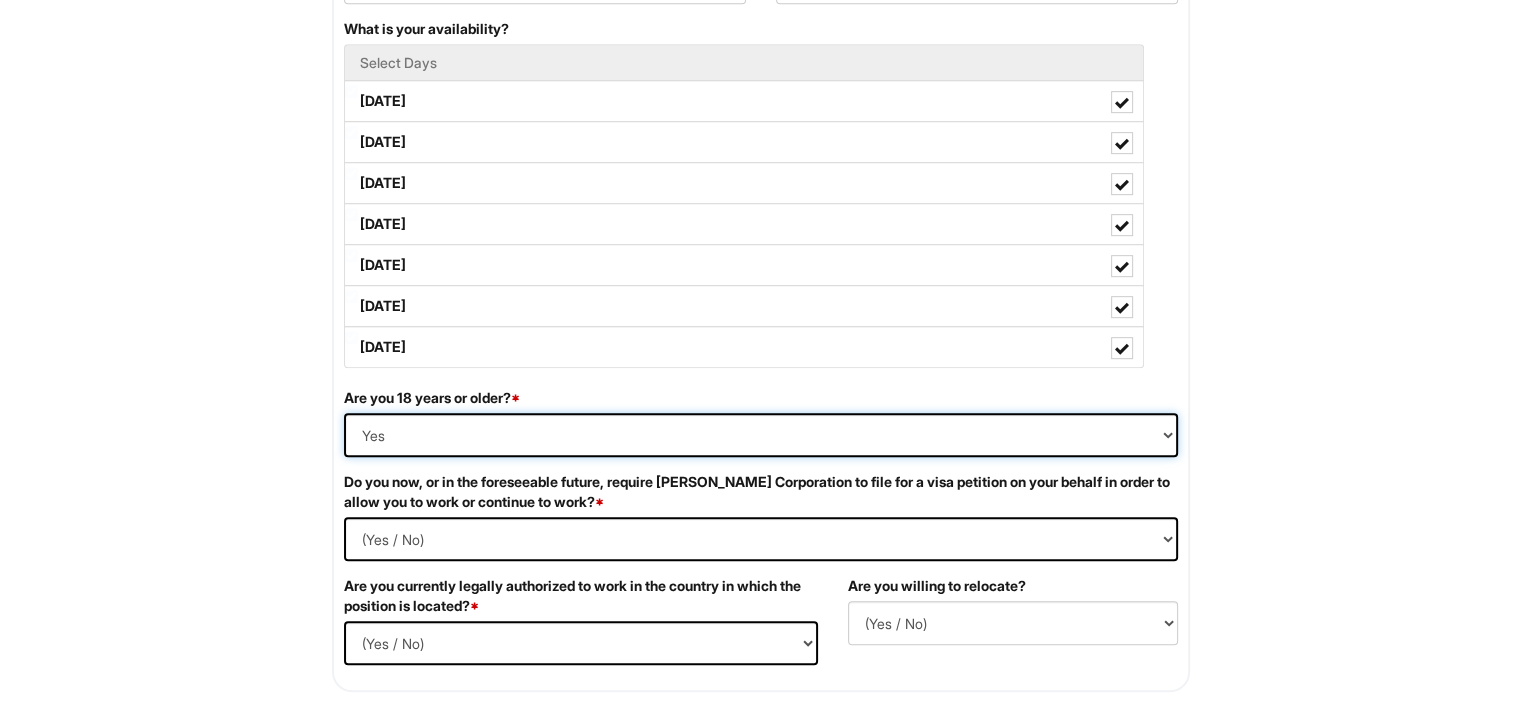 scroll, scrollTop: 998, scrollLeft: 0, axis: vertical 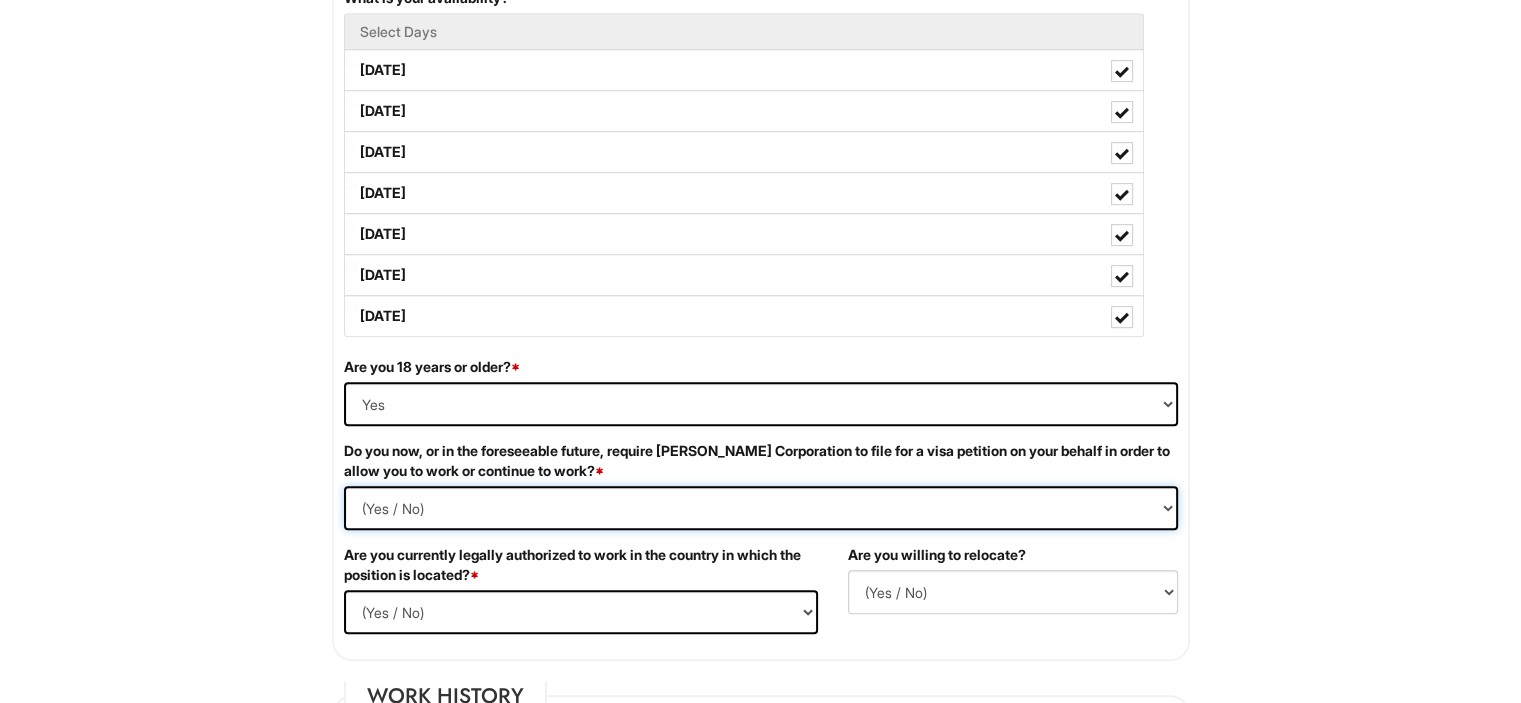 click on "(Yes / No) Yes No" at bounding box center (761, 508) 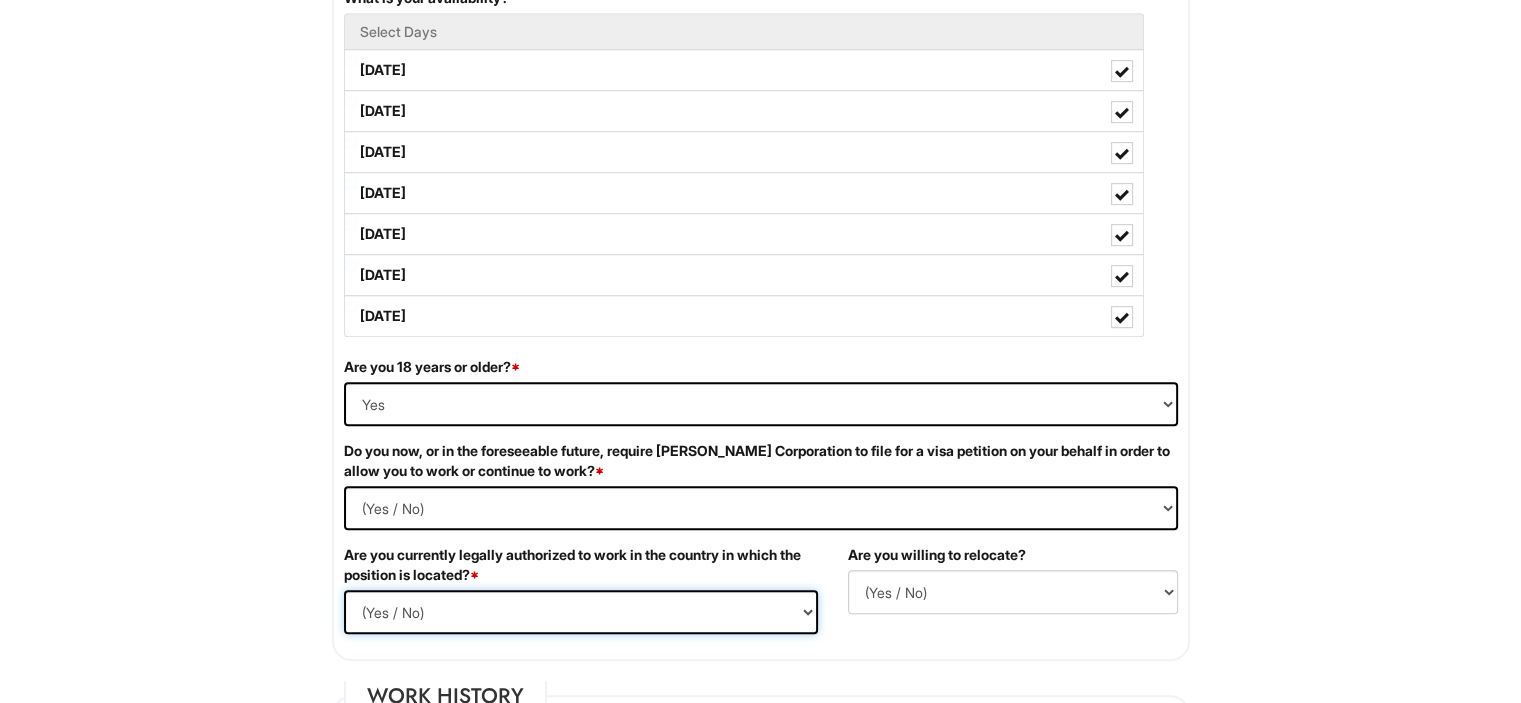 click on "(Yes / No) Yes No" at bounding box center (581, 612) 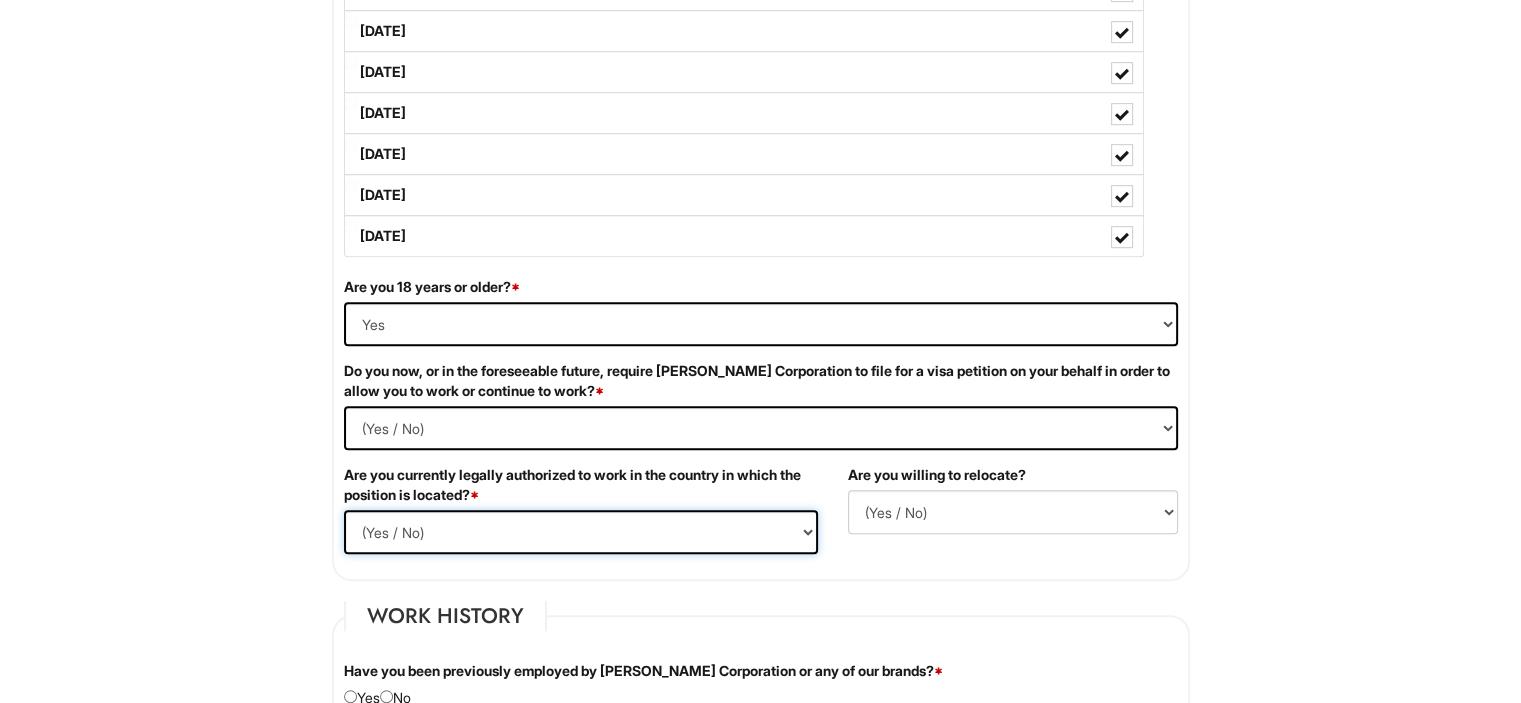 scroll, scrollTop: 1080, scrollLeft: 0, axis: vertical 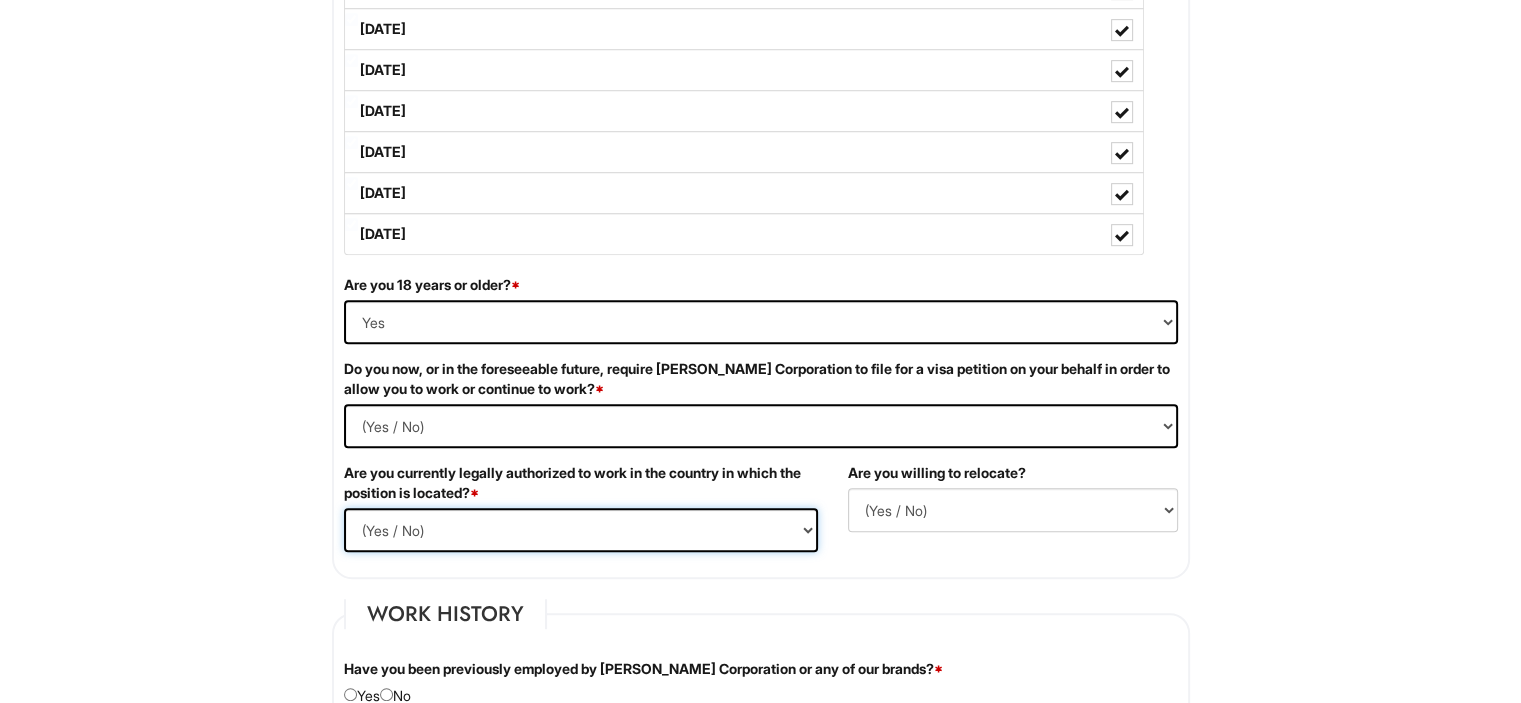 click on "(Yes / No) Yes No" at bounding box center (581, 530) 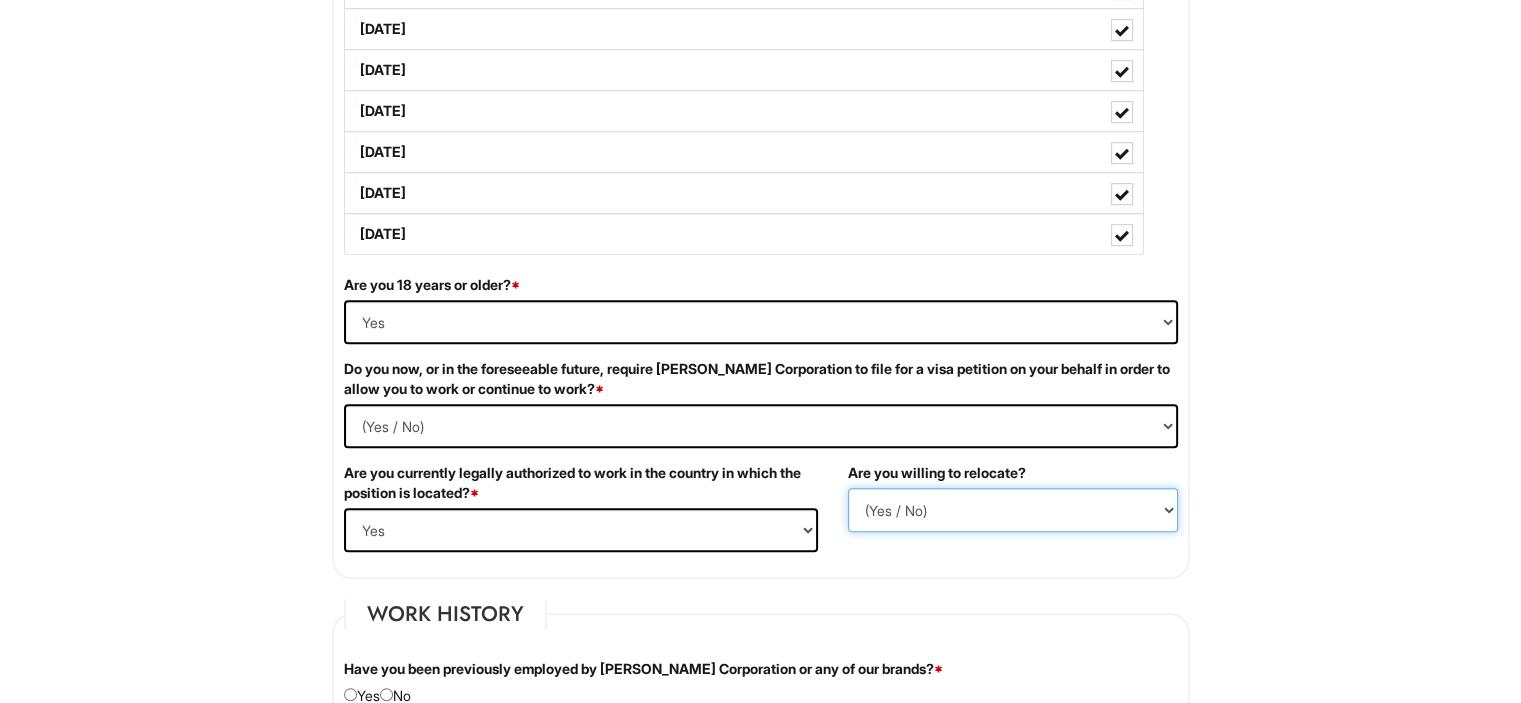 click on "(Yes / No) No Yes" at bounding box center (1013, 510) 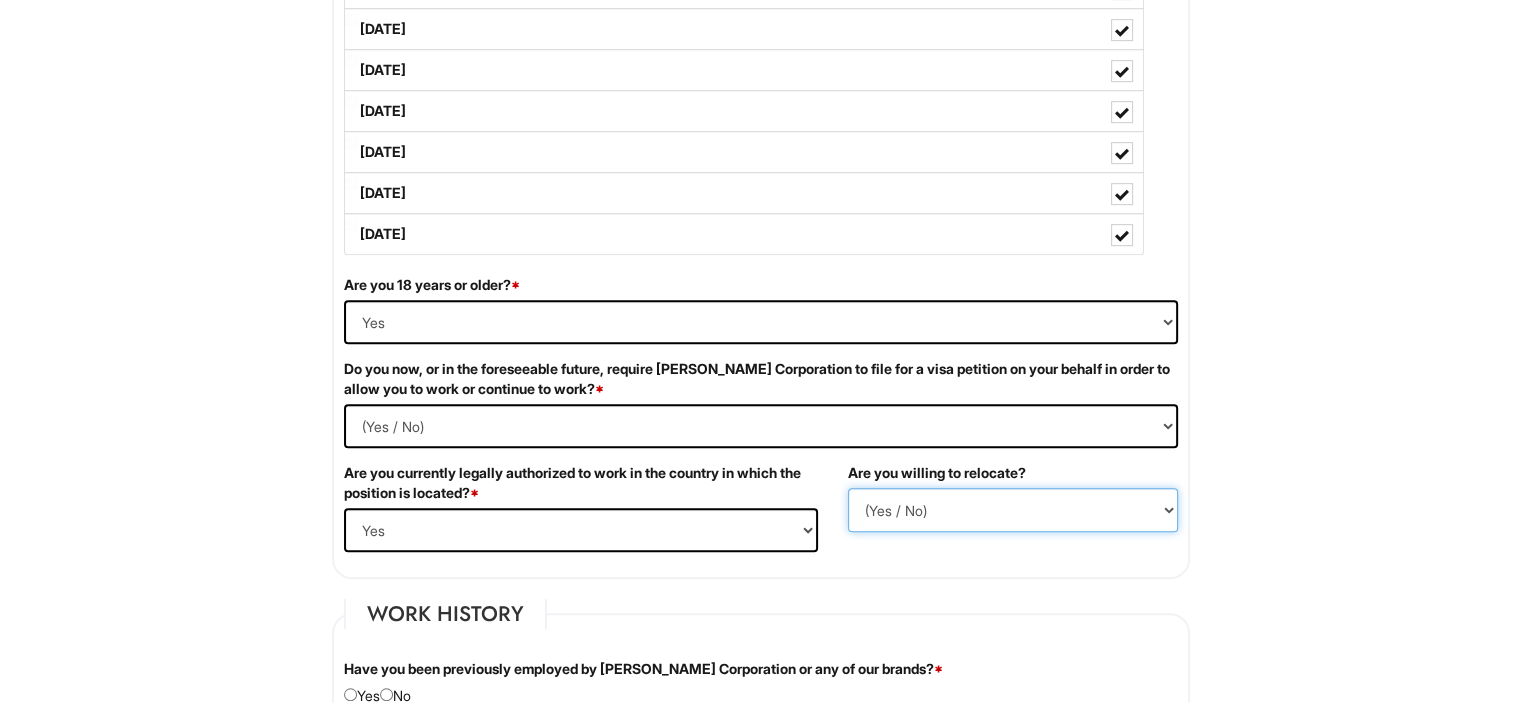 select on "Y" 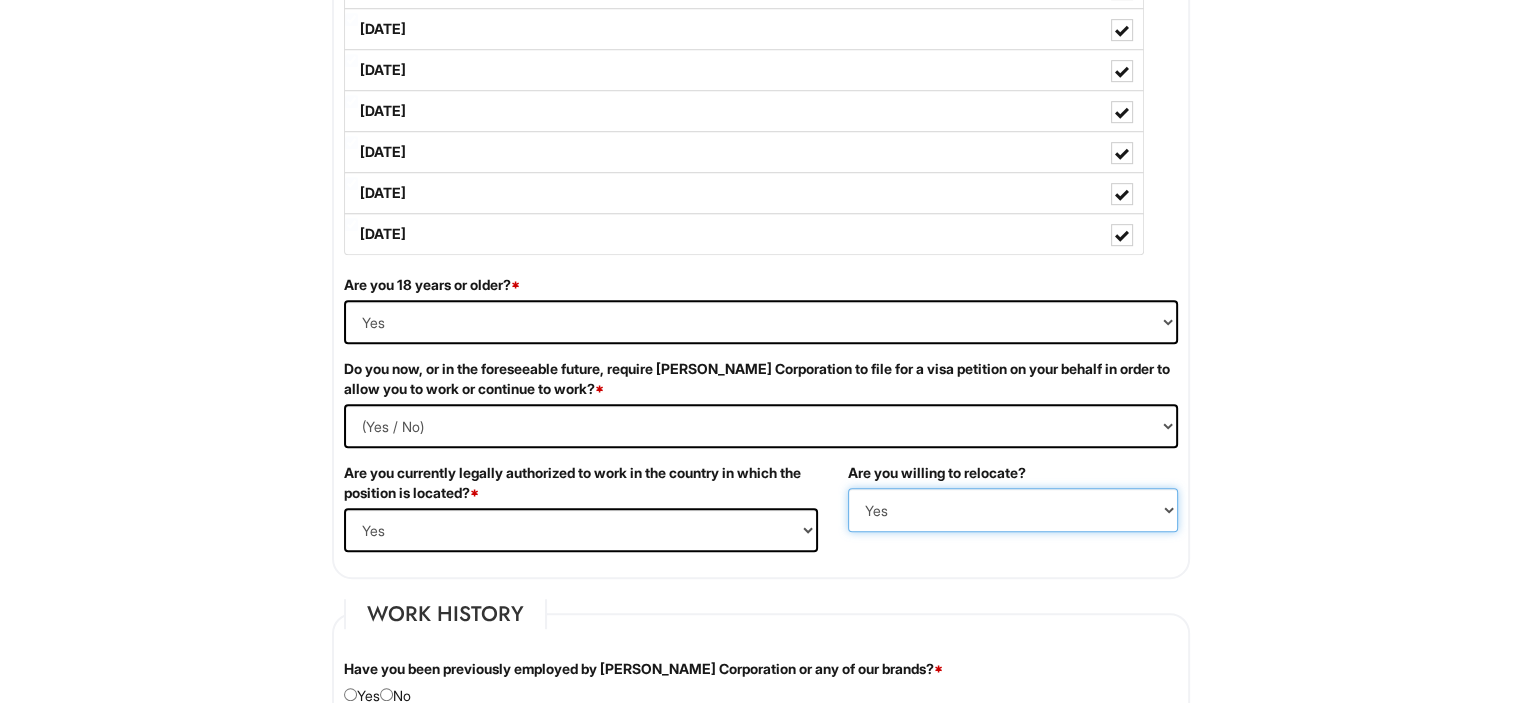 click on "(Yes / No) No Yes" at bounding box center [1013, 510] 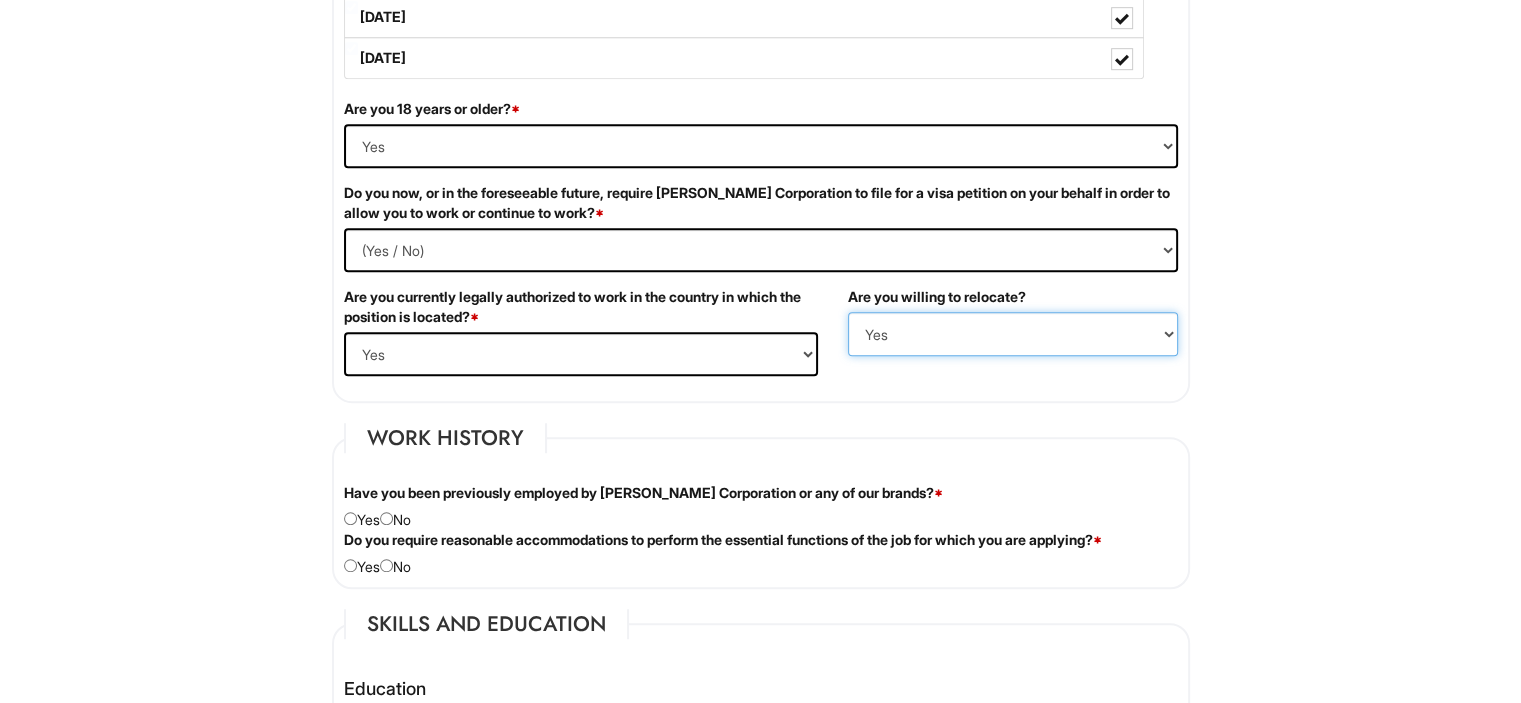 scroll, scrollTop: 1257, scrollLeft: 0, axis: vertical 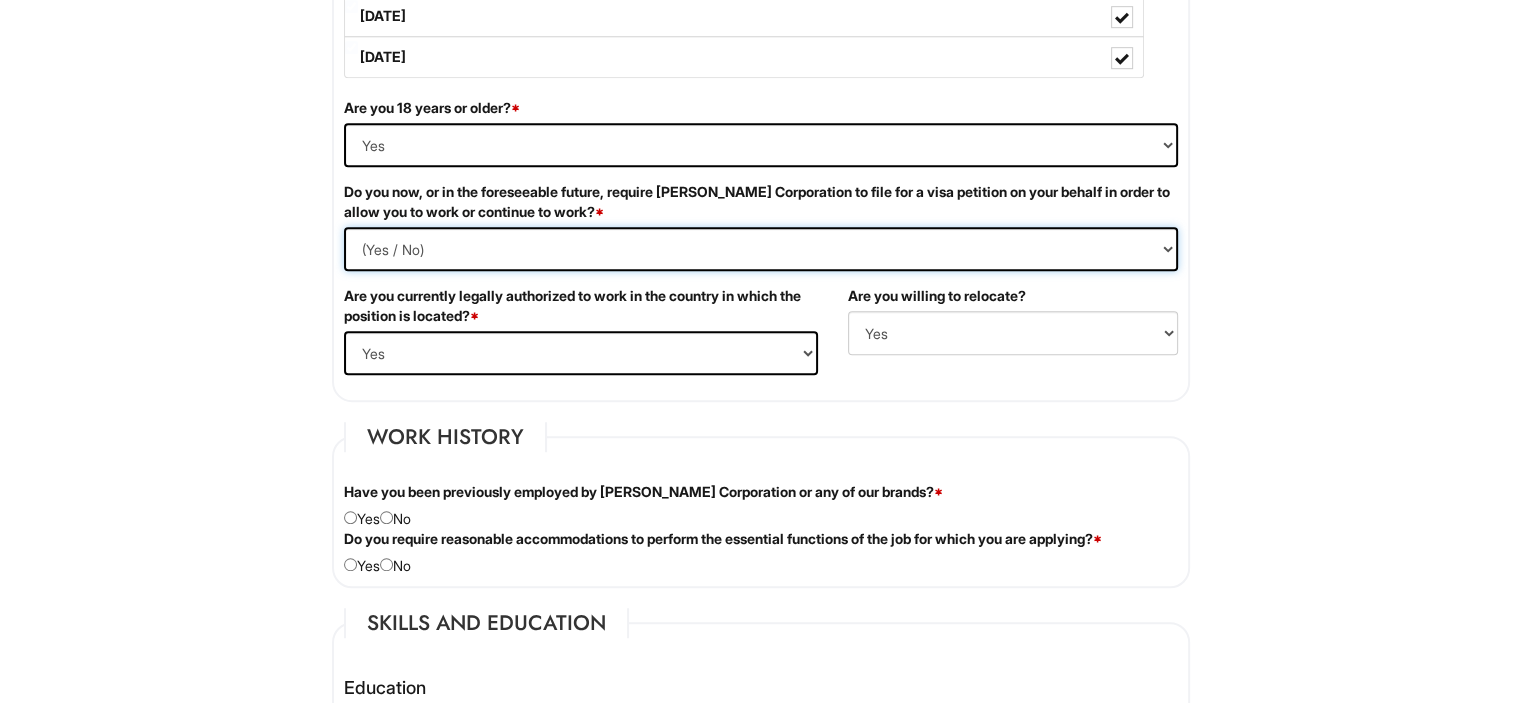 click on "(Yes / No) Yes No" at bounding box center (761, 249) 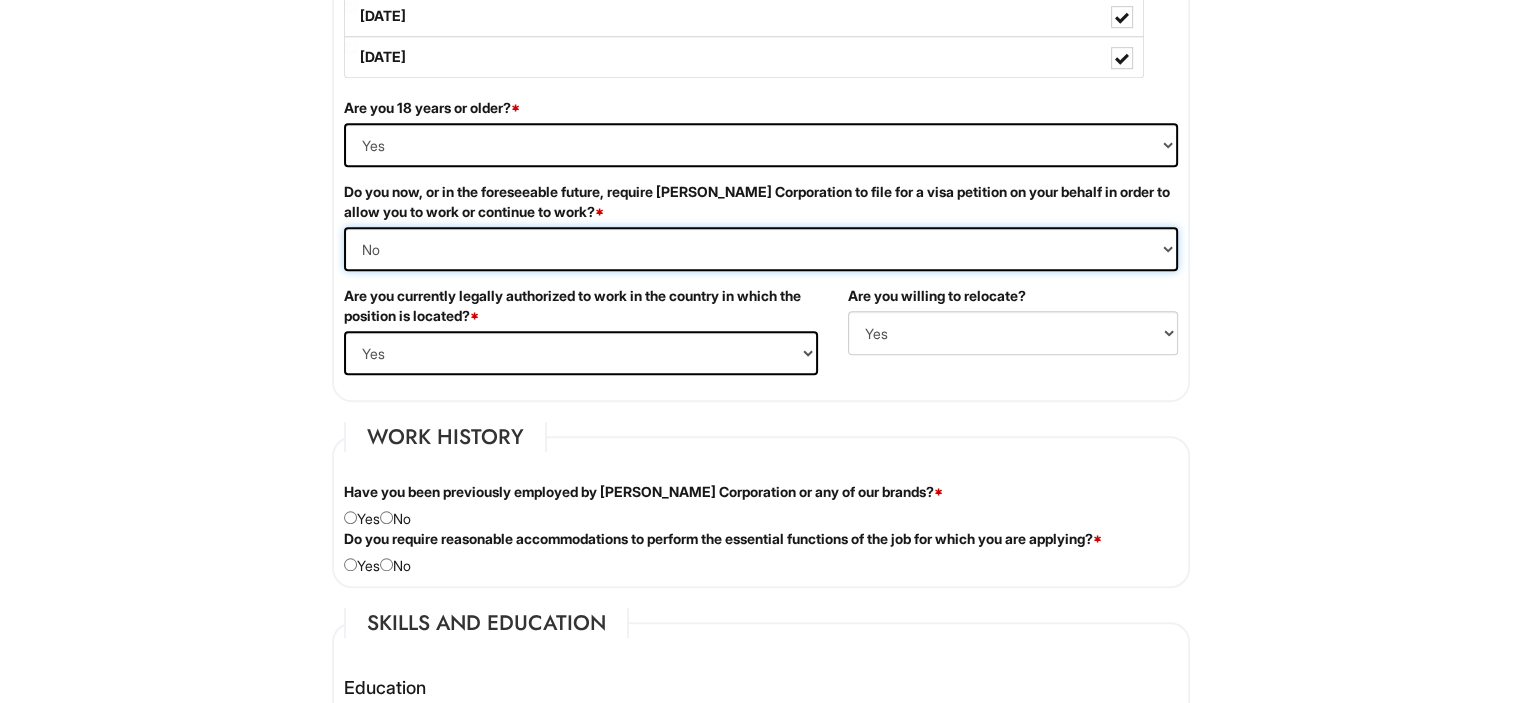 click on "(Yes / No) Yes No" at bounding box center (761, 249) 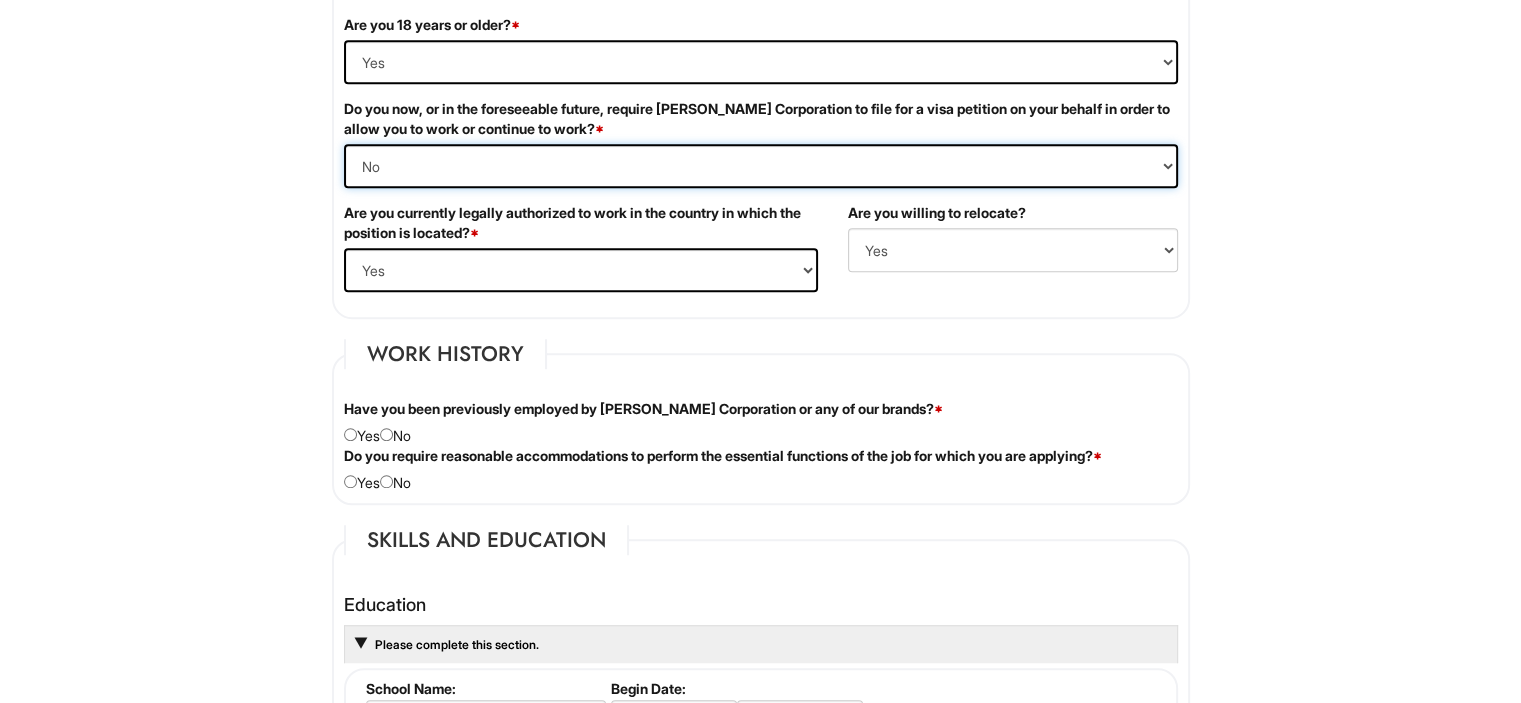 scroll, scrollTop: 1364, scrollLeft: 0, axis: vertical 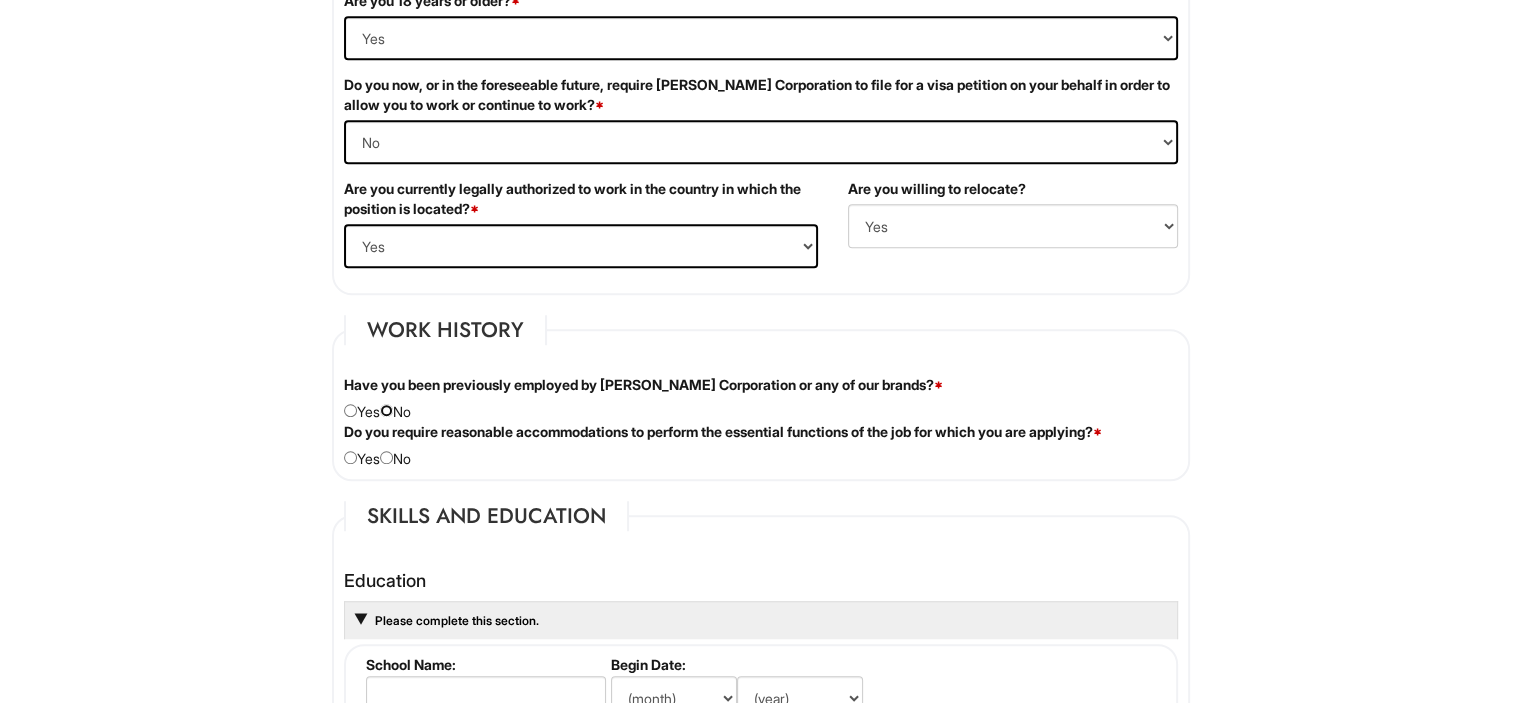 click at bounding box center [386, 410] 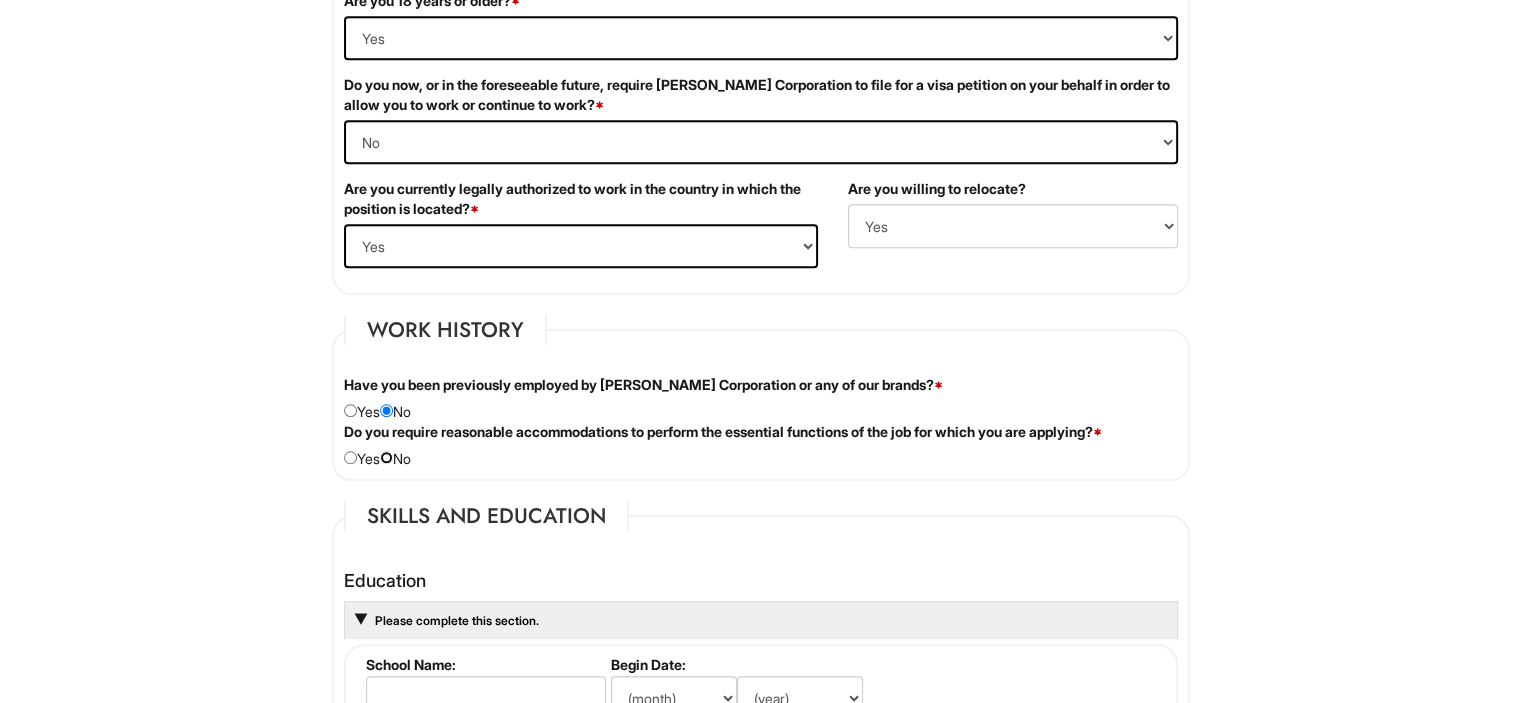 click at bounding box center (386, 457) 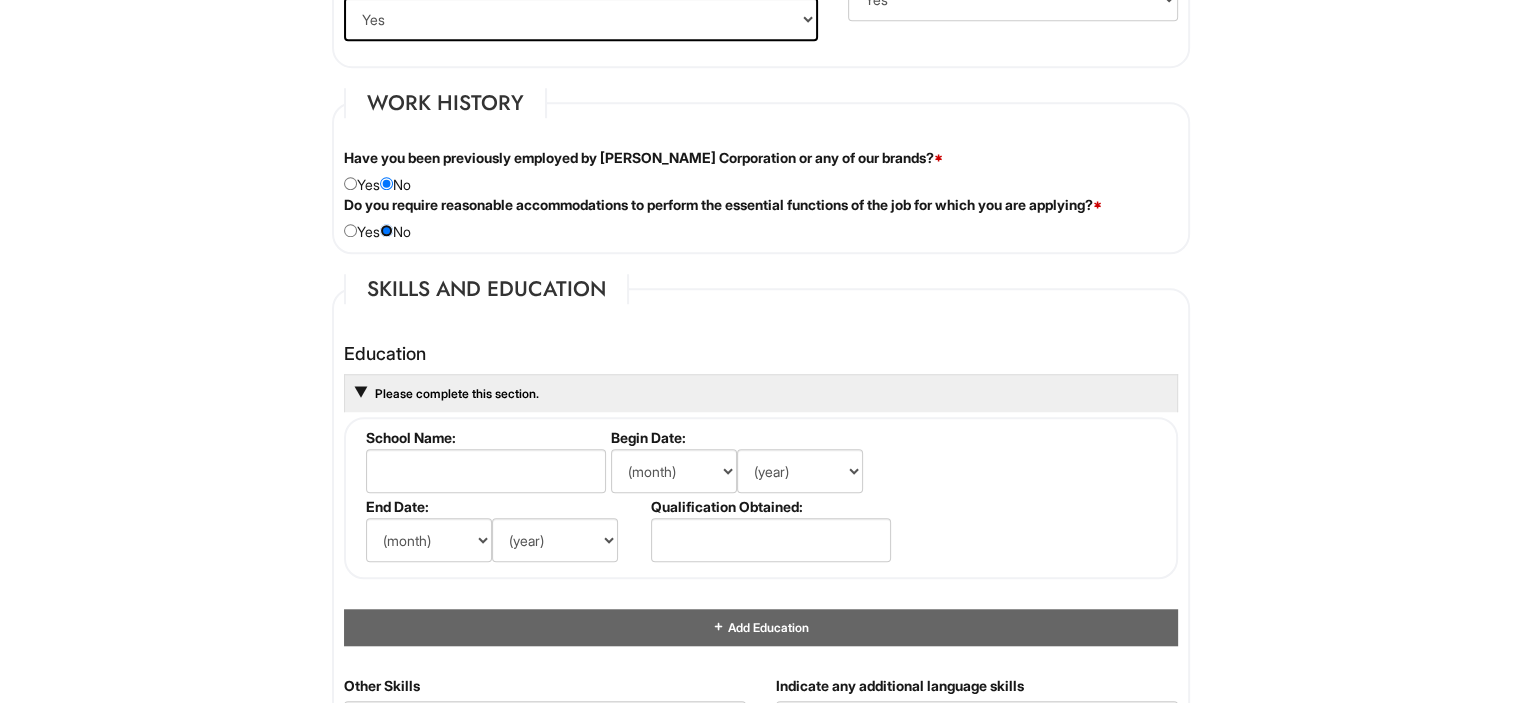 scroll, scrollTop: 1624, scrollLeft: 0, axis: vertical 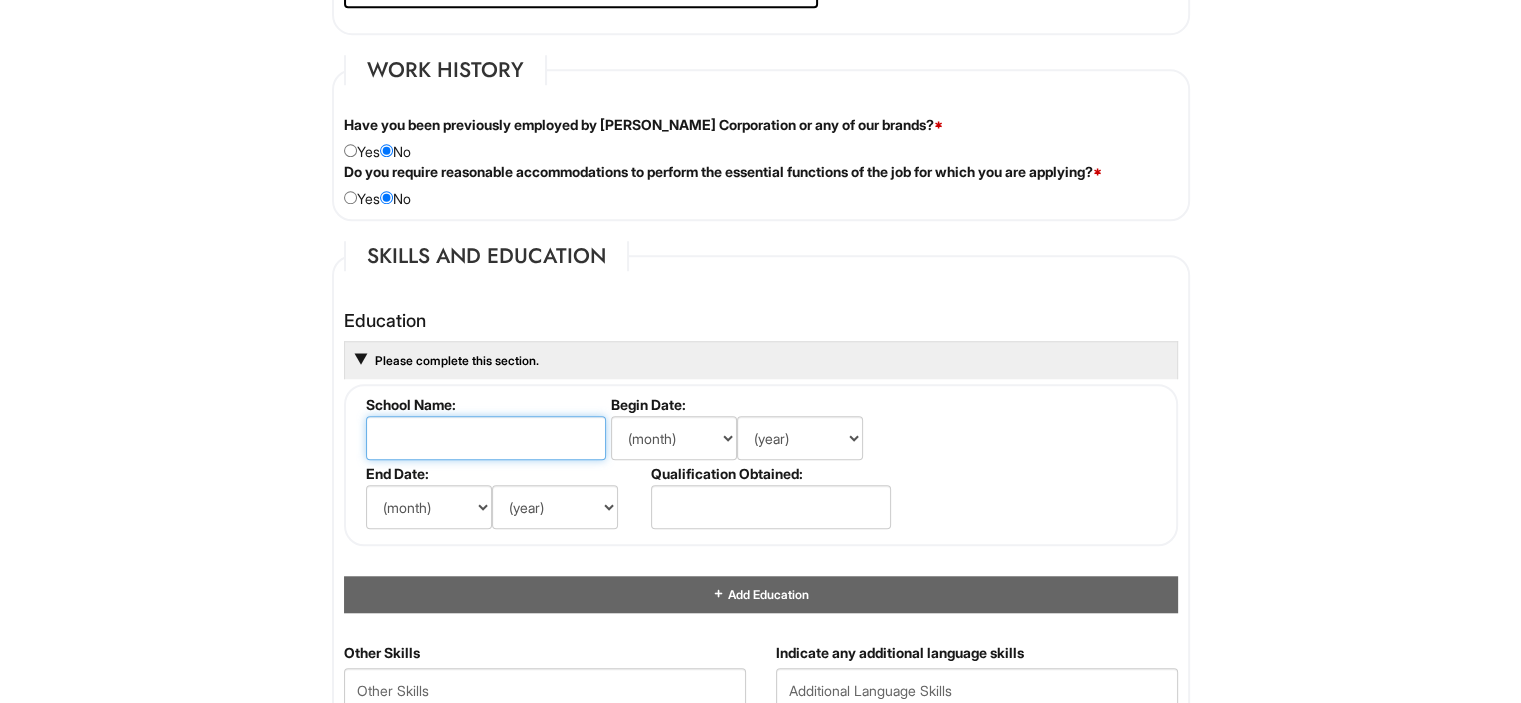 click at bounding box center [486, 438] 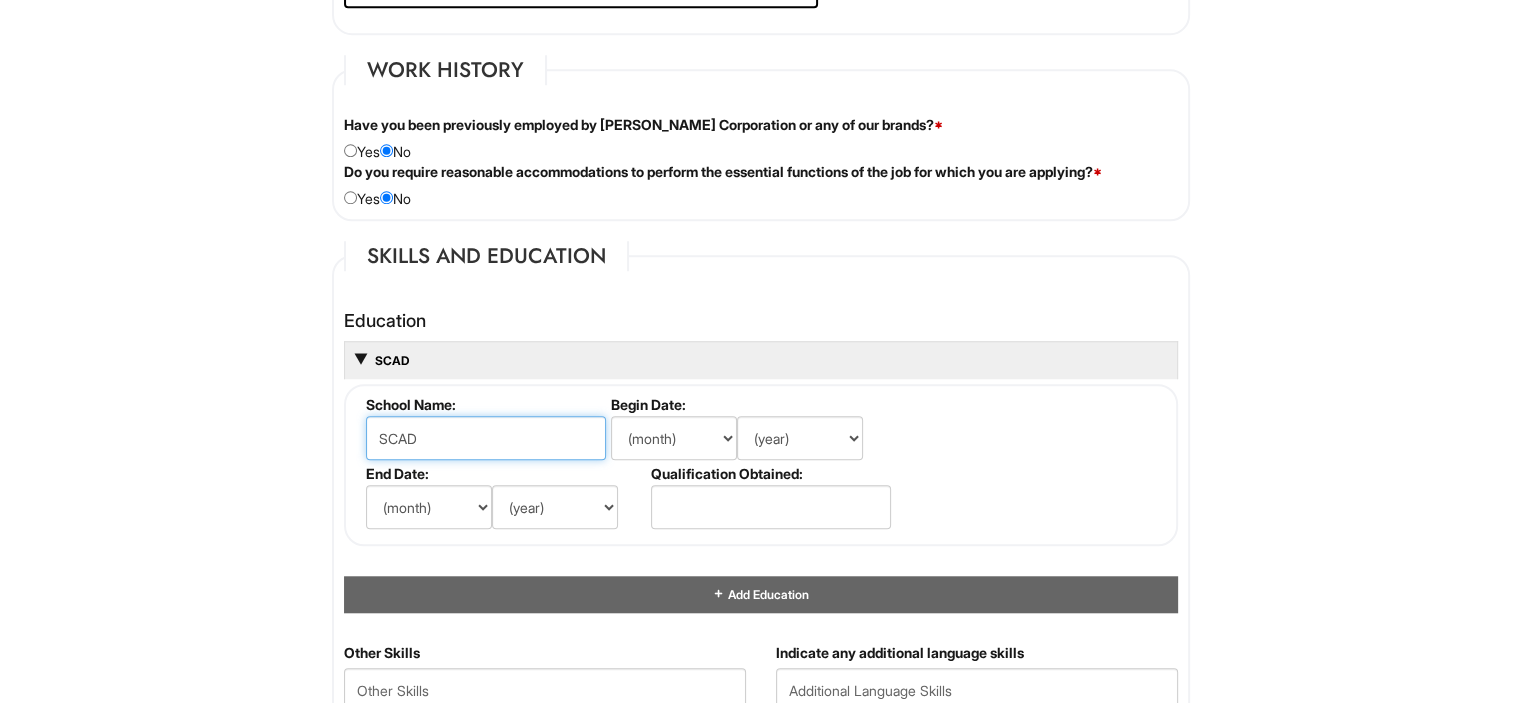 type on "SCAD" 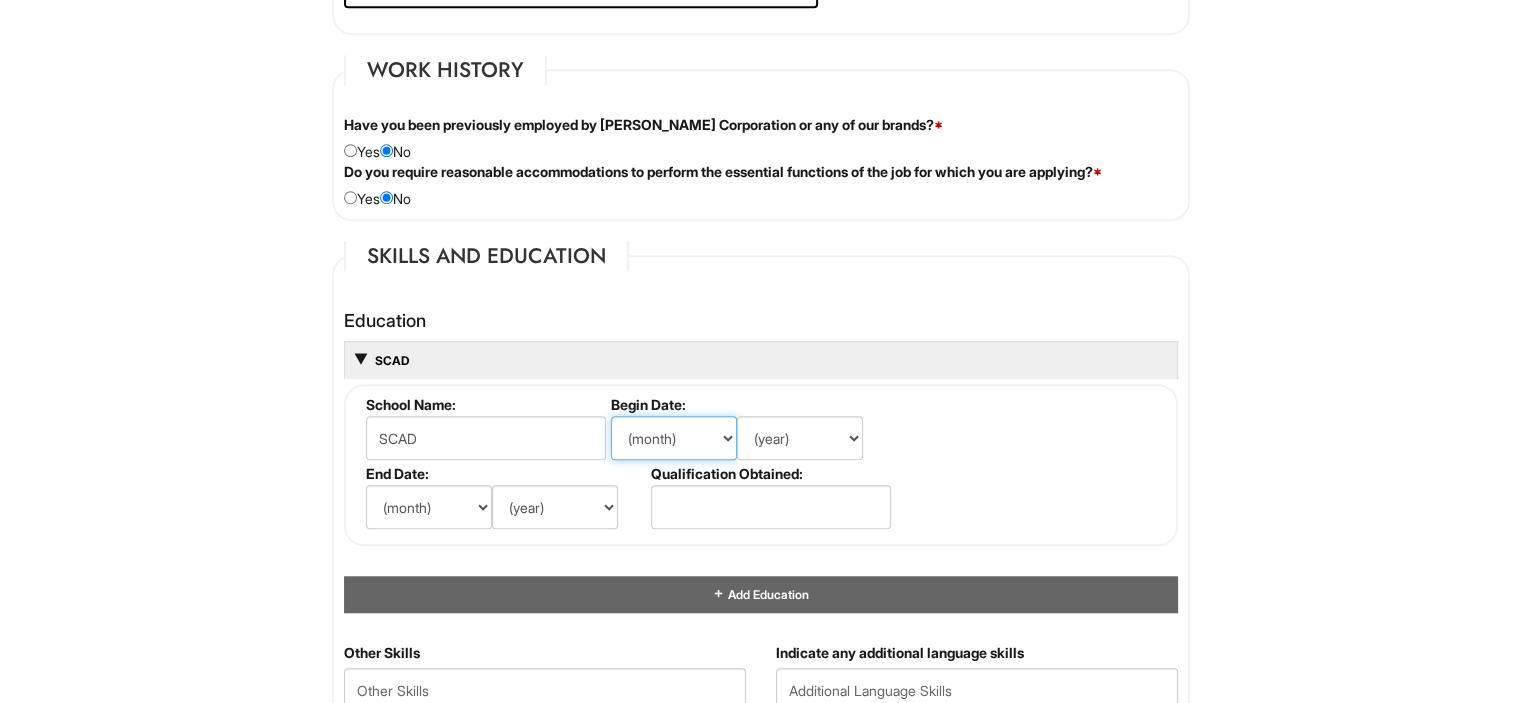 click on "(month) Jan Feb Mar Apr May Jun [DATE] Aug Sep Oct Nov Dec" at bounding box center (674, 438) 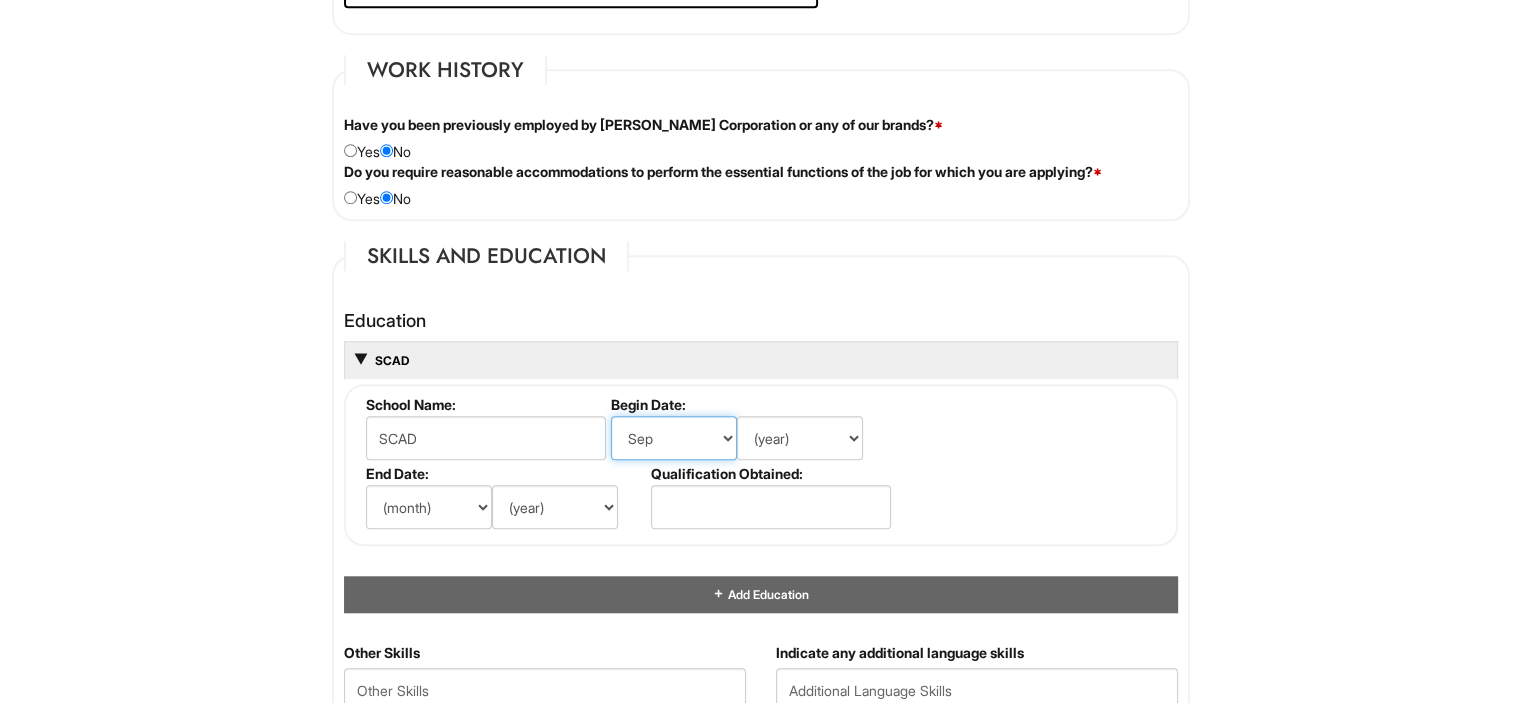 click on "(month) Jan Feb Mar Apr May Jun [DATE] Aug Sep Oct Nov Dec" at bounding box center (674, 438) 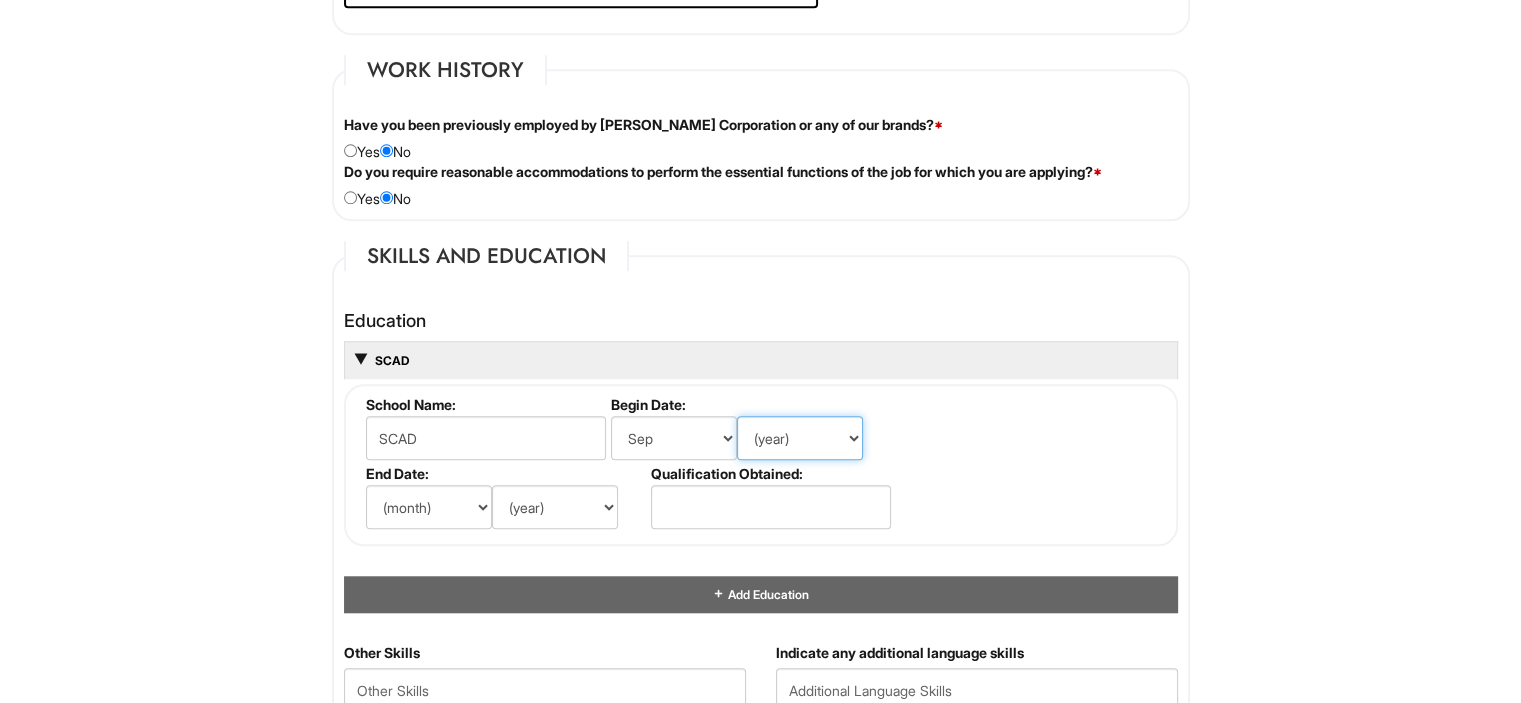 click on "(year) 2029 2028 2027 2026 2025 2024 2023 2022 2021 2020 2019 2018 2017 2016 2015 2014 2013 2012 2011 2010 2009 2008 2007 2006 2005 2004 2003 2002 2001 2000 1999 1998 1997 1996 1995 1994 1993 1992 1991 1990 1989 1988 1987 1986 1985 1984 1983 1982 1981 1980 1979 1978 1977 1976 1975 1974 1973 1972 1971 1970 1969 1968 1967 1966 1965 1964 1963 1962 1961 1960 1959 1958 1957 1956 1955 1954 1953 1952 1951 1950 1949 1948 1947 1946  --  2030 2031 2032 2033 2034 2035 2036 2037 2038 2039 2040 2041 2042 2043 2044 2045 2046 2047 2048 2049 2050 2051 2052 2053 2054 2055 2056 2057 2058 2059 2060 2061 2062 2063 2064" at bounding box center [800, 438] 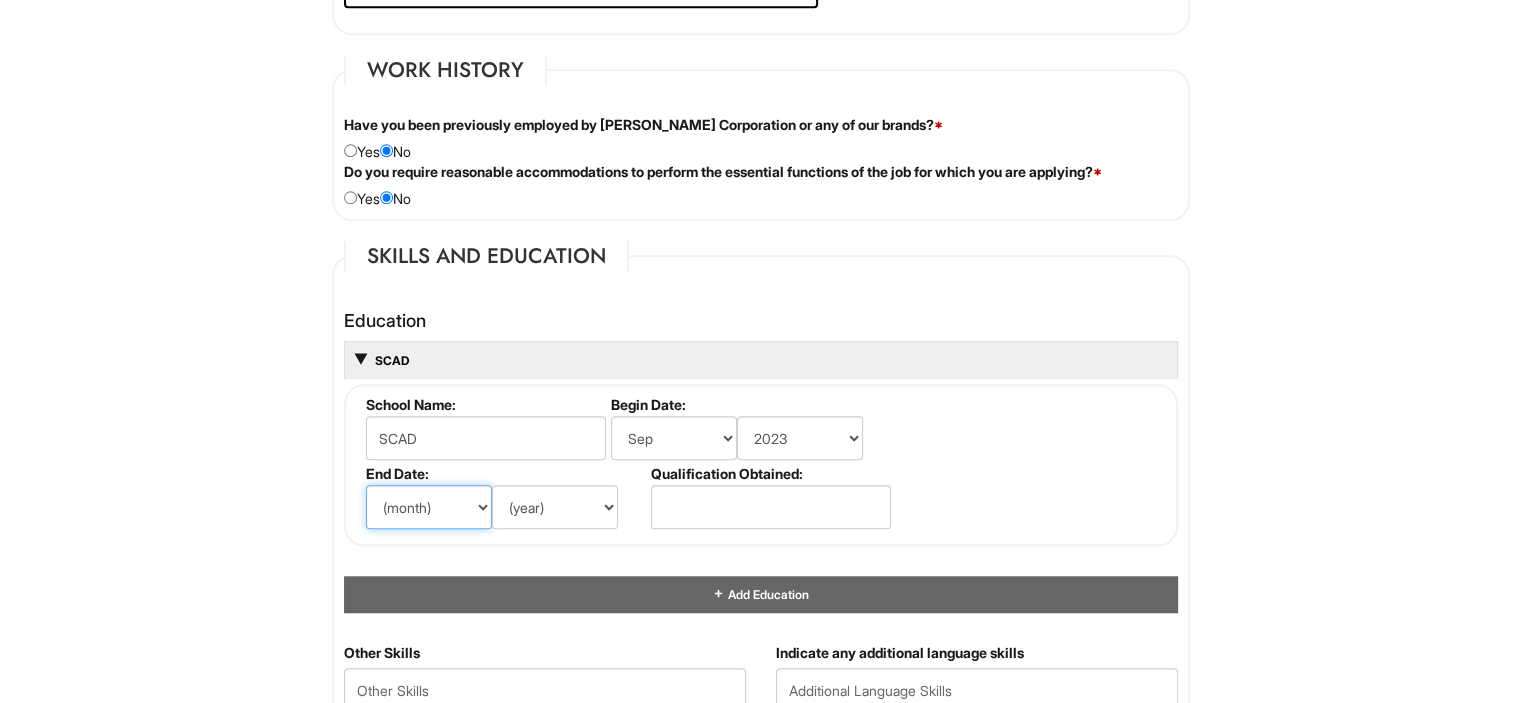 click on "(month) Jan Feb Mar Apr May Jun [DATE] Aug Sep Oct Nov Dec" at bounding box center [429, 507] 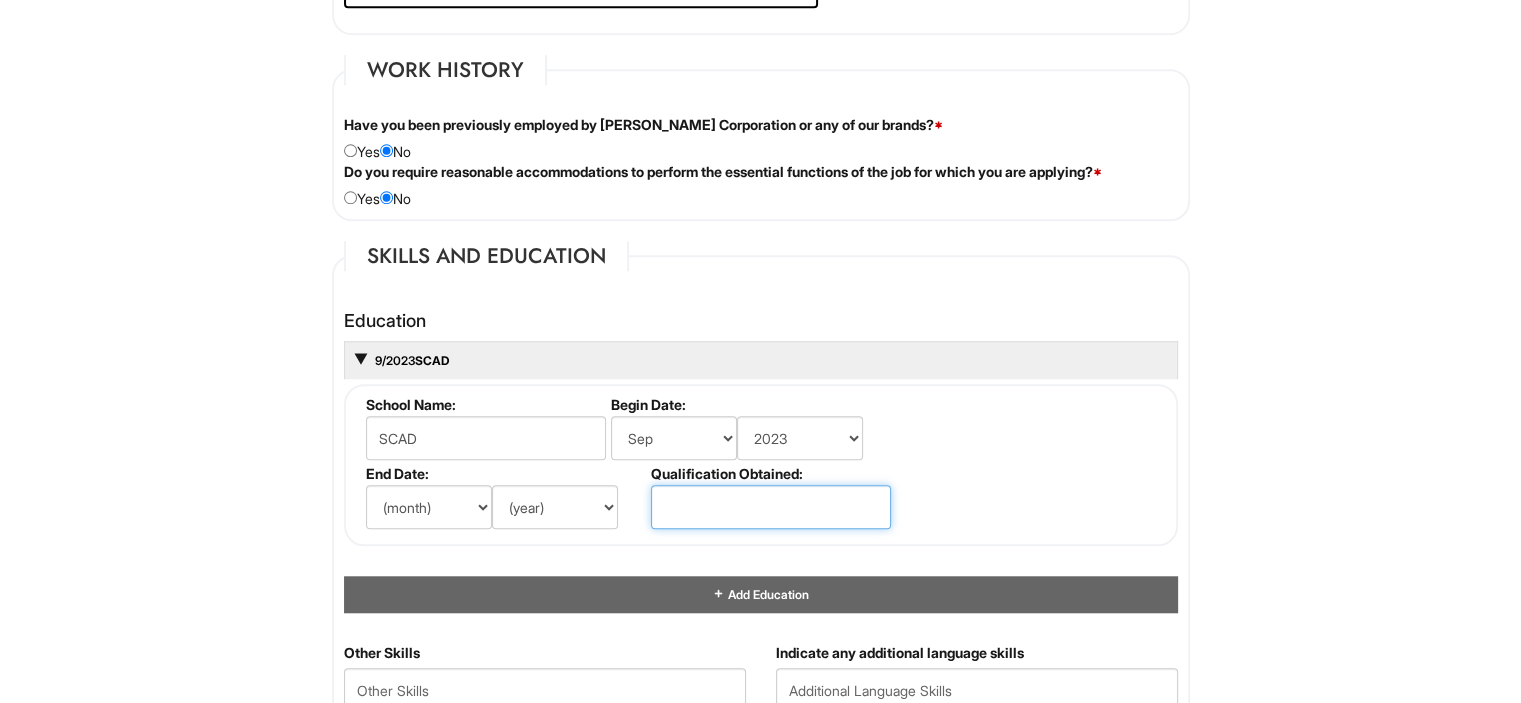 click at bounding box center (771, 507) 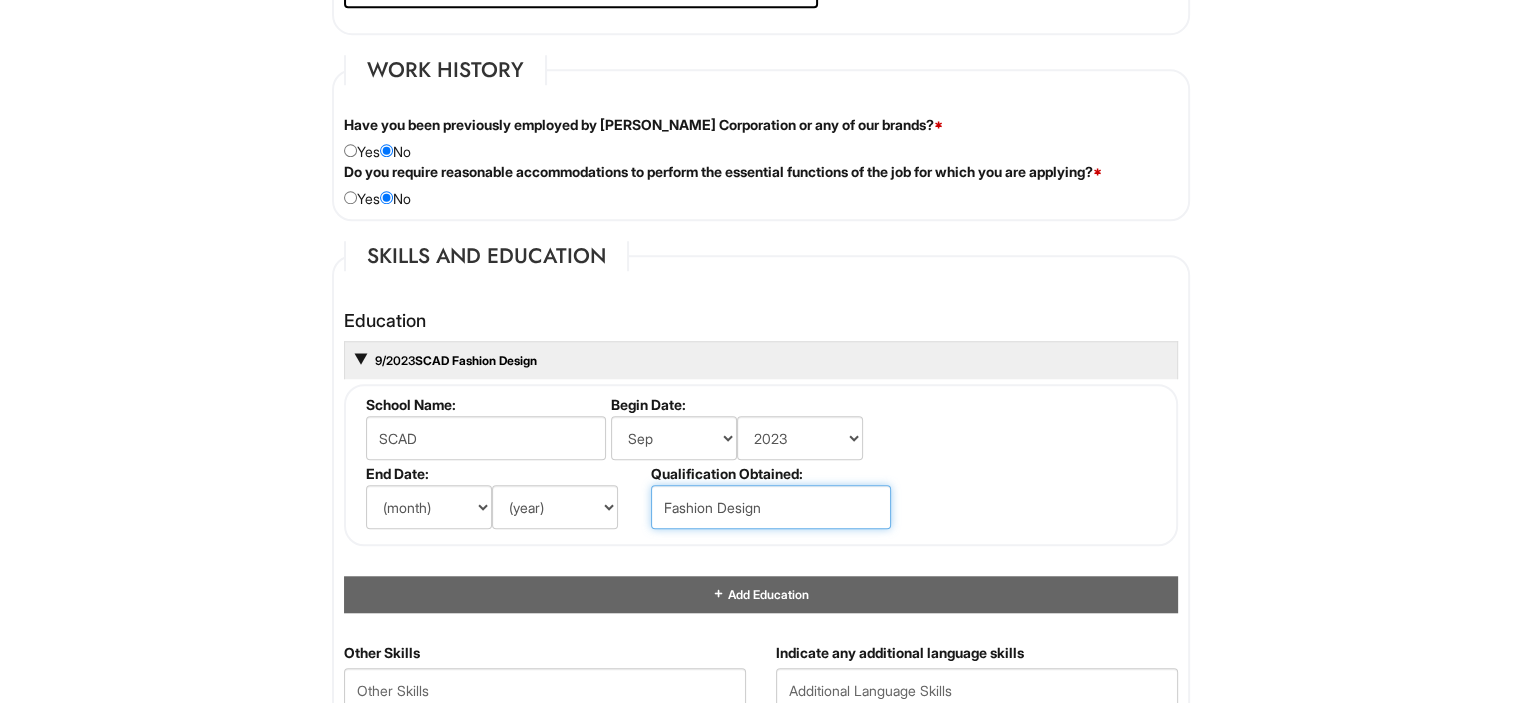 type on "Fashion Design" 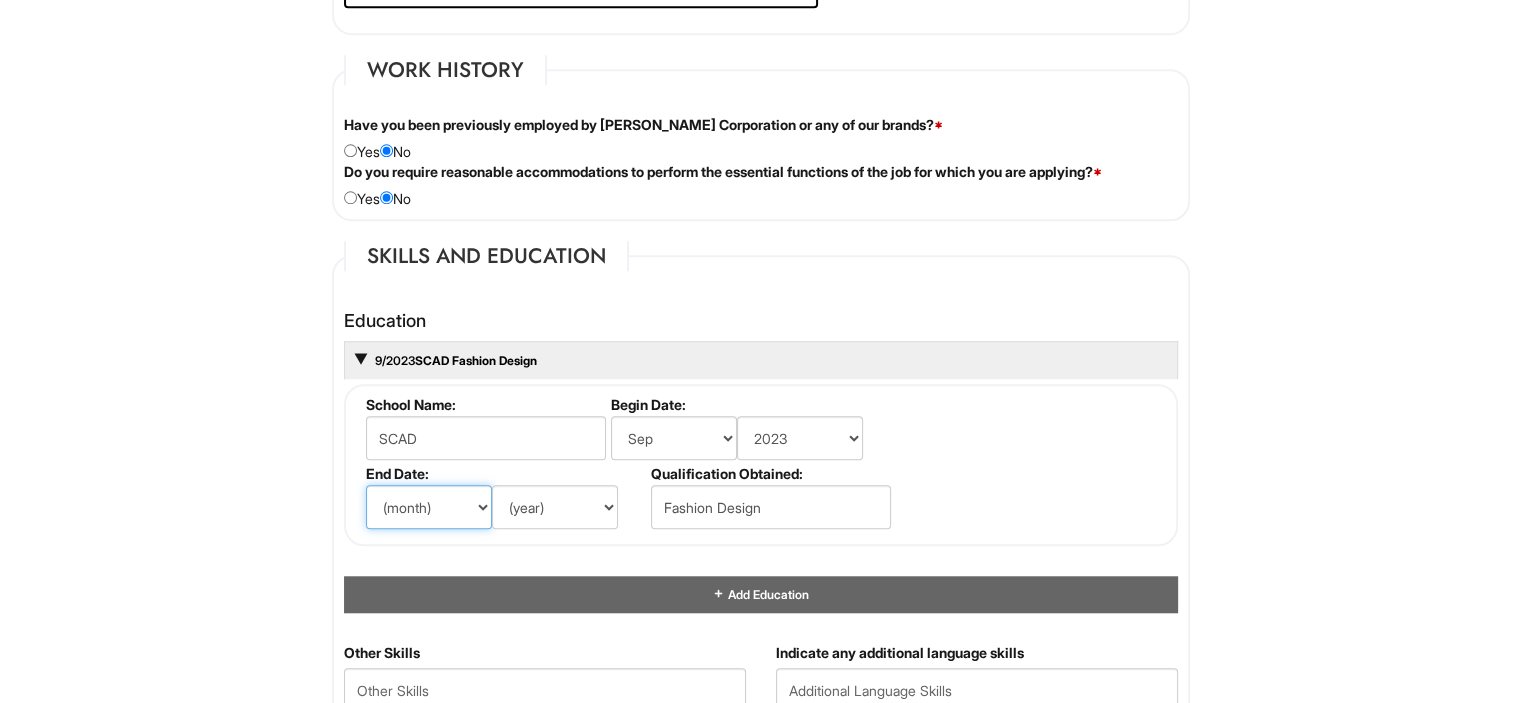 click on "(month) Jan Feb Mar Apr May Jun [DATE] Aug Sep Oct Nov Dec" at bounding box center (429, 507) 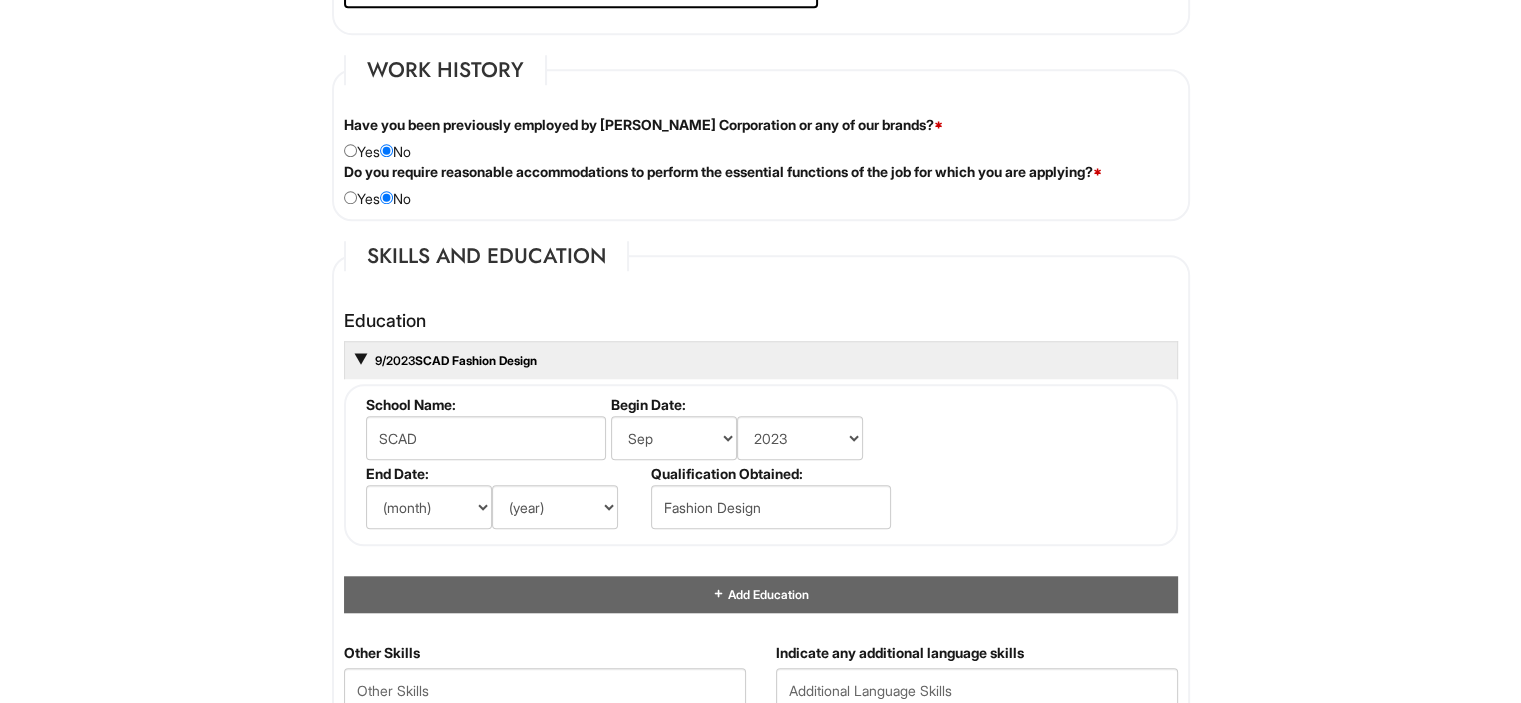 click on "Education
9/2023  SCAD Fashion Design
School Name:
SCAD
Begin Date:
(month) Jan Feb Mar Apr May Jun [DATE] Aug Sep Oct Nov Dec (year) 2029 2028 2027 2026 2025 2024 2023 2022 2021 2020 2019 2018 2017 2016 2015 2014 2013 2012 2011 2010 2009 2008 2007 2006 2005 2004 2003 2002 2001 2000 1999 1998 1997 1996 1995 1994 1993 1992 1991 1990 1989 1988 1987 1986 1985 1984 1983 1982 1981 1980 1979 1978 1977 1976 1975 1974 1973 1972 1971 1970 1969 1968 1967 1966 1965 1964 1963 1962 1961 1960 1959 1958 1957 1956 1955 1954 1953 1952 1951 1950 1949 1948 1947 1946  --  2030 2031 2032 2033 2034 2035 2036 2037 2038 2039 2040 2041 2042 2043 2044 2045 2046 2047 2048 2049 2050 2051 2052 2053 2054 2055 2056 2057 2058 2059 2060 2061 2062 2063 2064
End Date:
(month) Jan Feb Mar Apr May Jun [DATE] Aug Sep Oct Nov Dec (year) 2029 2028 2027 2026 2025 2024 2023 2022 2021 2020 2019 2018 2017 2016 2015 2014 2013 2012 2011 2010 2009 2008 2007 2006 2005 2004 2003 2002 2001 2000 1999 1998 1997 1996" at bounding box center [761, 462] 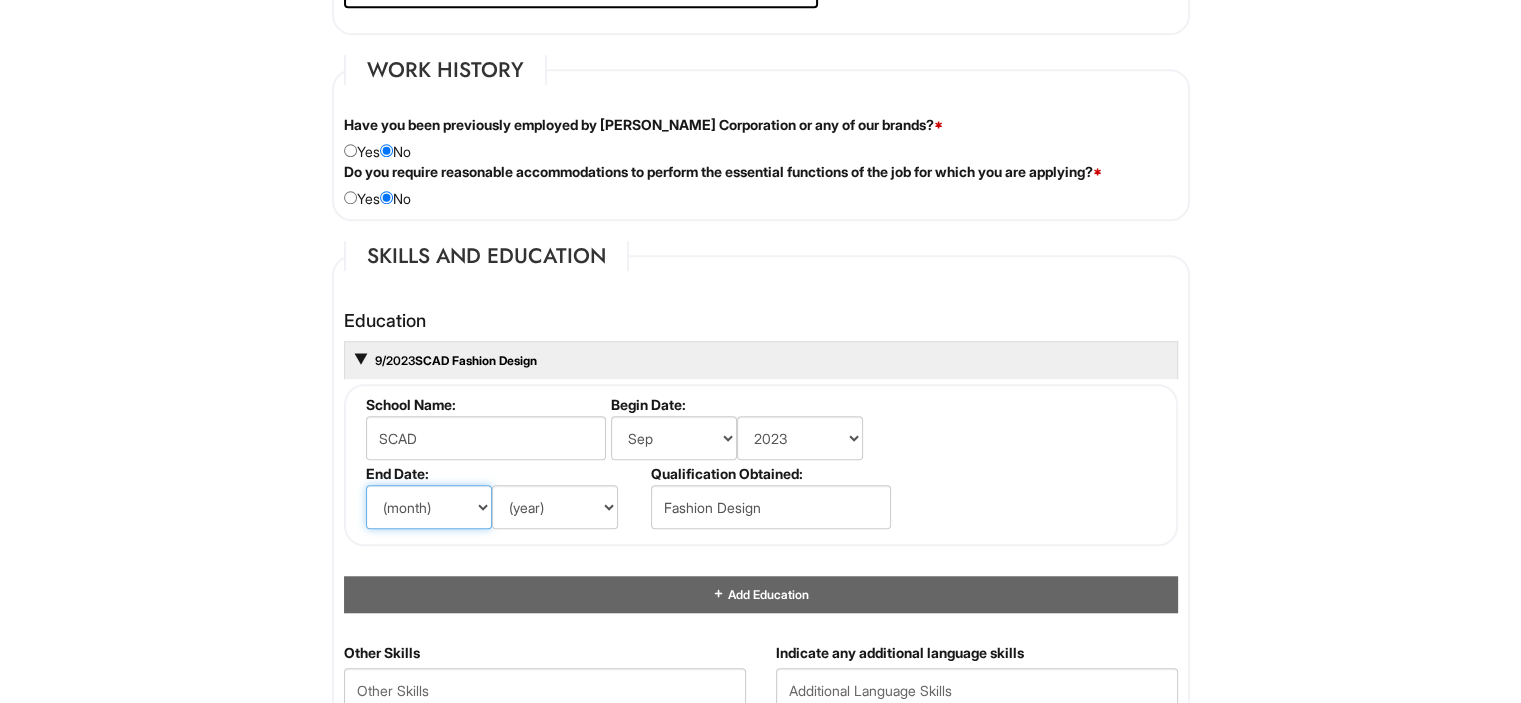 click on "(month) Jan Feb Mar Apr May Jun [DATE] Aug Sep Oct Nov Dec" at bounding box center [429, 507] 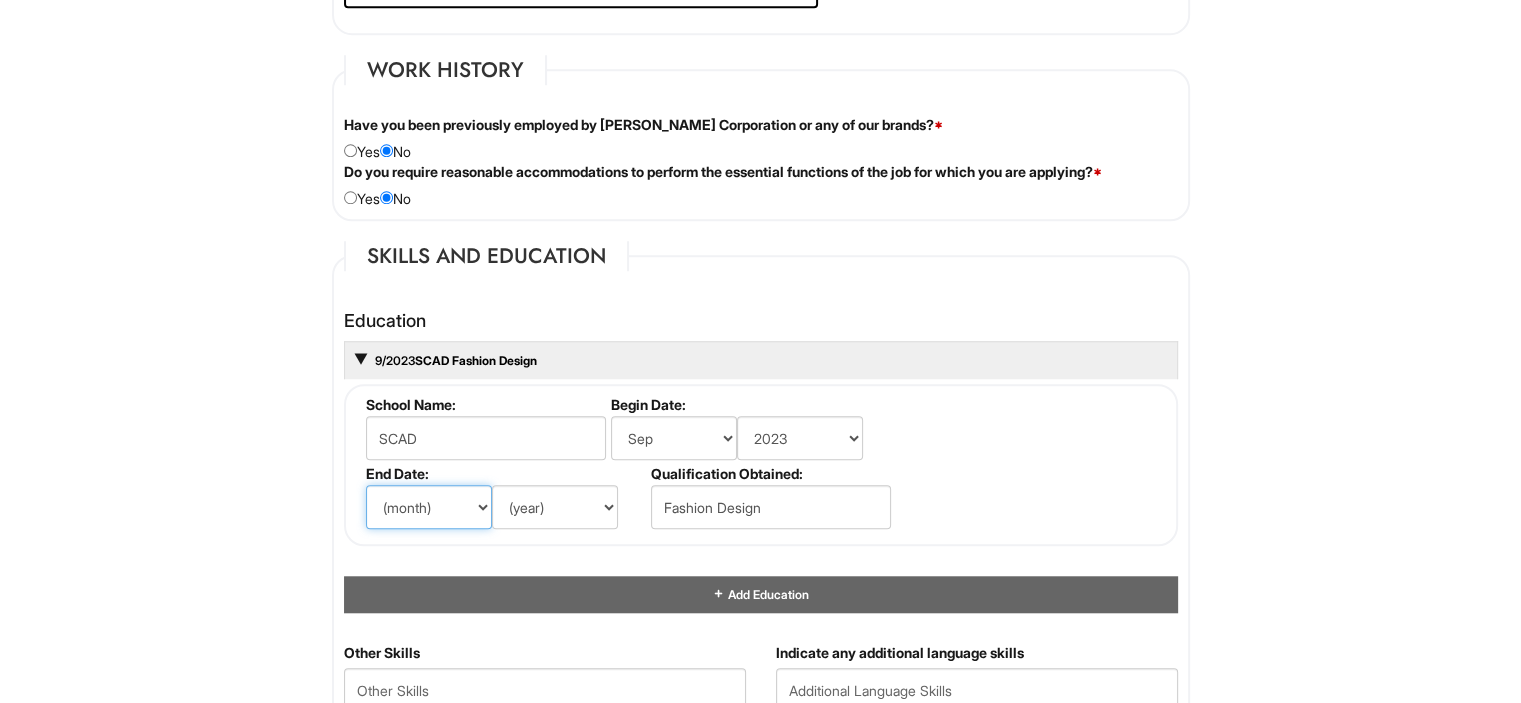 select on "8" 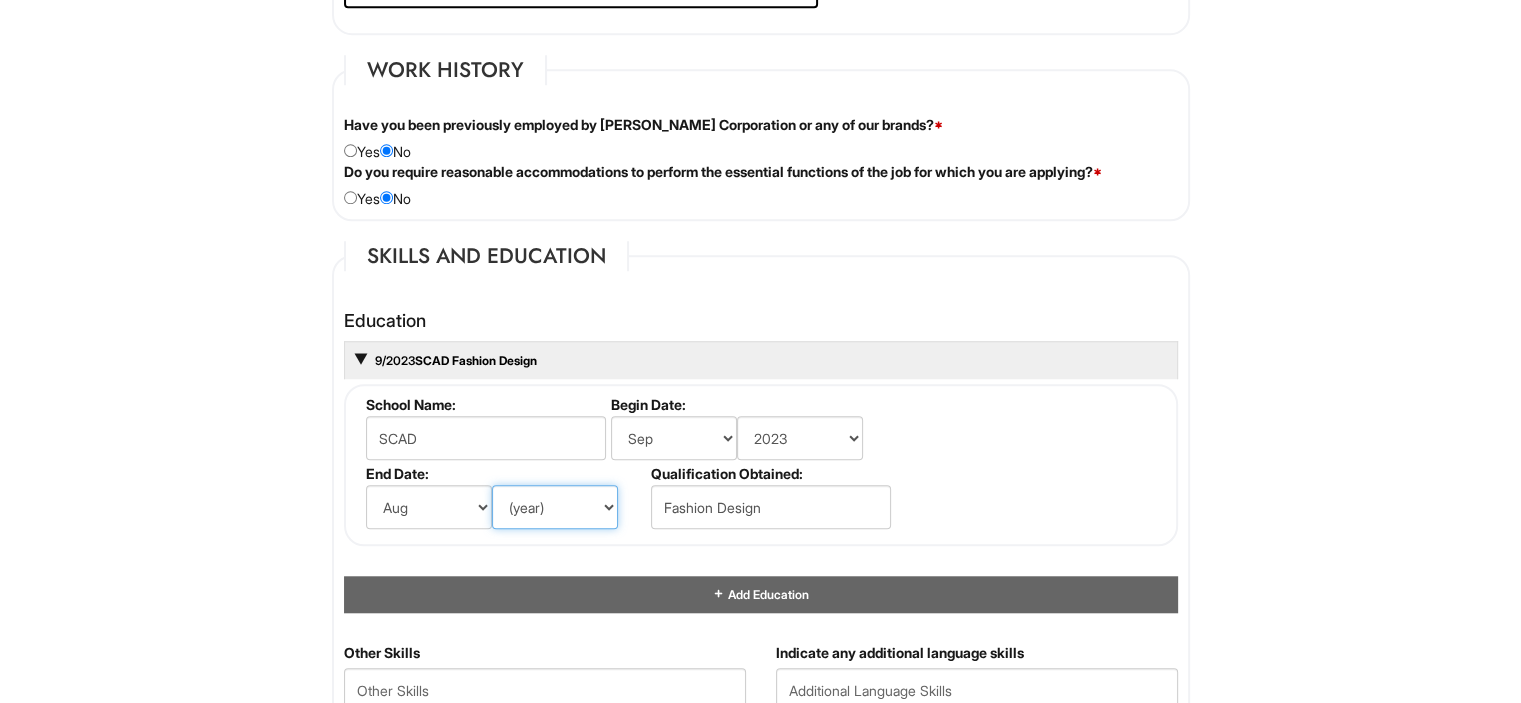 click on "(year) 2029 2028 2027 2026 2025 2024 2023 2022 2021 2020 2019 2018 2017 2016 2015 2014 2013 2012 2011 2010 2009 2008 2007 2006 2005 2004 2003 2002 2001 2000 1999 1998 1997 1996 1995 1994 1993 1992 1991 1990 1989 1988 1987 1986 1985 1984 1983 1982 1981 1980 1979 1978 1977 1976 1975 1974 1973 1972 1971 1970 1969 1968 1967 1966 1965 1964 1963 1962 1961 1960 1959 1958 1957 1956 1955 1954 1953 1952 1951 1950 1949 1948 1947 1946  --  2030 2031 2032 2033 2034 2035 2036 2037 2038 2039 2040 2041 2042 2043 2044 2045 2046 2047 2048 2049 2050 2051 2052 2053 2054 2055 2056 2057 2058 2059 2060 2061 2062 2063 2064" at bounding box center [555, 507] 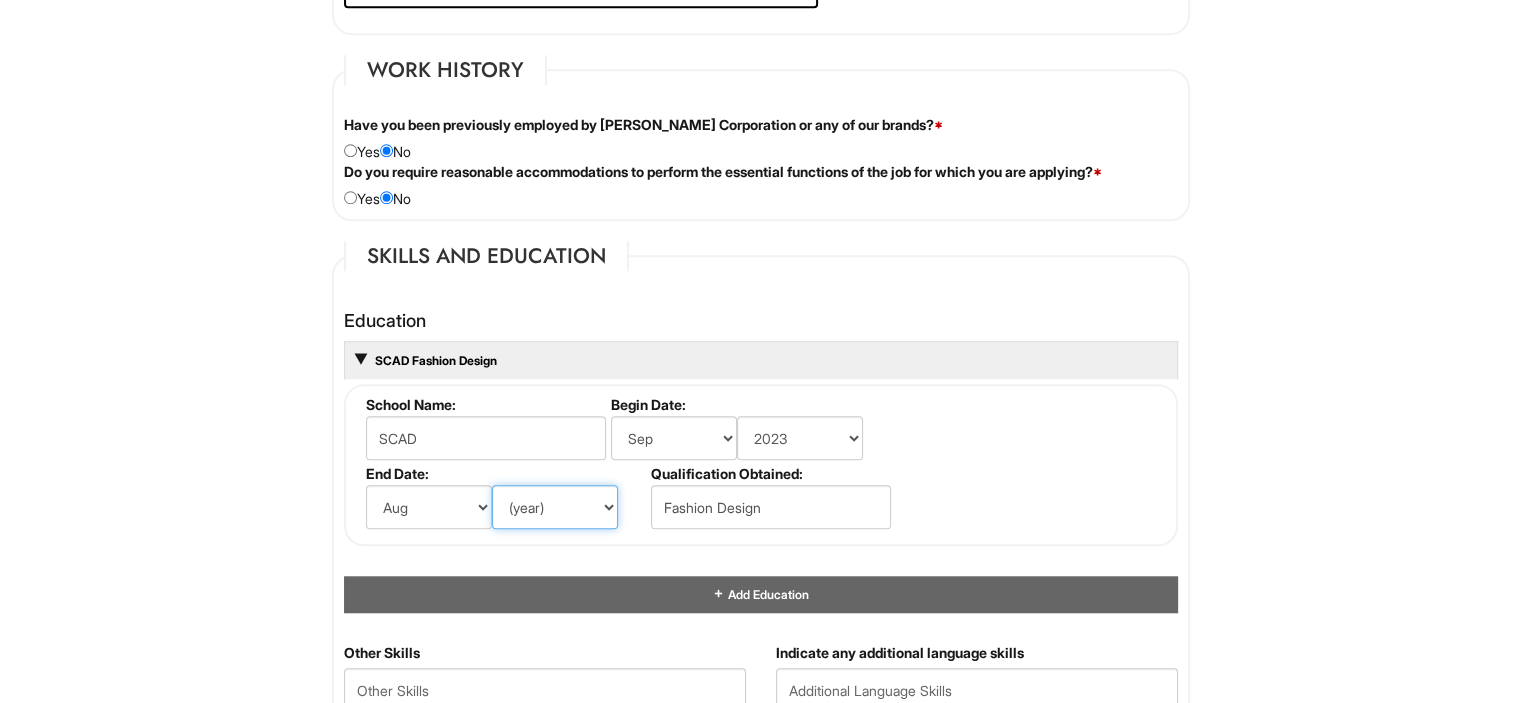 select on "2027" 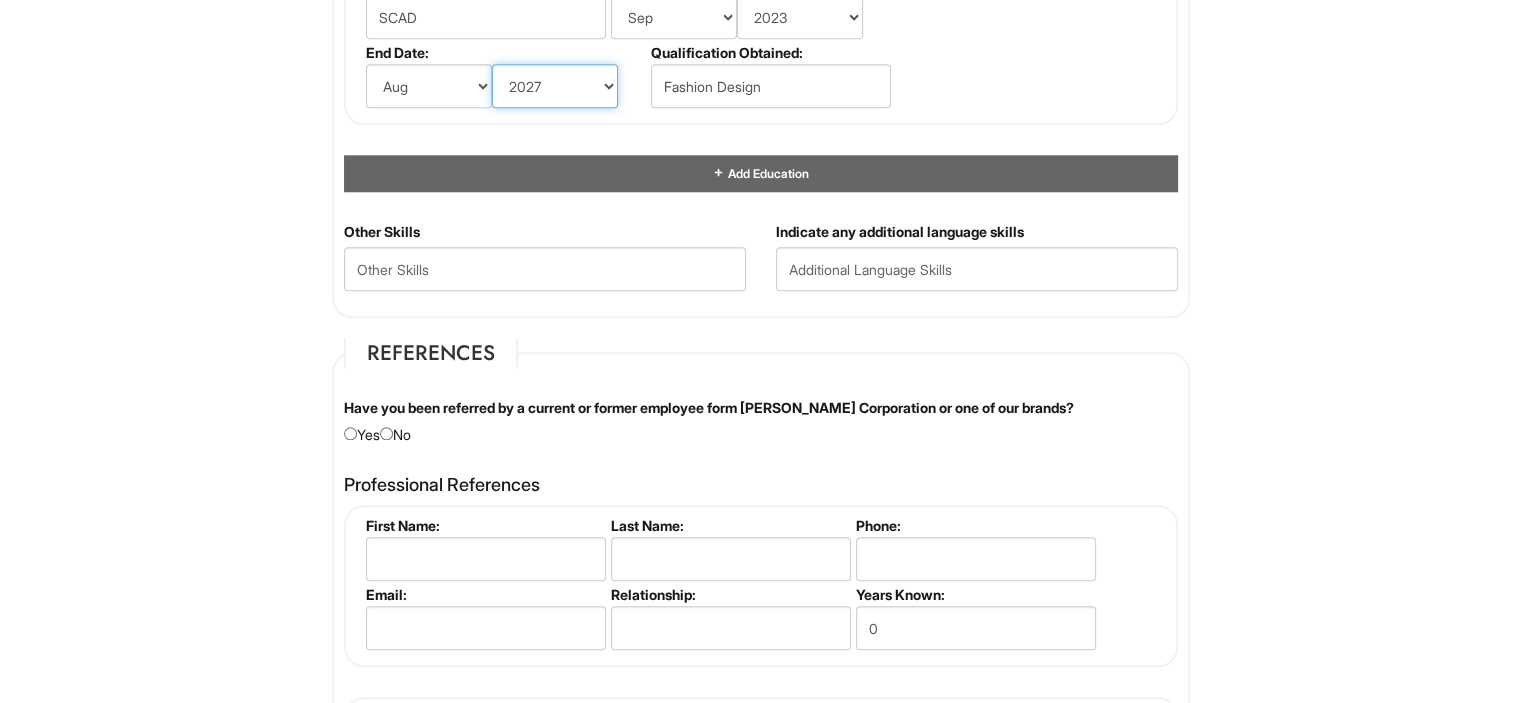 scroll, scrollTop: 2055, scrollLeft: 0, axis: vertical 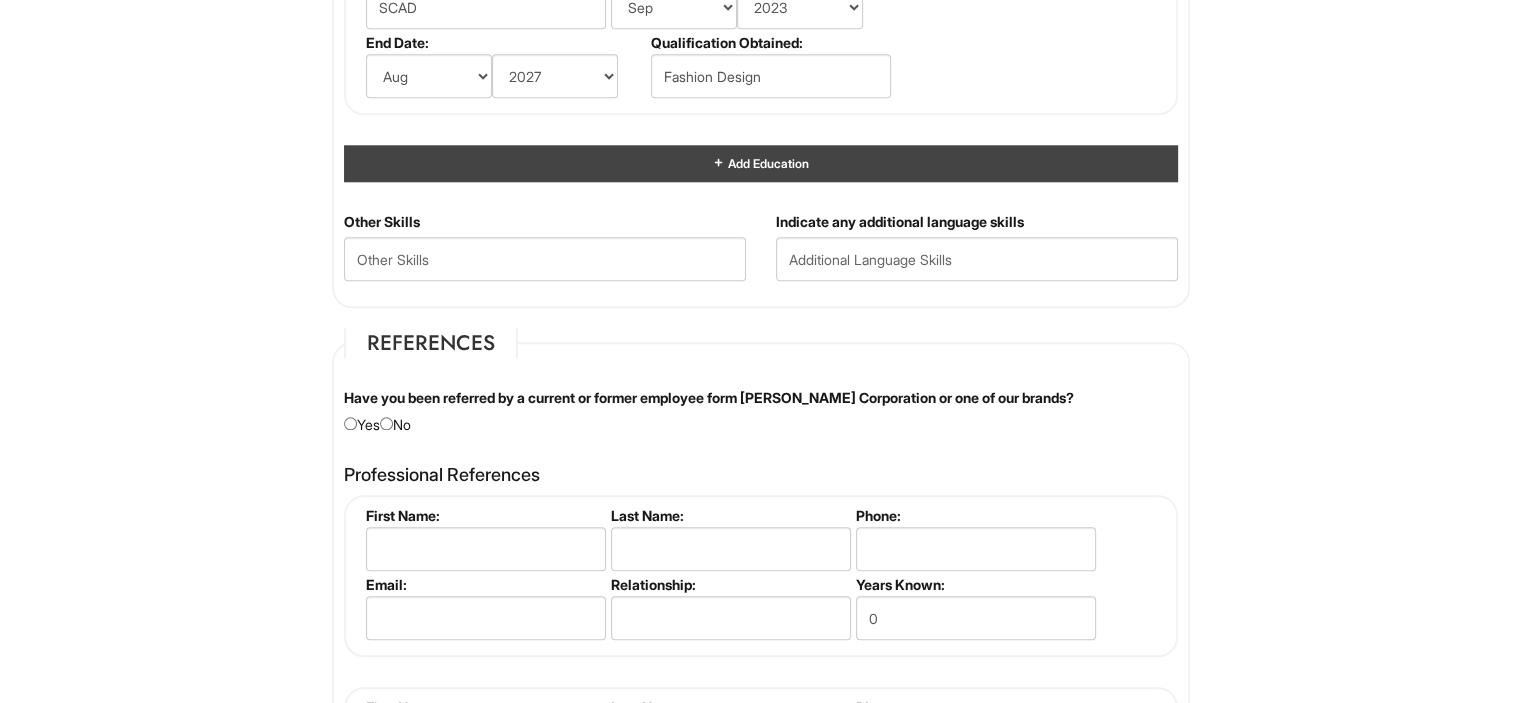 click on "Add Education" at bounding box center [761, 163] 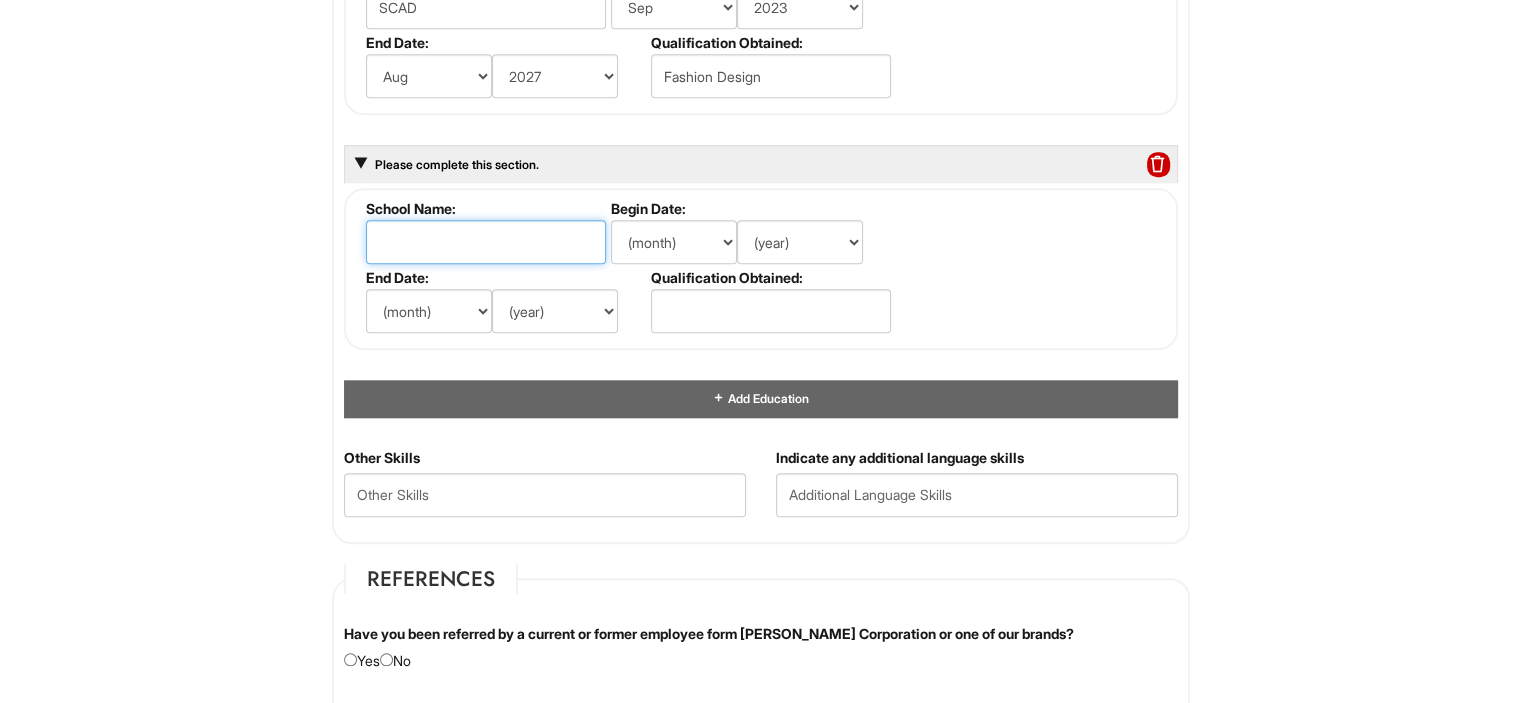 click at bounding box center (486, 242) 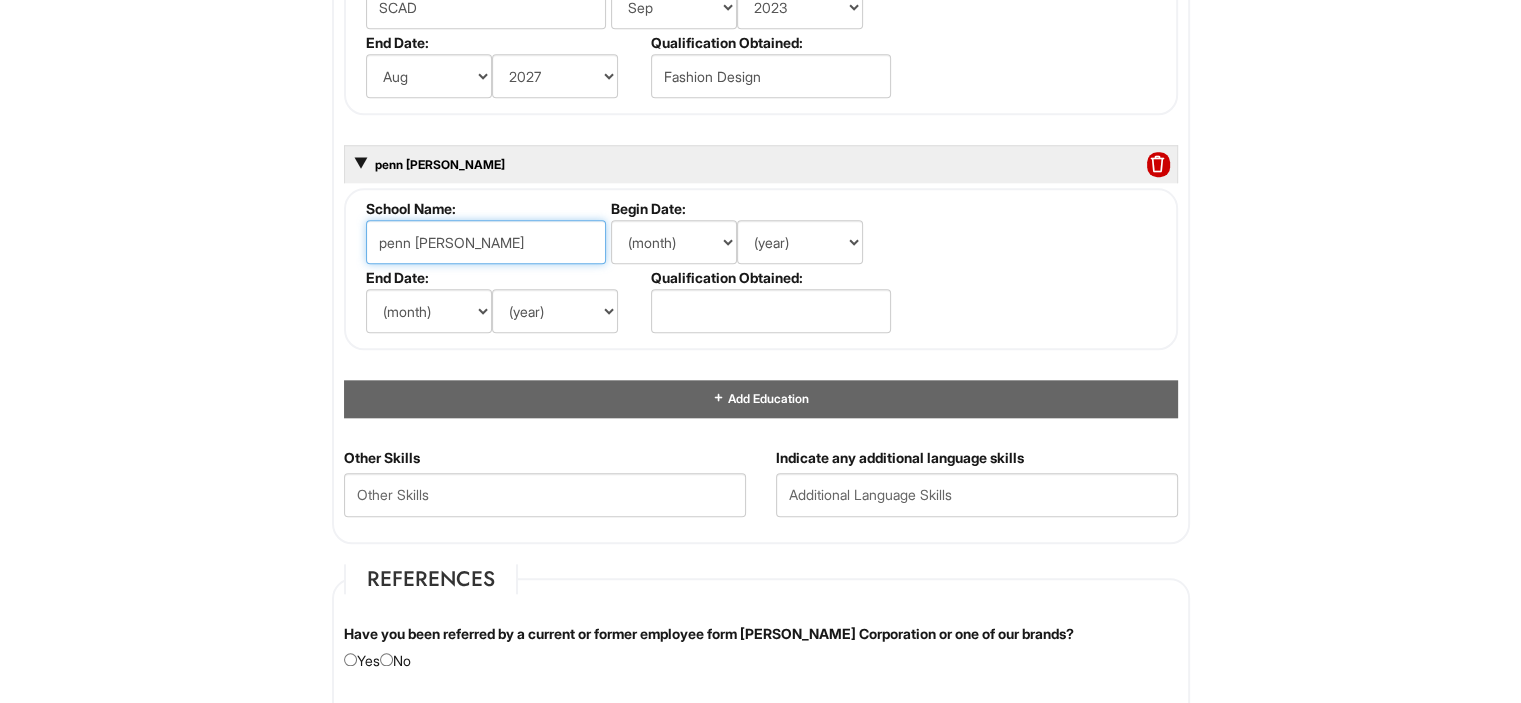 type on "penn [PERSON_NAME]" 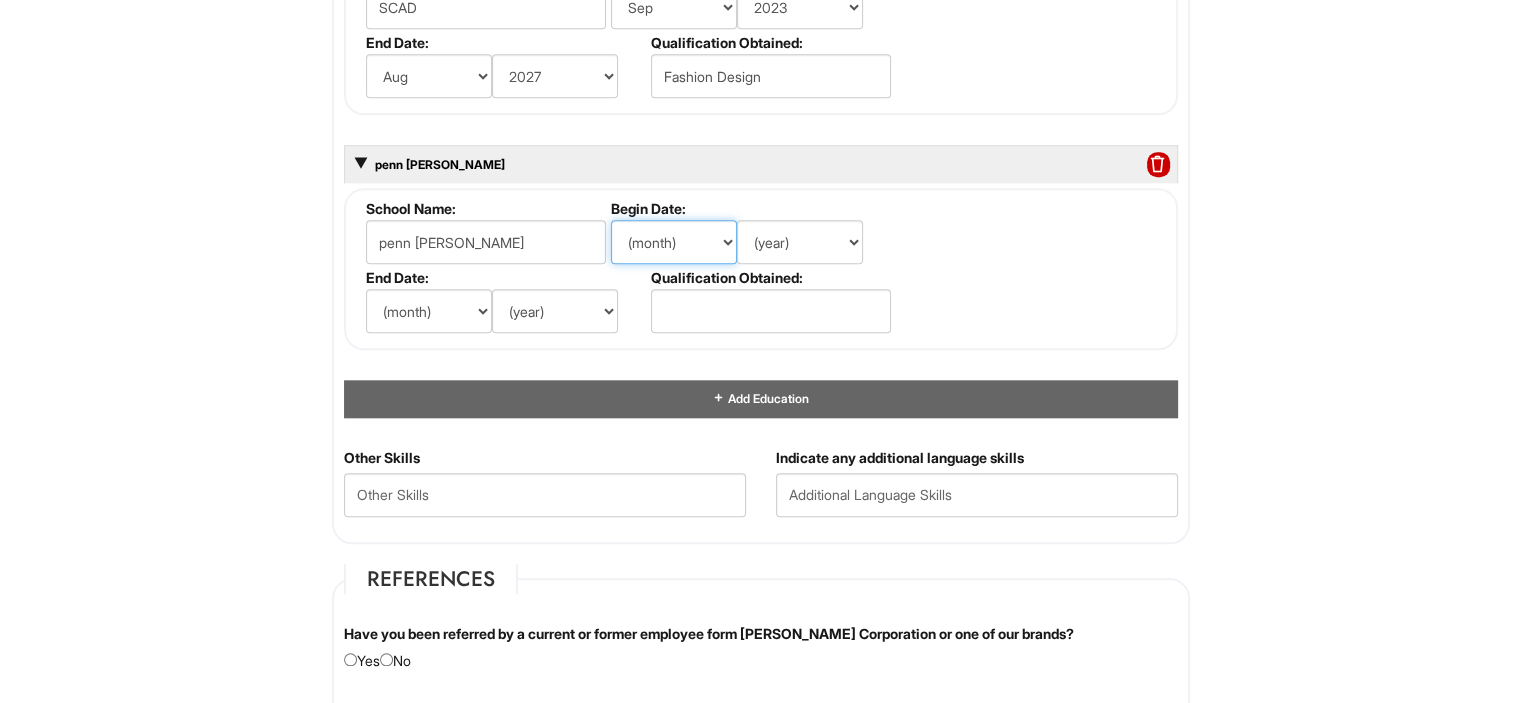 click on "(month) Jan Feb Mar Apr May Jun [DATE] Aug Sep Oct Nov Dec" at bounding box center [674, 242] 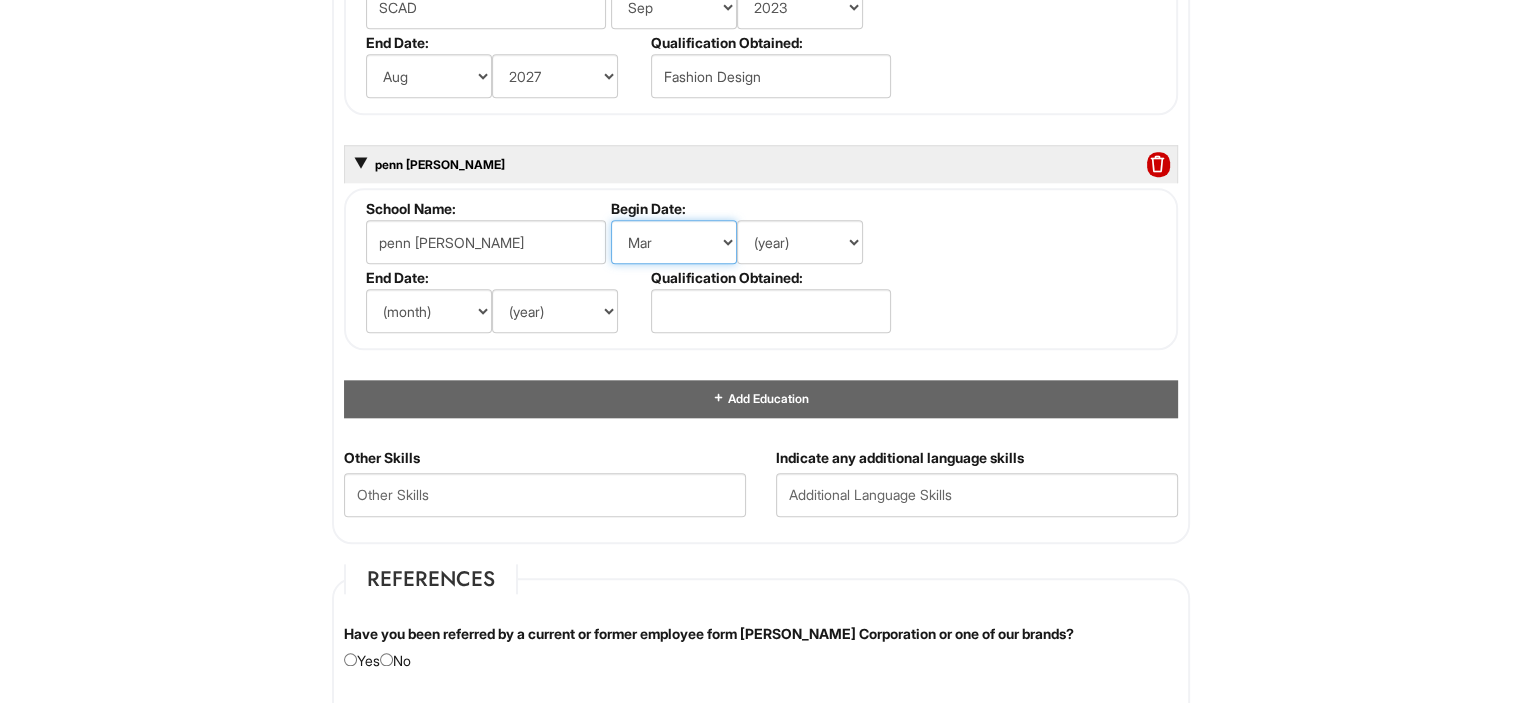 click on "(month) Jan Feb Mar Apr May Jun [DATE] Aug Sep Oct Nov Dec" at bounding box center (674, 242) 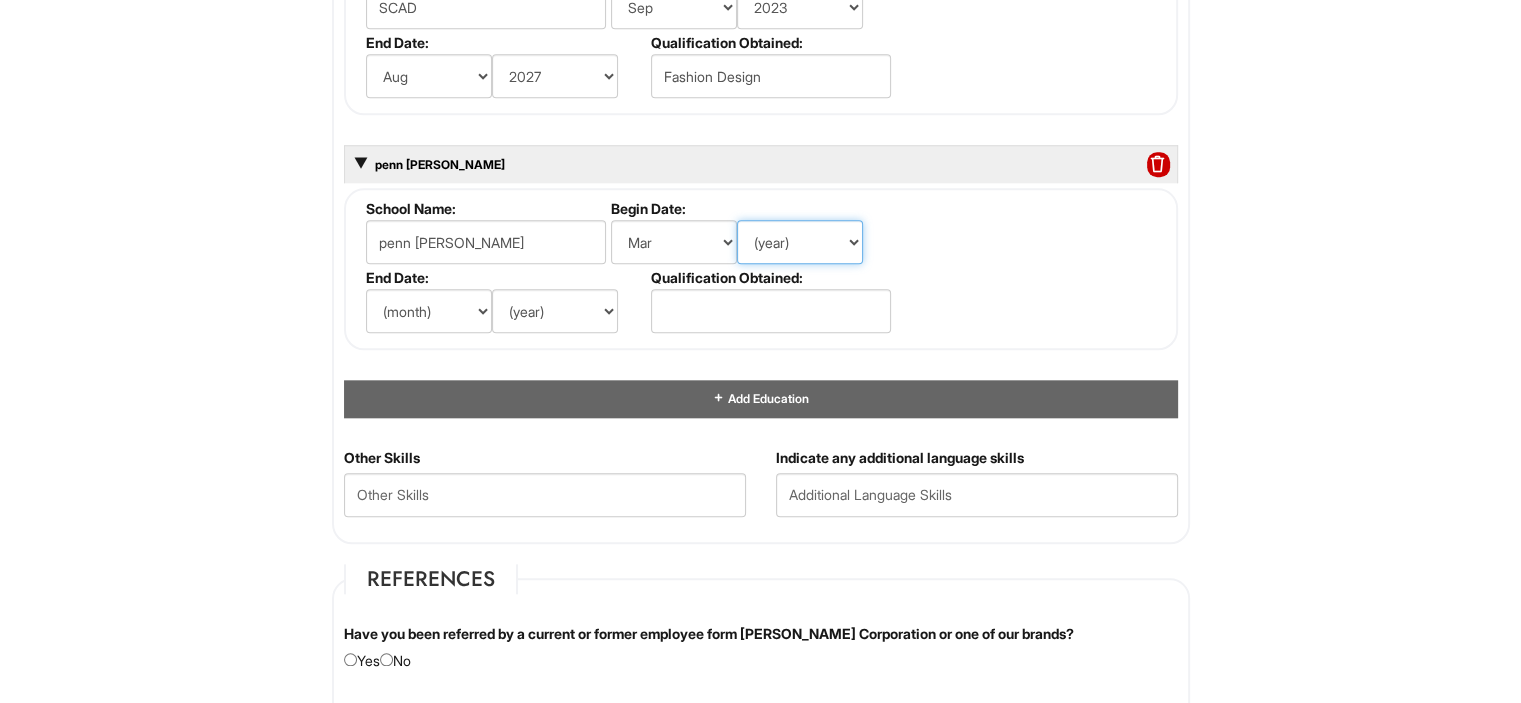 click on "(year) 2029 2028 2027 2026 2025 2024 2023 2022 2021 2020 2019 2018 2017 2016 2015 2014 2013 2012 2011 2010 2009 2008 2007 2006 2005 2004 2003 2002 2001 2000 1999 1998 1997 1996 1995 1994 1993 1992 1991 1990 1989 1988 1987 1986 1985 1984 1983 1982 1981 1980 1979 1978 1977 1976 1975 1974 1973 1972 1971 1970 1969 1968 1967 1966 1965 1964 1963 1962 1961 1960 1959 1958 1957 1956 1955 1954 1953 1952 1951 1950 1949 1948 1947 1946  --  2030 2031 2032 2033 2034 2035 2036 2037 2038 2039 2040 2041 2042 2043 2044 2045 2046 2047 2048 2049 2050 2051 2052 2053 2054 2055 2056 2057 2058 2059 2060 2061 2062 2063 2064" at bounding box center [800, 242] 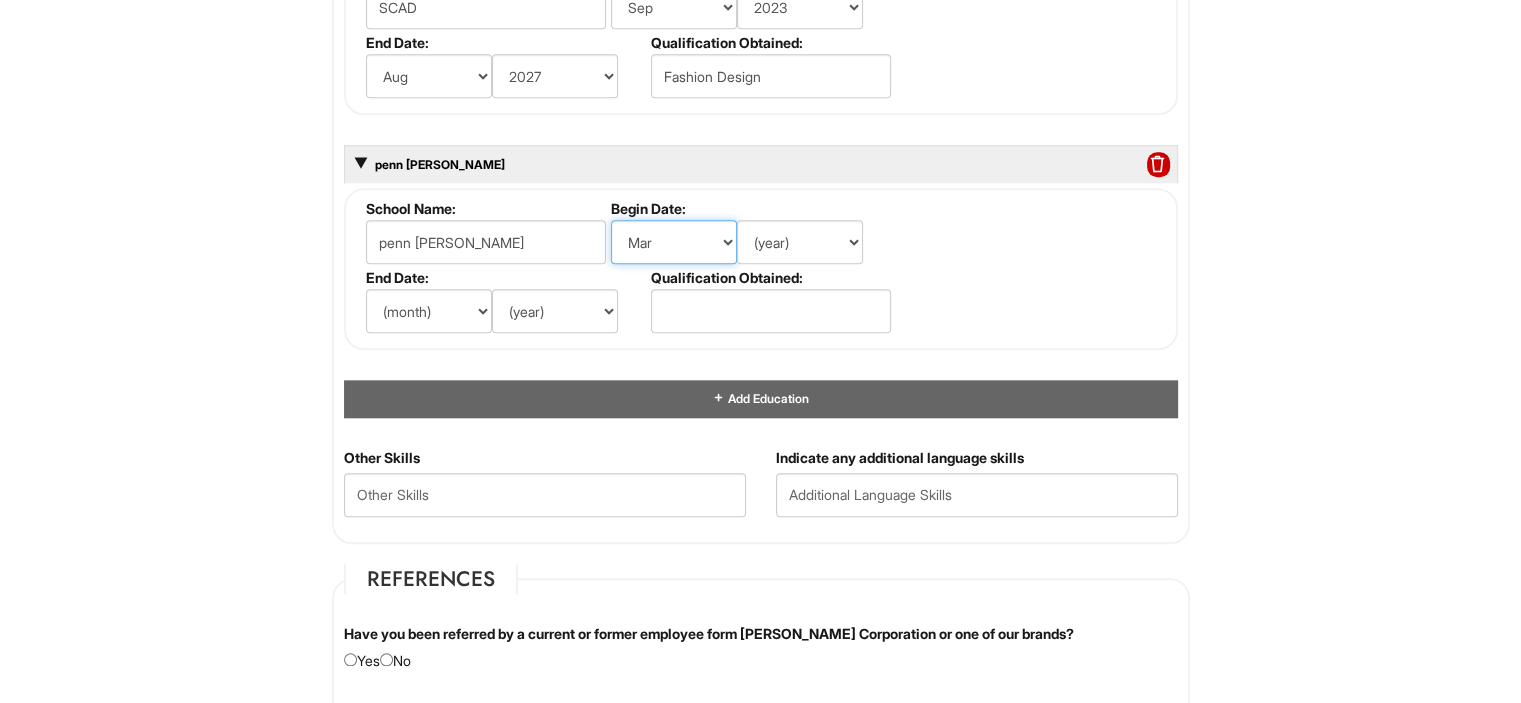 click on "(month) Jan Feb Mar Apr May Jun [DATE] Aug Sep Oct Nov Dec" at bounding box center [674, 242] 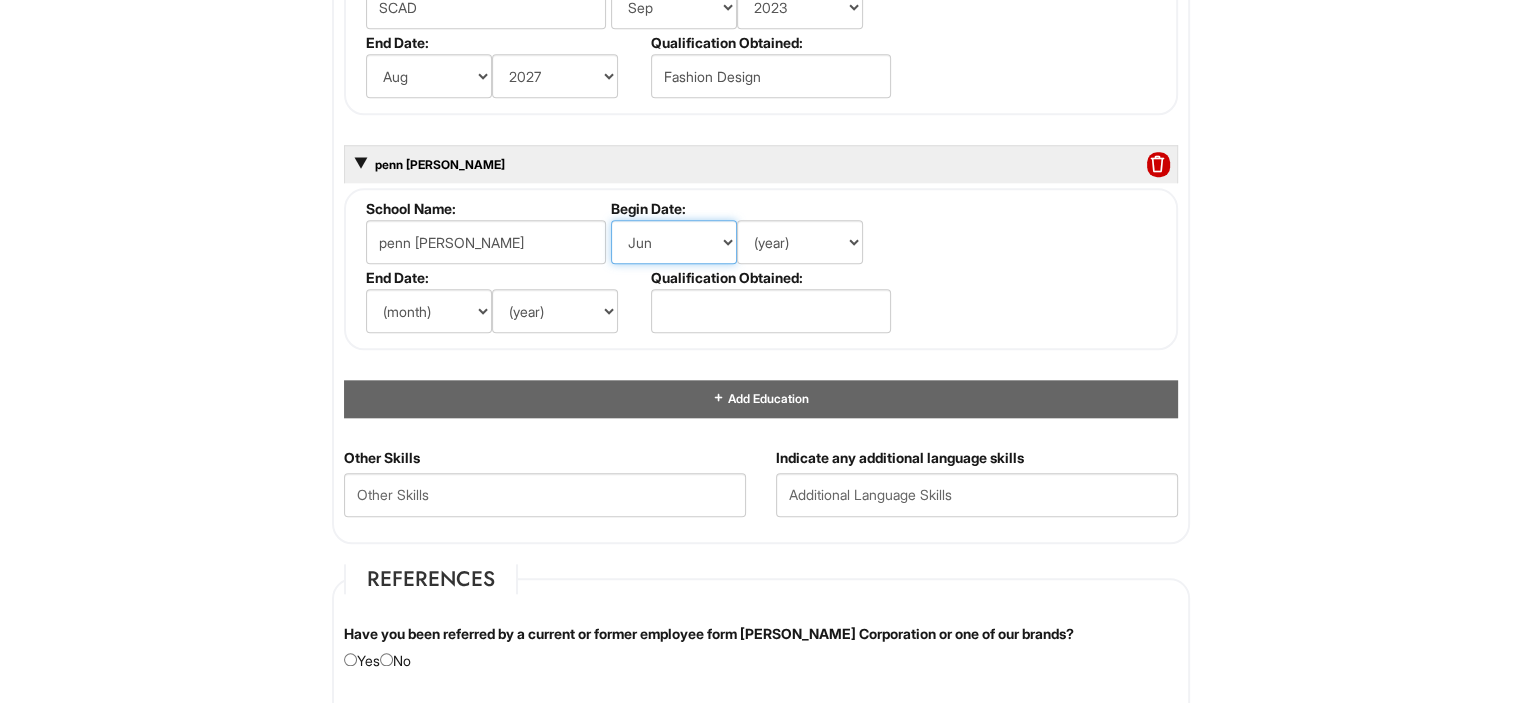 click on "(month) Jan Feb Mar Apr May Jun [DATE] Aug Sep Oct Nov Dec" at bounding box center (674, 242) 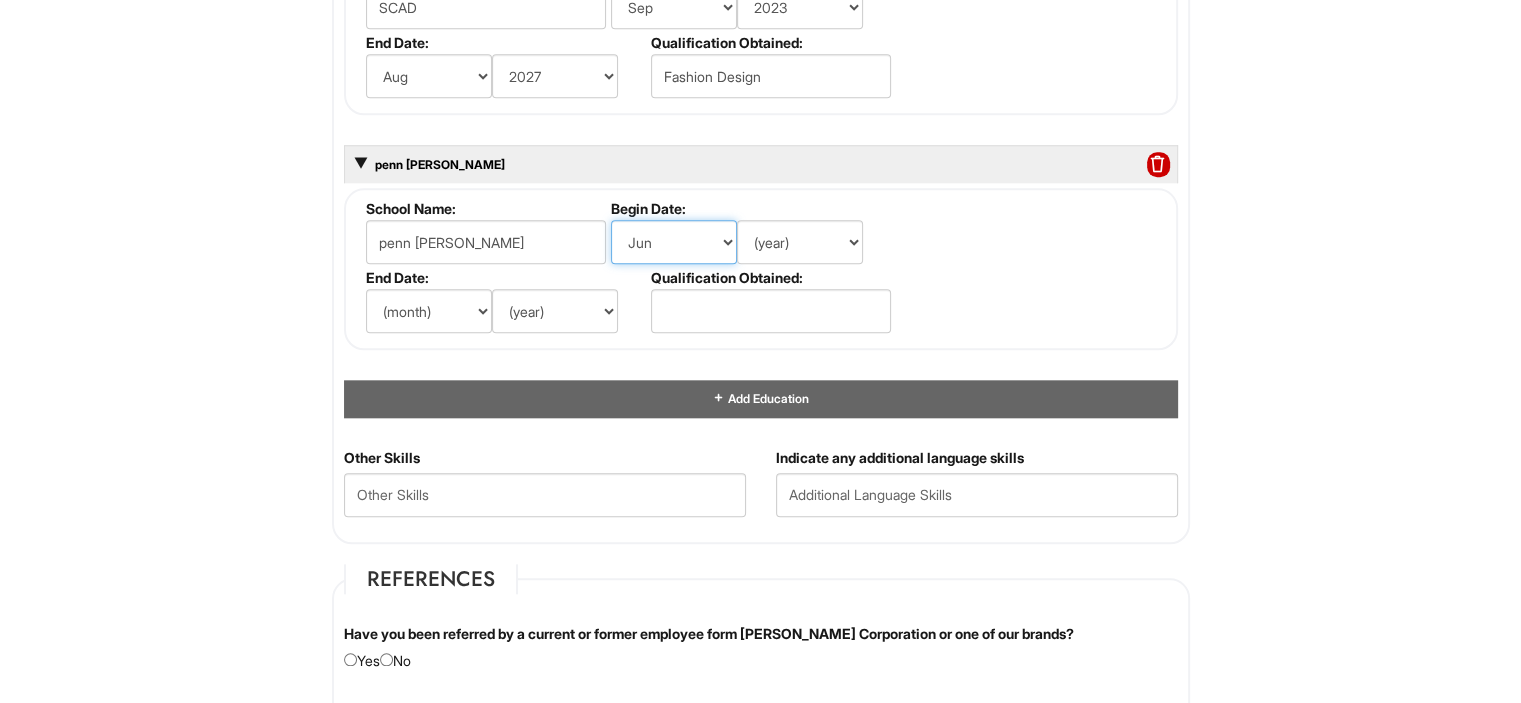 select on "5" 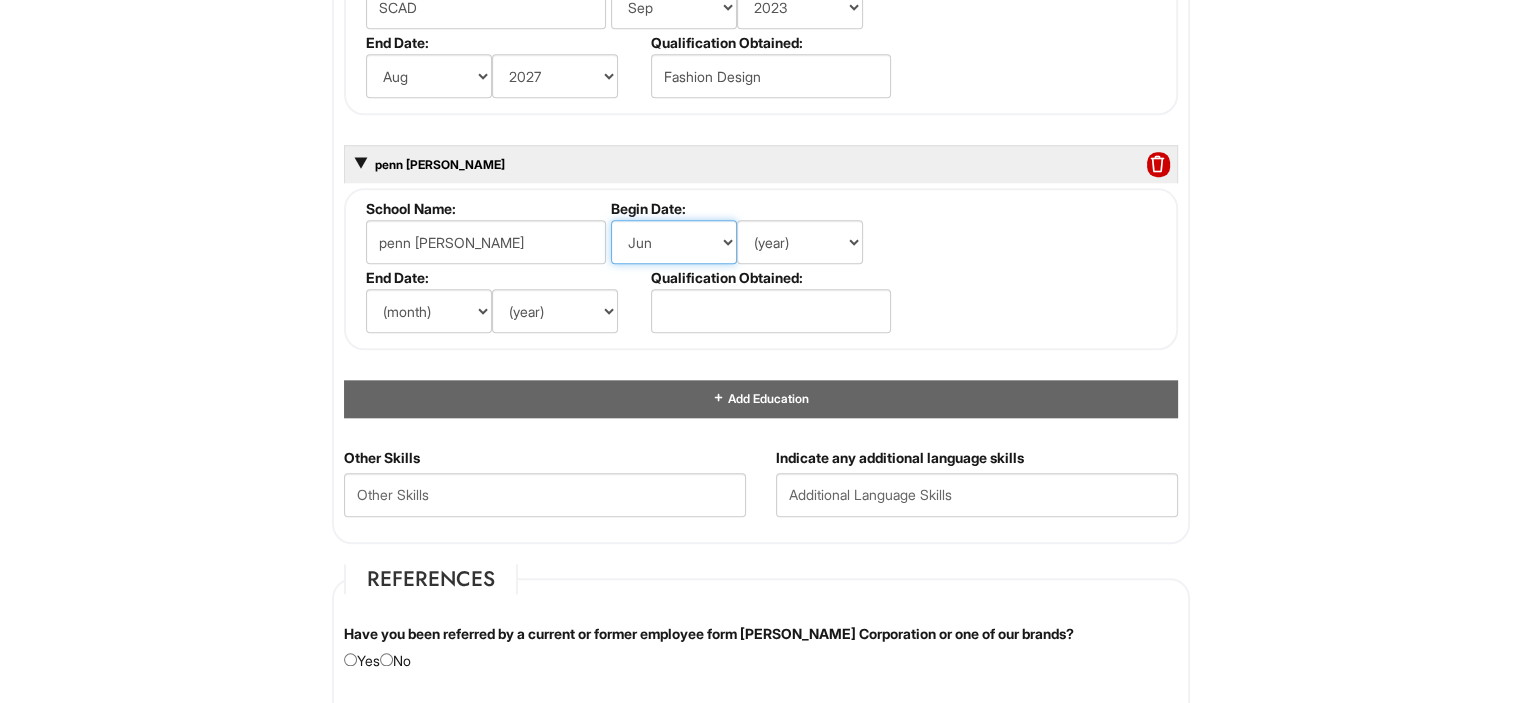 click on "(month) Jan Feb Mar Apr May Jun [DATE] Aug Sep Oct Nov Dec" at bounding box center [674, 242] 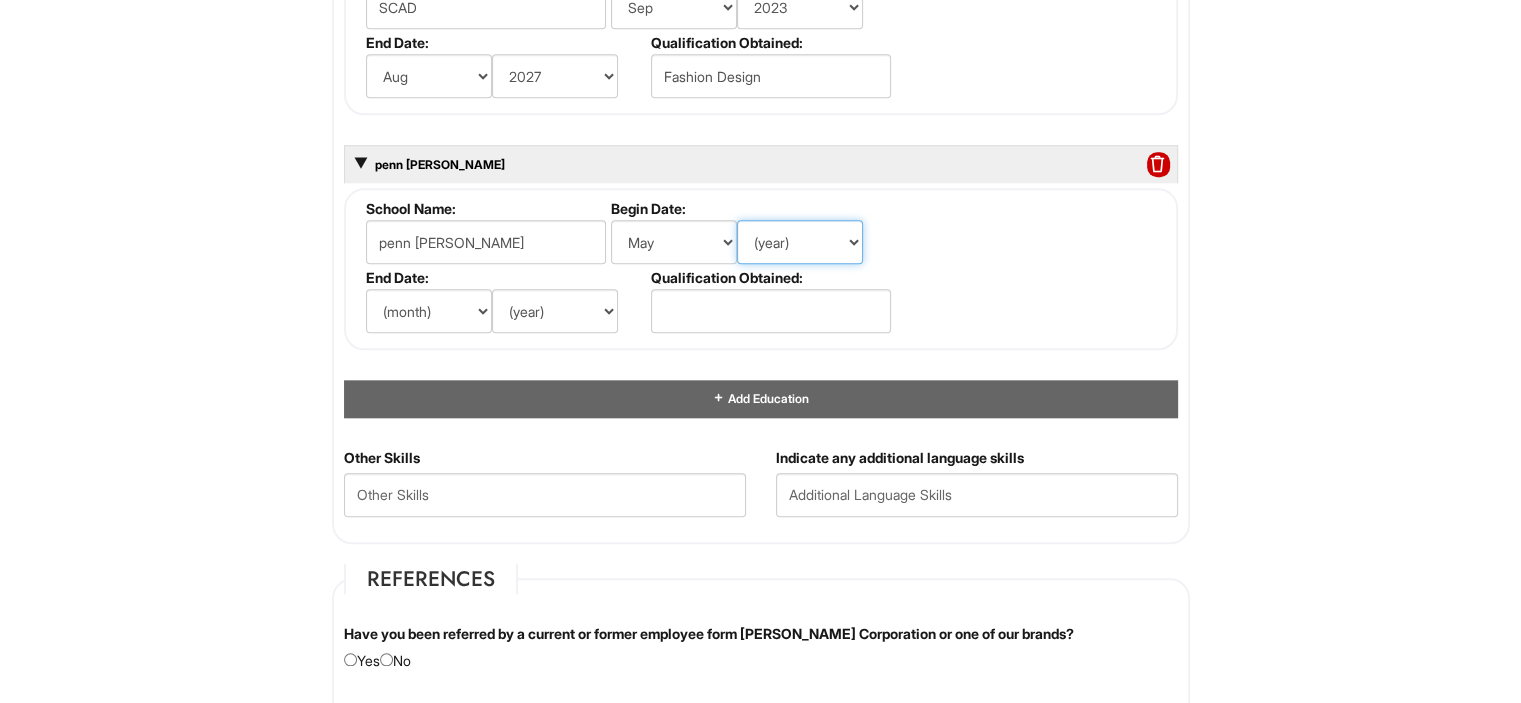 click on "(year) 2029 2028 2027 2026 2025 2024 2023 2022 2021 2020 2019 2018 2017 2016 2015 2014 2013 2012 2011 2010 2009 2008 2007 2006 2005 2004 2003 2002 2001 2000 1999 1998 1997 1996 1995 1994 1993 1992 1991 1990 1989 1988 1987 1986 1985 1984 1983 1982 1981 1980 1979 1978 1977 1976 1975 1974 1973 1972 1971 1970 1969 1968 1967 1966 1965 1964 1963 1962 1961 1960 1959 1958 1957 1956 1955 1954 1953 1952 1951 1950 1949 1948 1947 1946  --  2030 2031 2032 2033 2034 2035 2036 2037 2038 2039 2040 2041 2042 2043 2044 2045 2046 2047 2048 2049 2050 2051 2052 2053 2054 2055 2056 2057 2058 2059 2060 2061 2062 2063 2064" at bounding box center (800, 242) 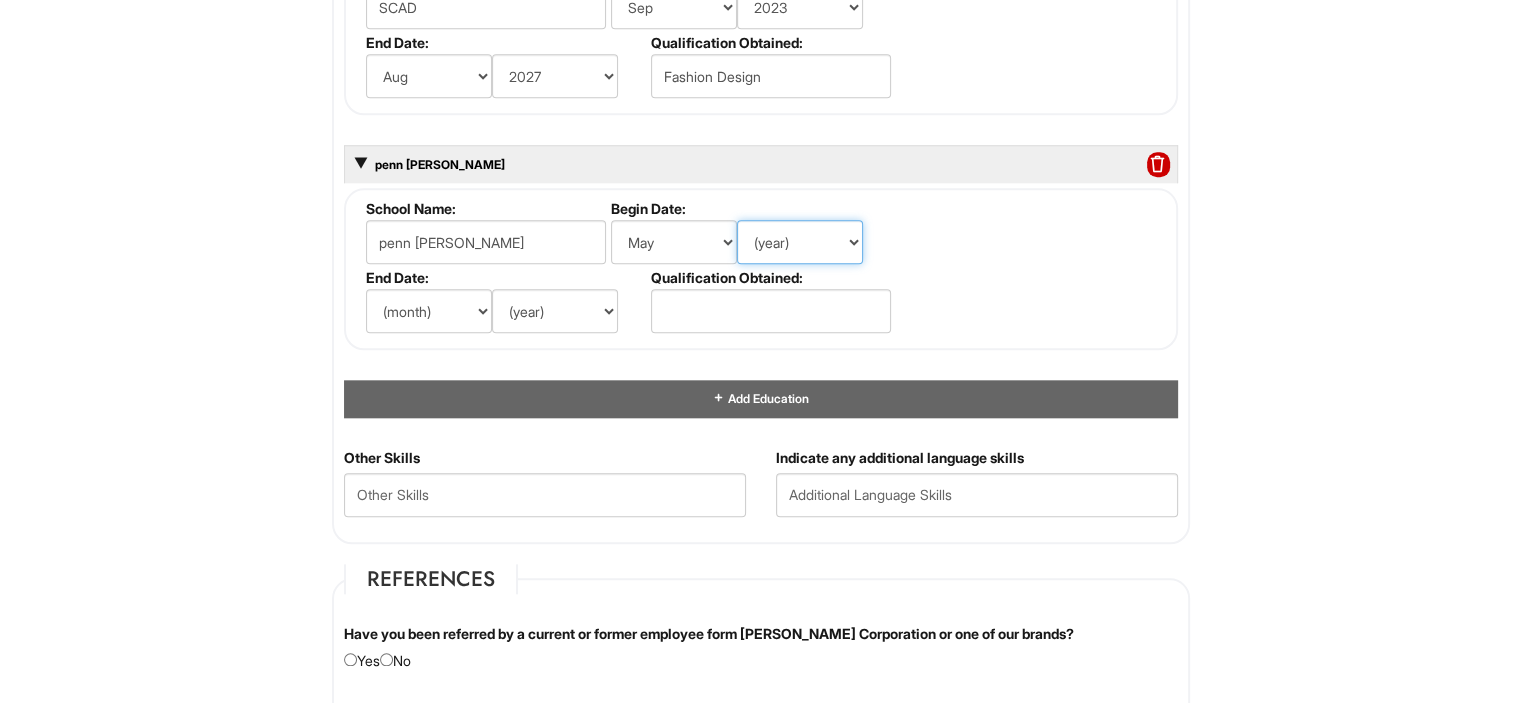 select on "2021" 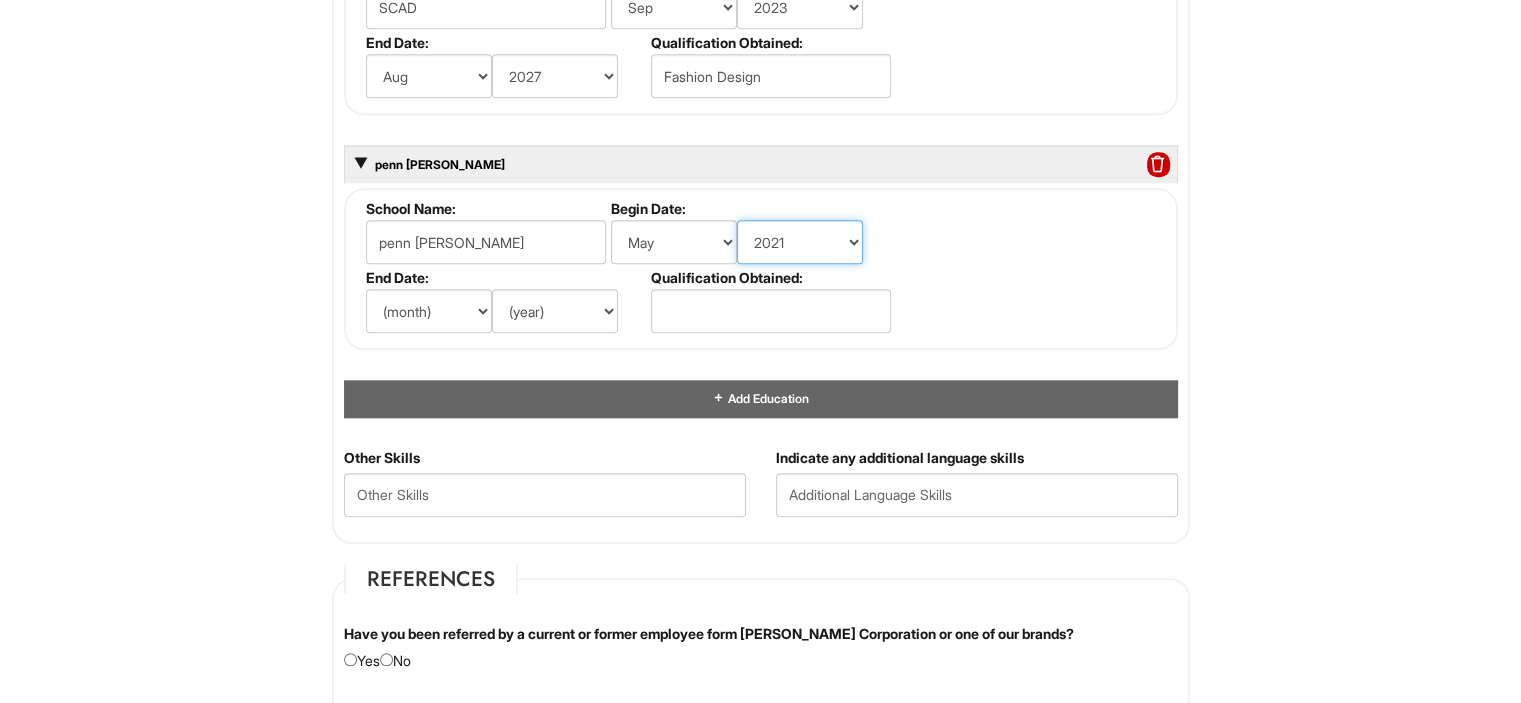 click on "(year) 2029 2028 2027 2026 2025 2024 2023 2022 2021 2020 2019 2018 2017 2016 2015 2014 2013 2012 2011 2010 2009 2008 2007 2006 2005 2004 2003 2002 2001 2000 1999 1998 1997 1996 1995 1994 1993 1992 1991 1990 1989 1988 1987 1986 1985 1984 1983 1982 1981 1980 1979 1978 1977 1976 1975 1974 1973 1972 1971 1970 1969 1968 1967 1966 1965 1964 1963 1962 1961 1960 1959 1958 1957 1956 1955 1954 1953 1952 1951 1950 1949 1948 1947 1946  --  2030 2031 2032 2033 2034 2035 2036 2037 2038 2039 2040 2041 2042 2043 2044 2045 2046 2047 2048 2049 2050 2051 2052 2053 2054 2055 2056 2057 2058 2059 2060 2061 2062 2063 2064" at bounding box center (800, 242) 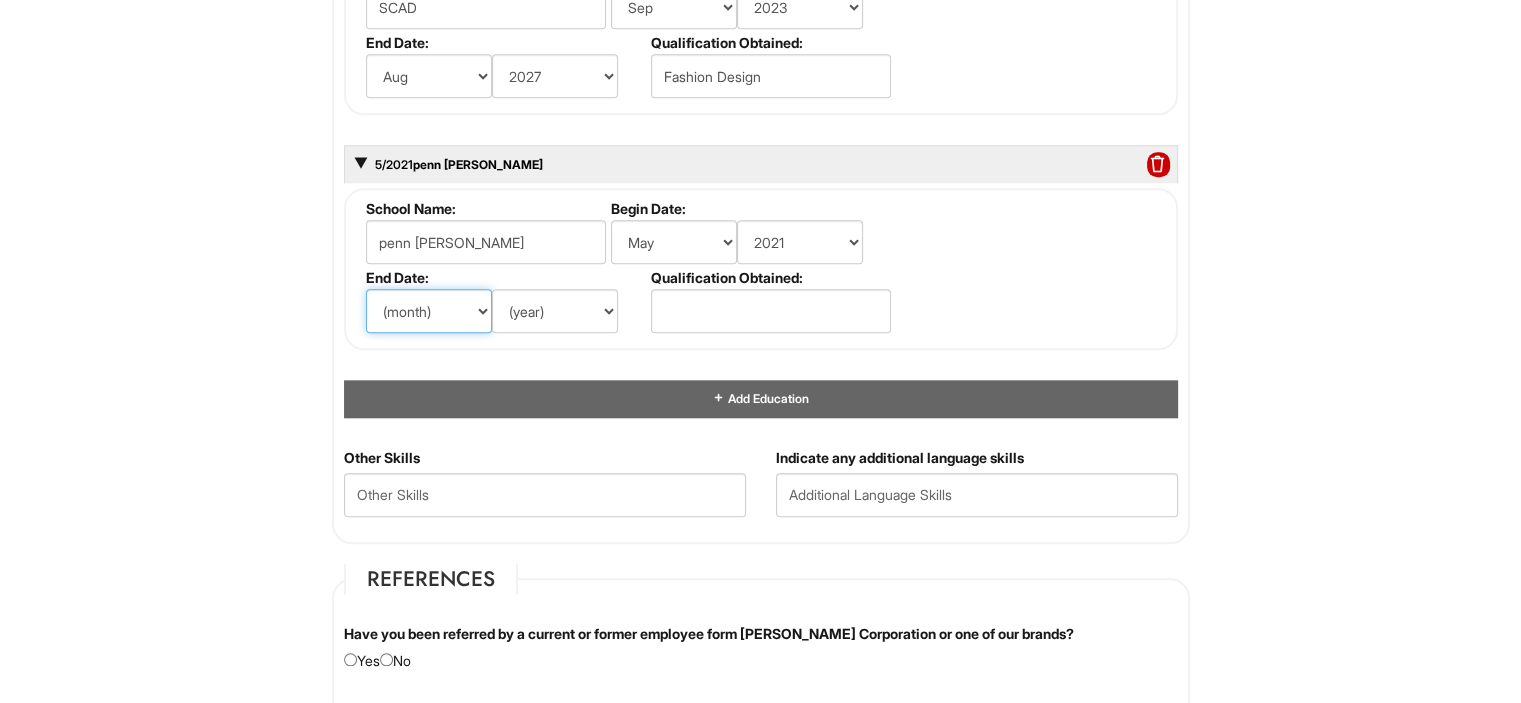 click on "(month) Jan Feb Mar Apr May Jun [DATE] Aug Sep Oct Nov Dec" at bounding box center (429, 311) 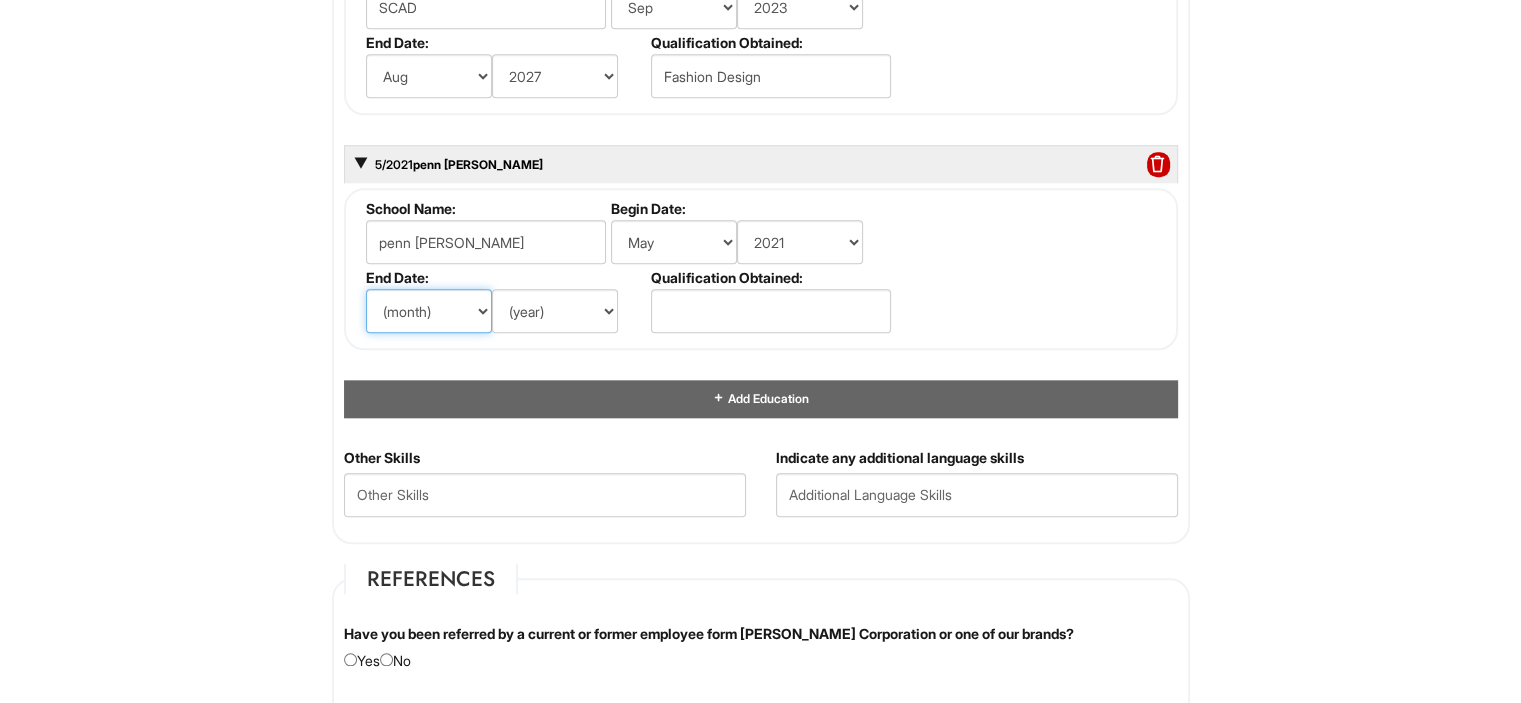 select on "6" 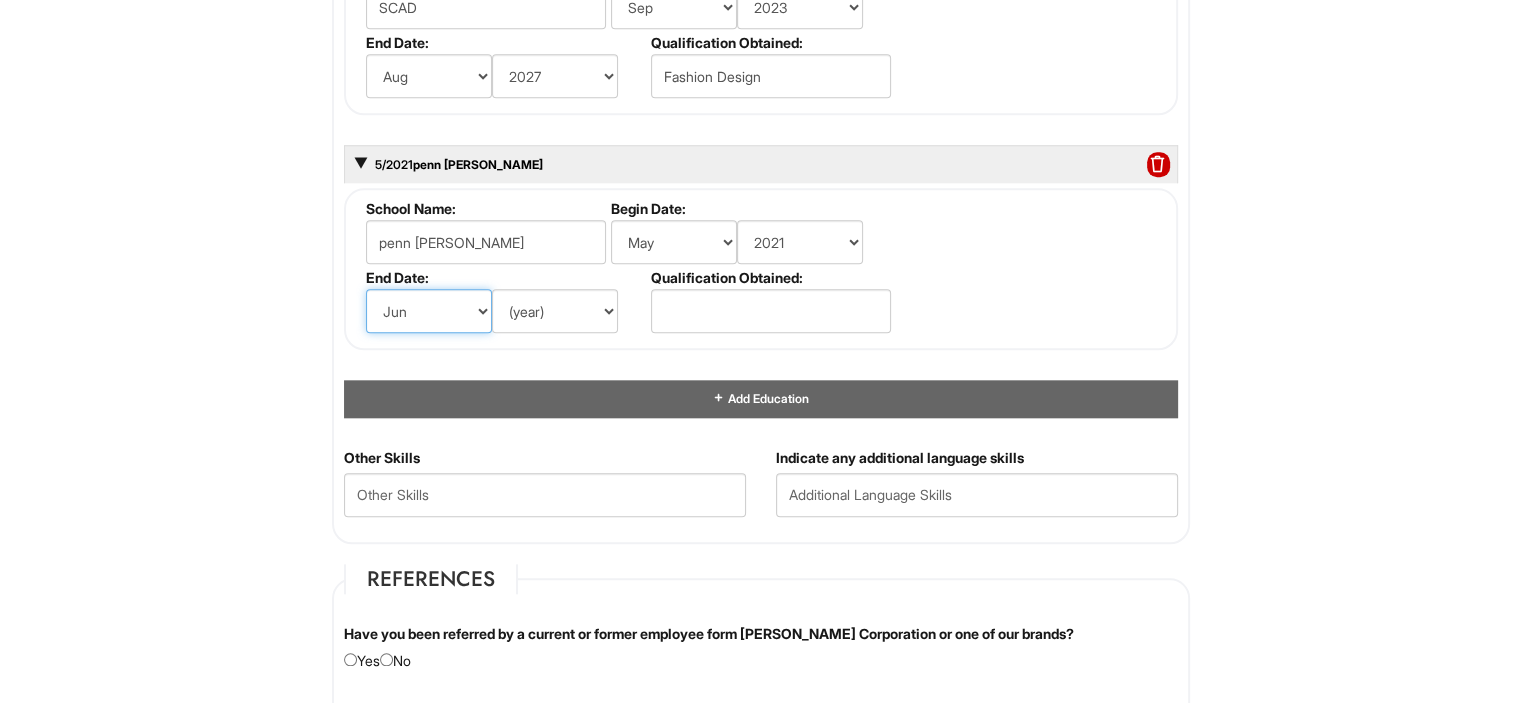 click on "(month) Jan Feb Mar Apr May Jun [DATE] Aug Sep Oct Nov Dec" at bounding box center [429, 311] 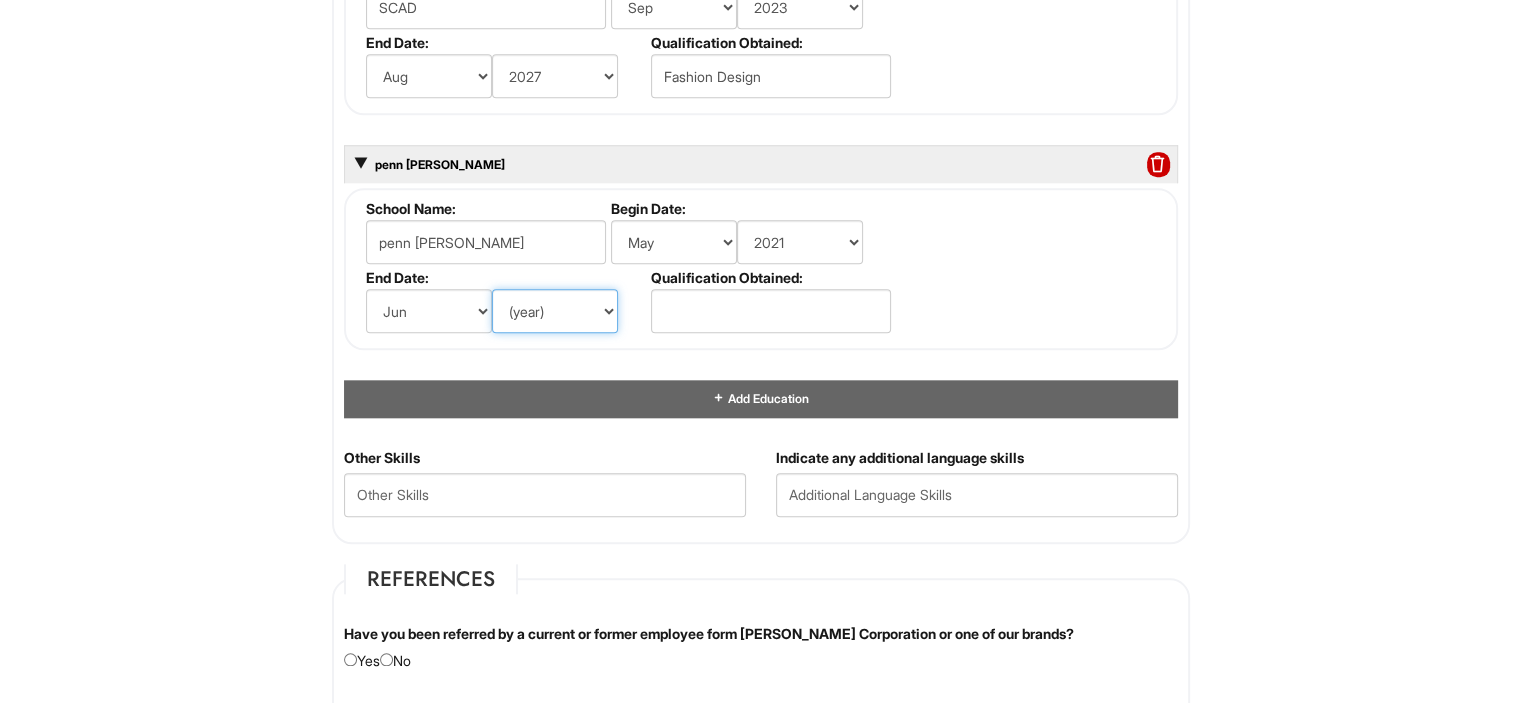 click on "(year) 2029 2028 2027 2026 2025 2024 2023 2022 2021 2020 2019 2018 2017 2016 2015 2014 2013 2012 2011 2010 2009 2008 2007 2006 2005 2004 2003 2002 2001 2000 1999 1998 1997 1996 1995 1994 1993 1992 1991 1990 1989 1988 1987 1986 1985 1984 1983 1982 1981 1980 1979 1978 1977 1976 1975 1974 1973 1972 1971 1970 1969 1968 1967 1966 1965 1964 1963 1962 1961 1960 1959 1958 1957 1956 1955 1954 1953 1952 1951 1950 1949 1948 1947 1946  --  2030 2031 2032 2033 2034 2035 2036 2037 2038 2039 2040 2041 2042 2043 2044 2045 2046 2047 2048 2049 2050 2051 2052 2053 2054 2055 2056 2057 2058 2059 2060 2061 2062 2063 2064" at bounding box center (555, 311) 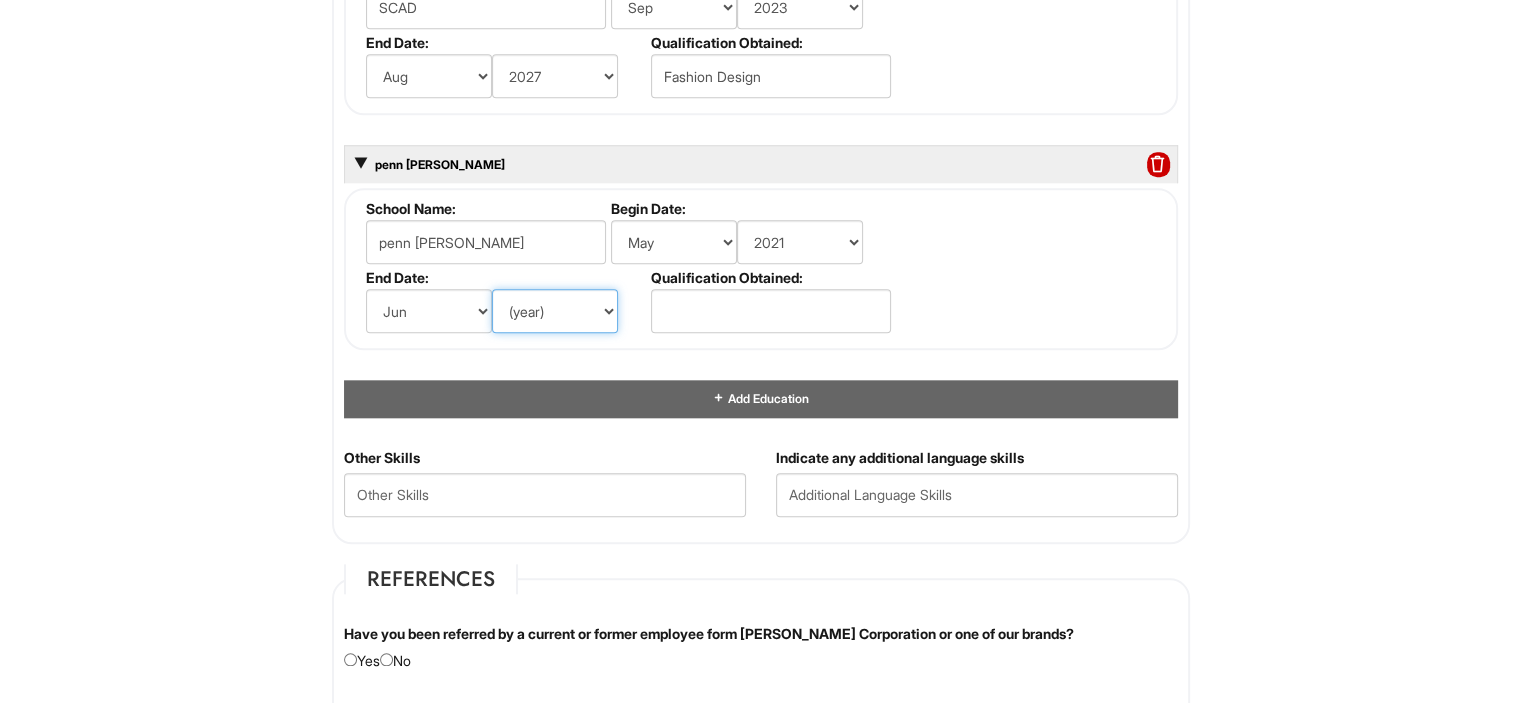 select on "2023" 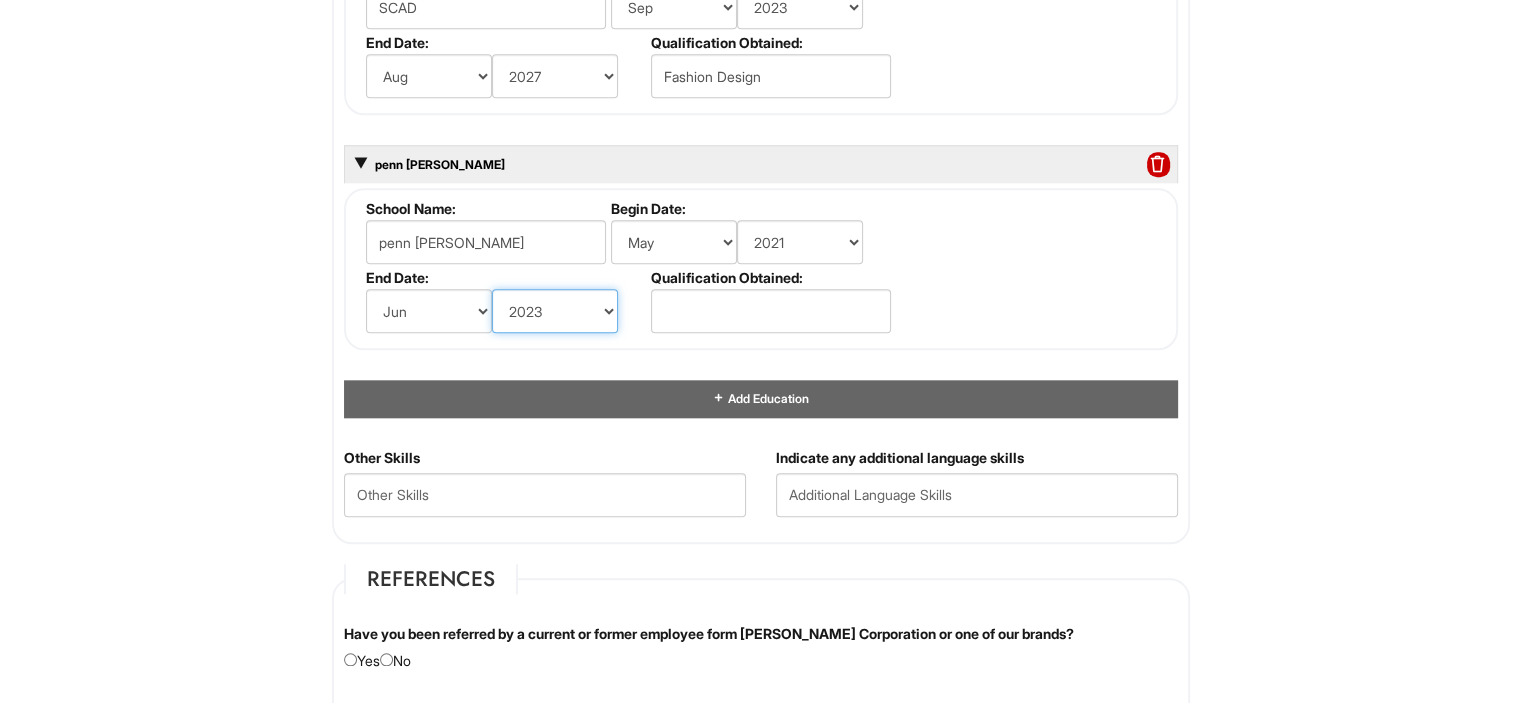 click on "(year) 2029 2028 2027 2026 2025 2024 2023 2022 2021 2020 2019 2018 2017 2016 2015 2014 2013 2012 2011 2010 2009 2008 2007 2006 2005 2004 2003 2002 2001 2000 1999 1998 1997 1996 1995 1994 1993 1992 1991 1990 1989 1988 1987 1986 1985 1984 1983 1982 1981 1980 1979 1978 1977 1976 1975 1974 1973 1972 1971 1970 1969 1968 1967 1966 1965 1964 1963 1962 1961 1960 1959 1958 1957 1956 1955 1954 1953 1952 1951 1950 1949 1948 1947 1946  --  2030 2031 2032 2033 2034 2035 2036 2037 2038 2039 2040 2041 2042 2043 2044 2045 2046 2047 2048 2049 2050 2051 2052 2053 2054 2055 2056 2057 2058 2059 2060 2061 2062 2063 2064" at bounding box center (555, 311) 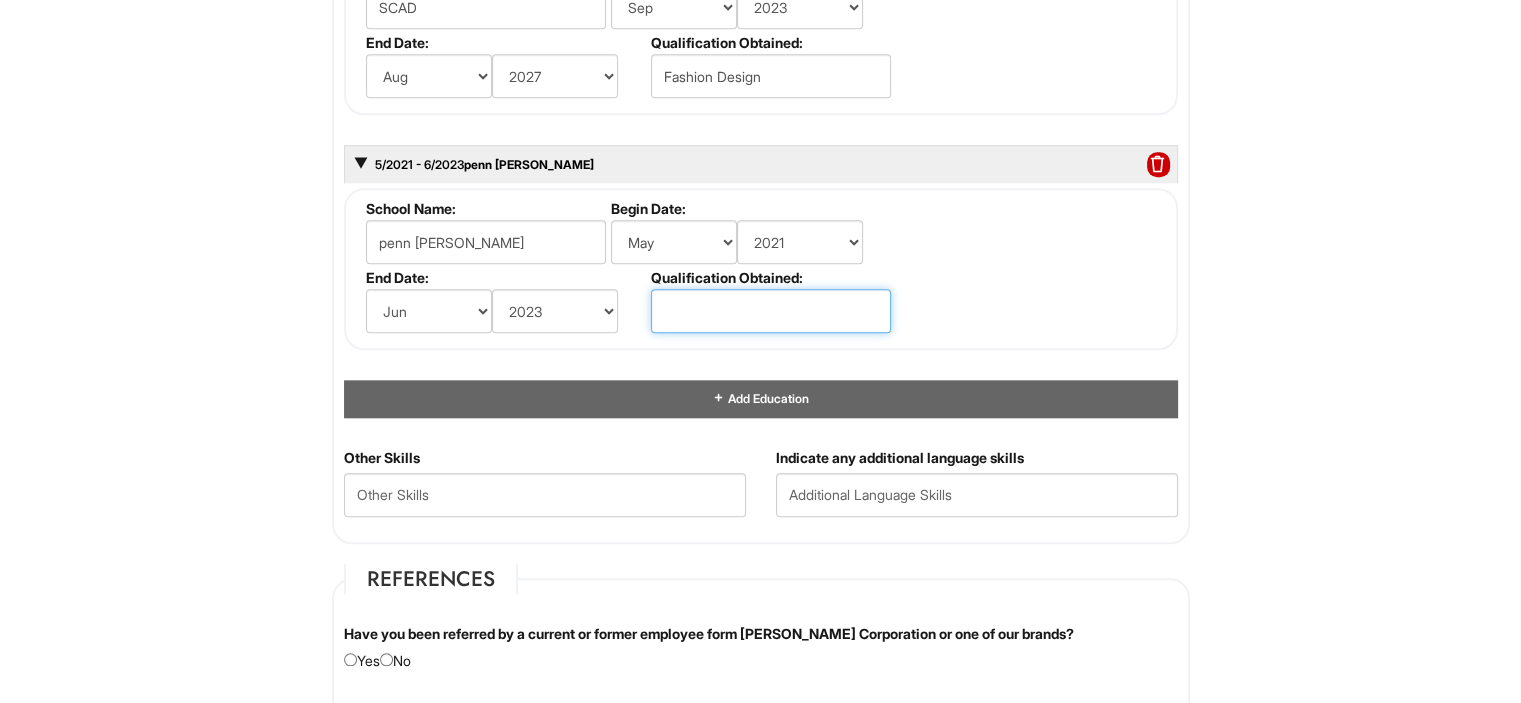 click at bounding box center (771, 311) 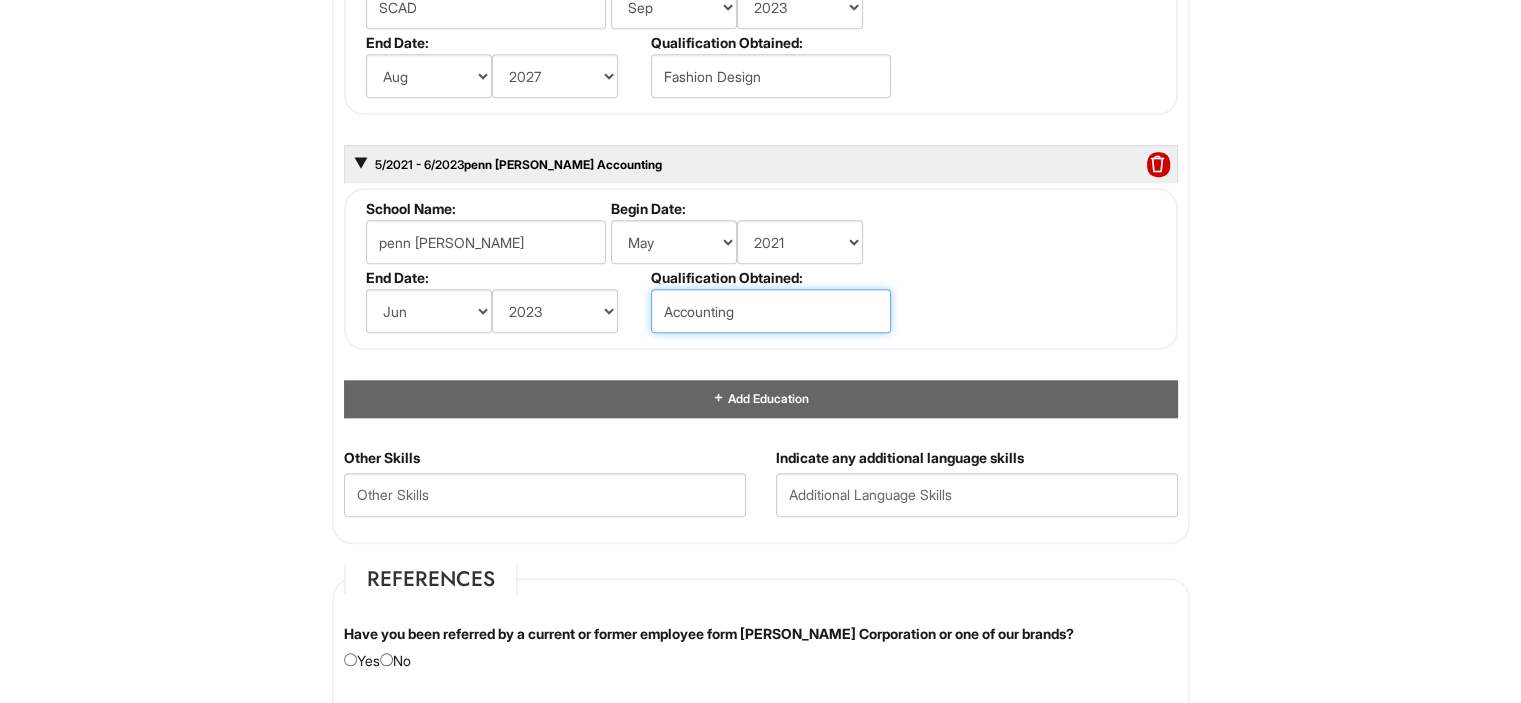 type on "Accounting" 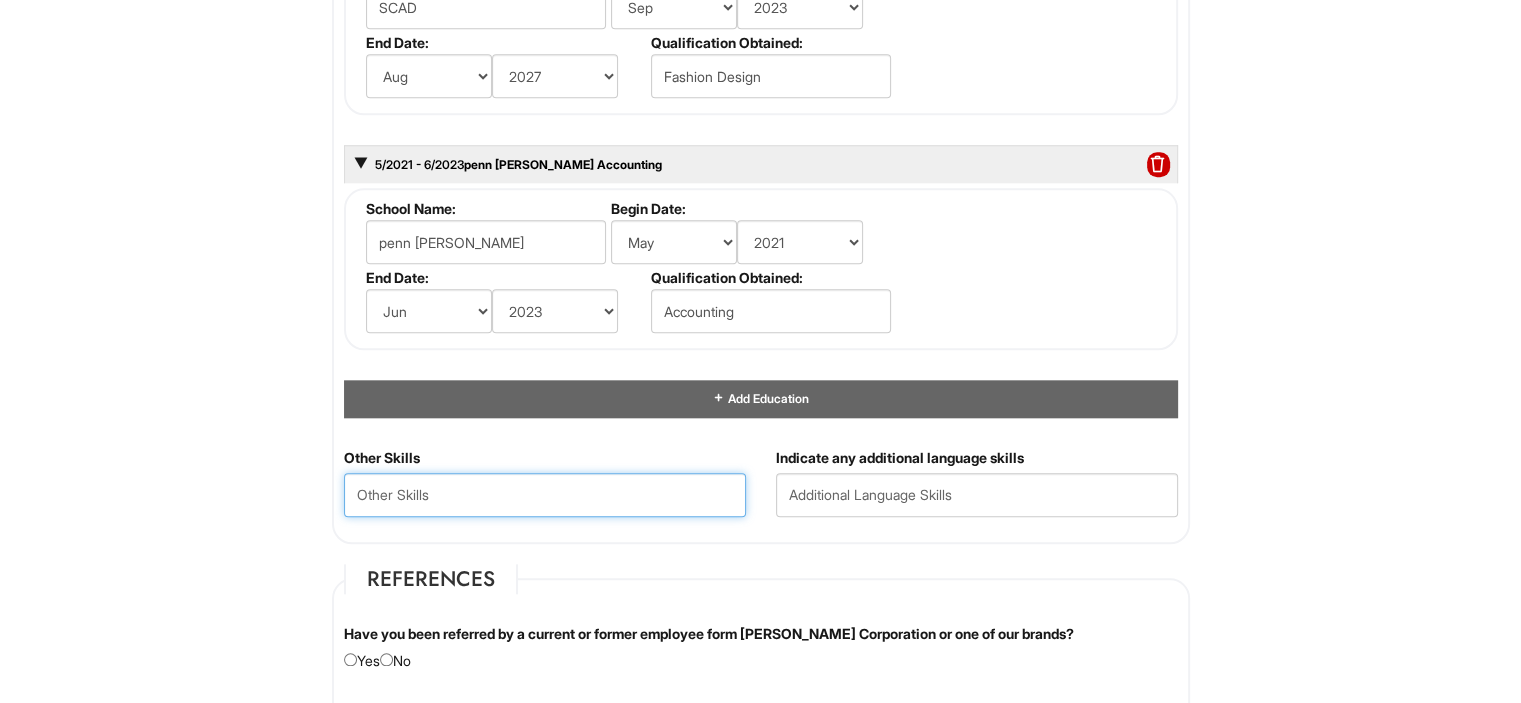 click at bounding box center [545, 495] 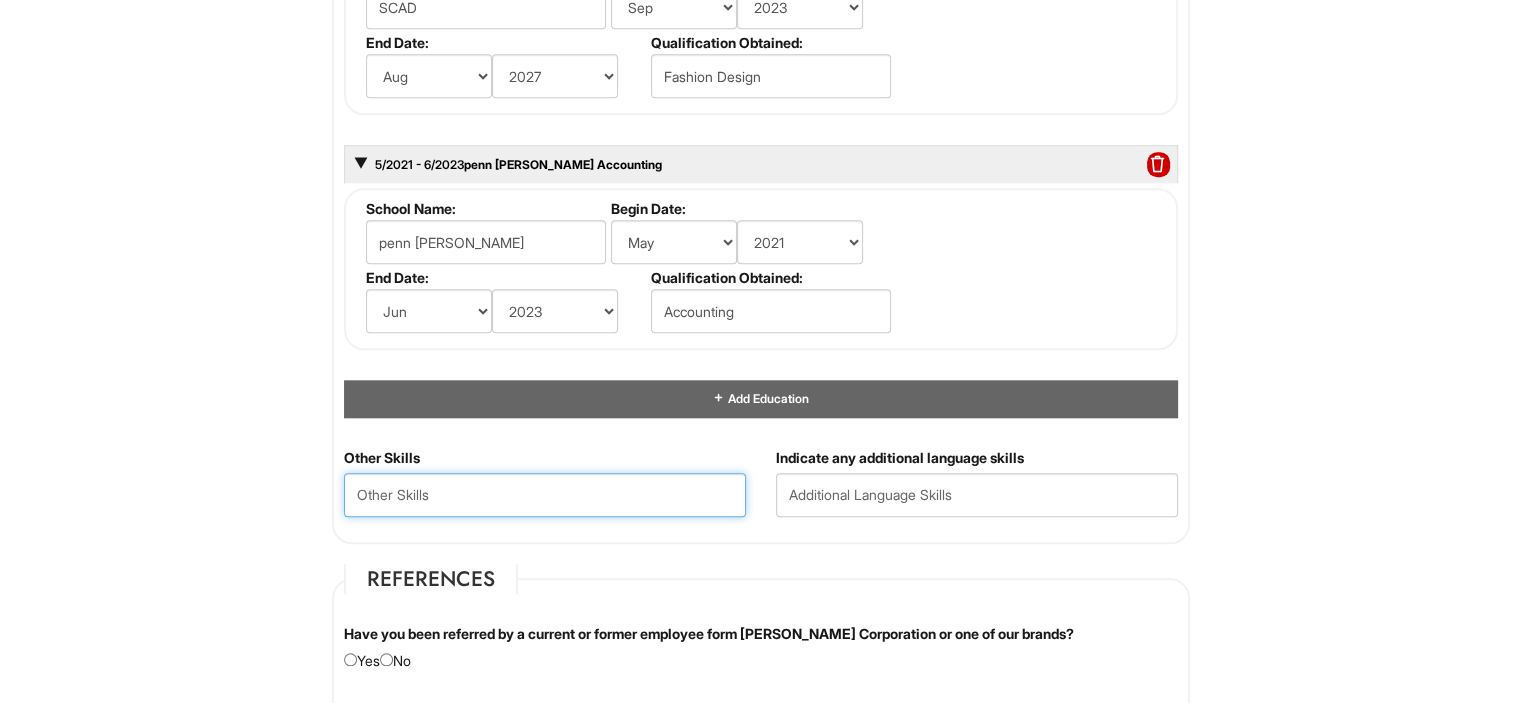 paste on "Visual Merchandising  Planogram Execution  Stock Replenishment  Product Launch Setups  Inventory Coordination  Collaboration with Cross-Functional Teams  Trend Analysis  Customer Service Support" 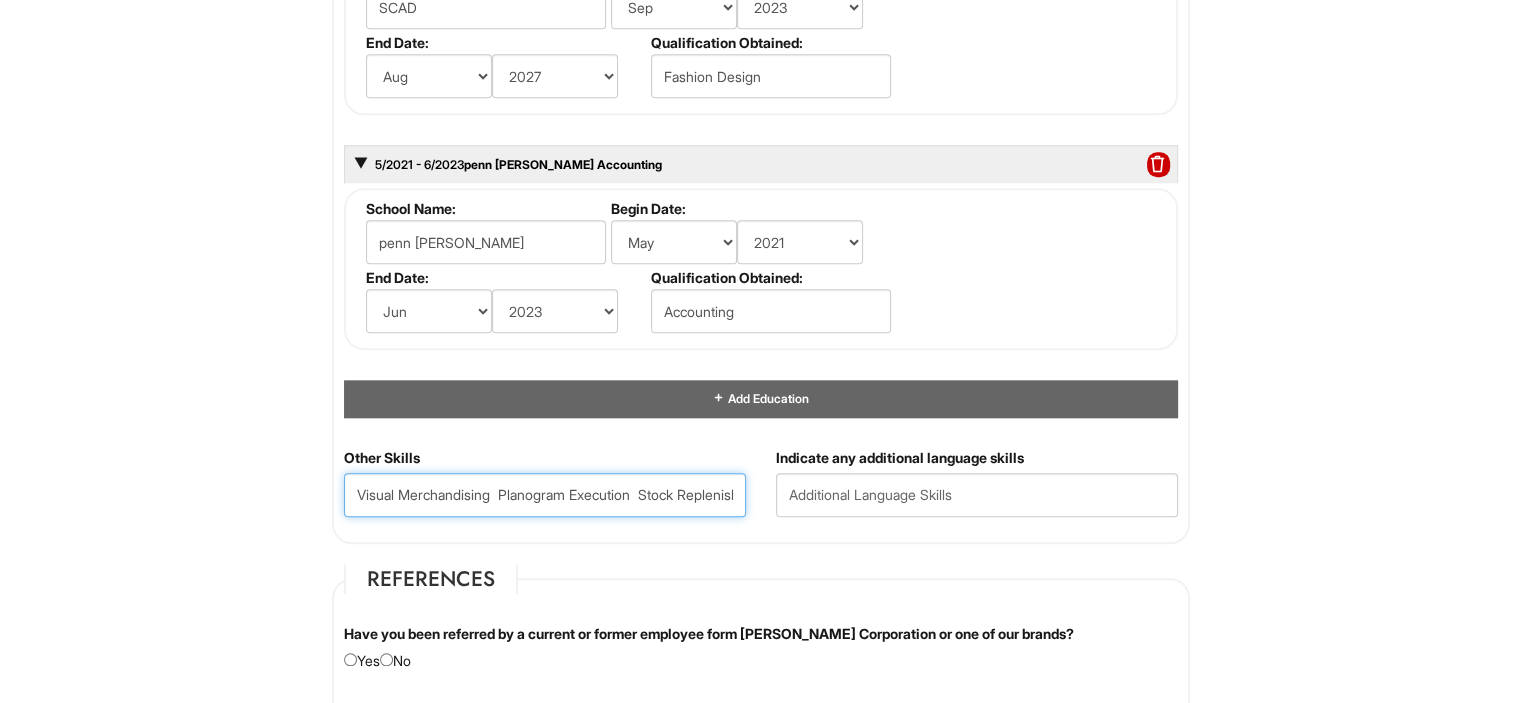 scroll, scrollTop: 0, scrollLeft: 958, axis: horizontal 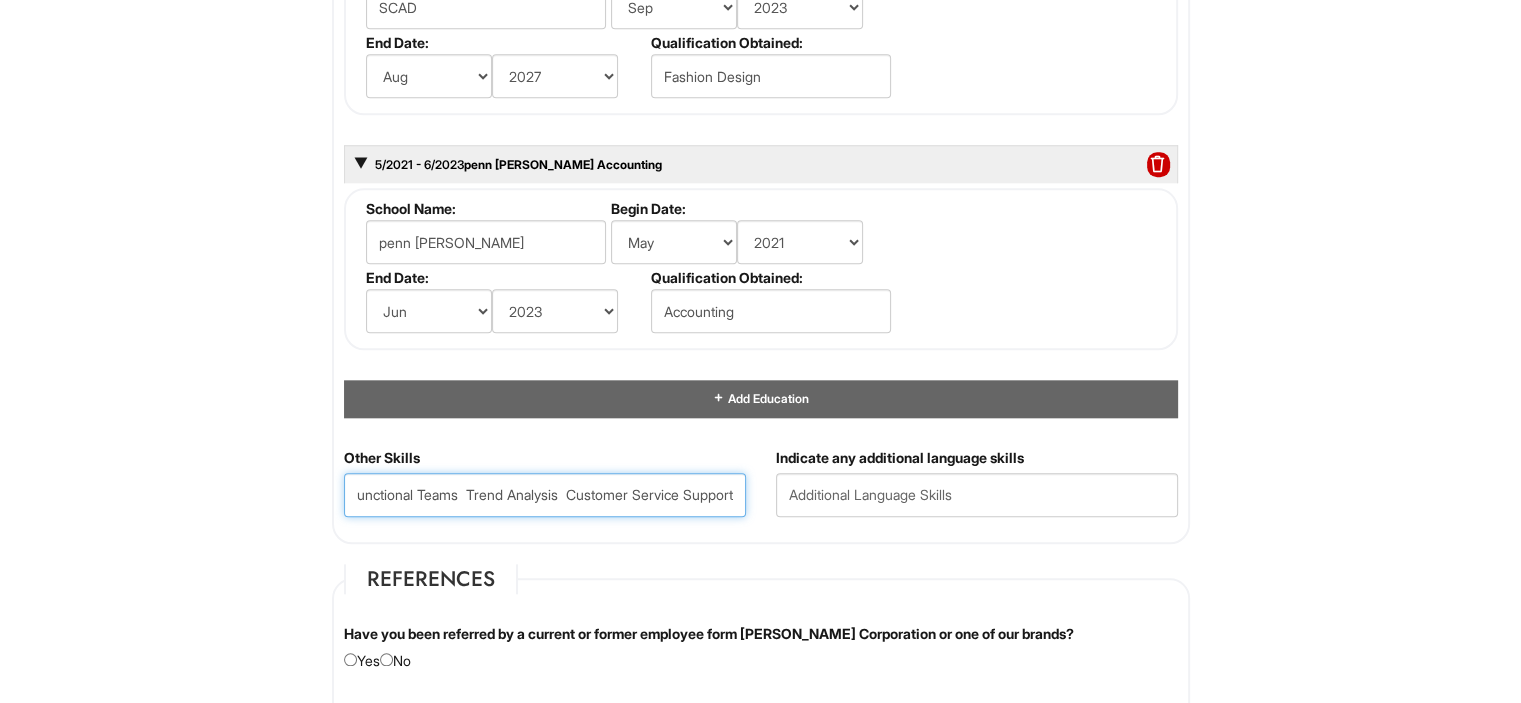 type on "Visual Merchandising  Planogram Execution  Stock Replenishment  Product Launch Setups  Inventory Coordination  Collaboration with Cross-Functional Teams  Trend Analysis  Customer Service Support" 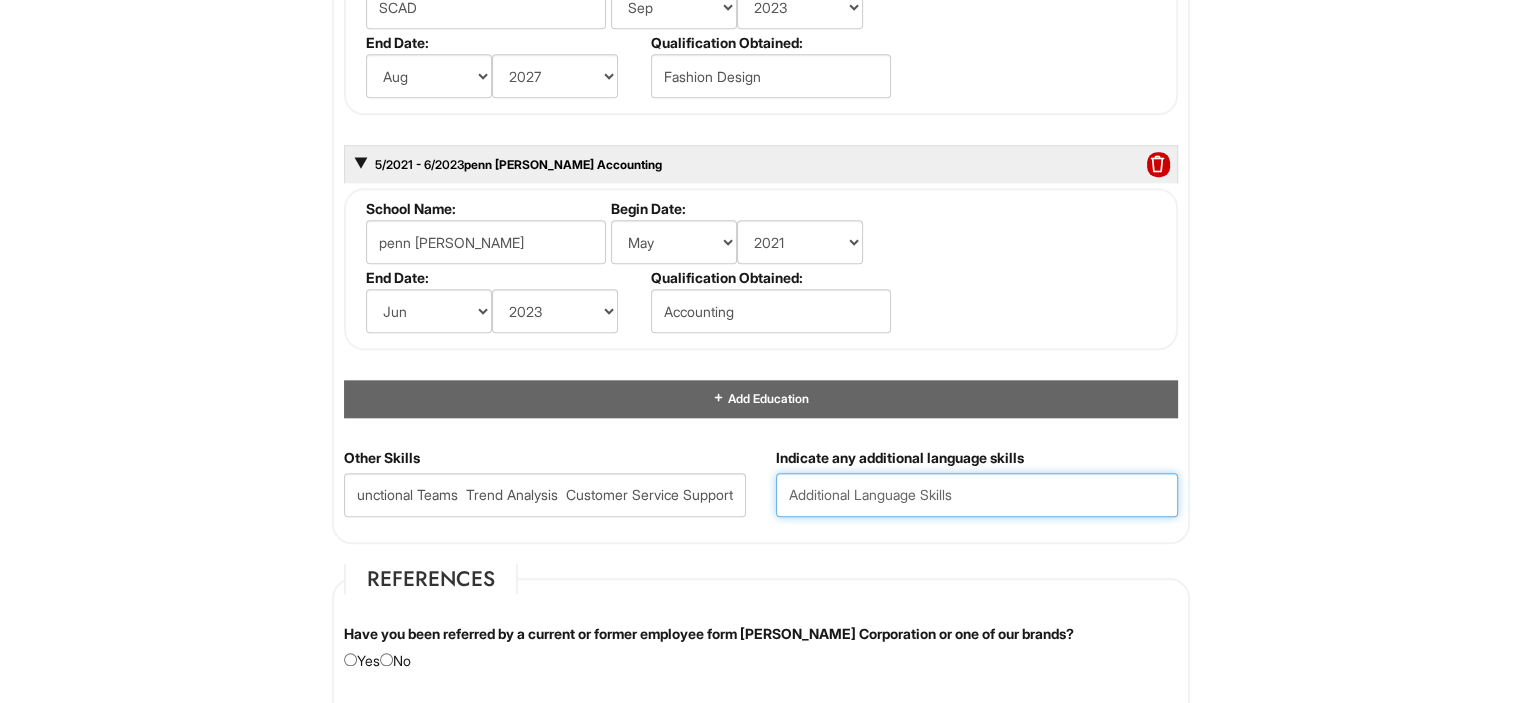 scroll, scrollTop: 0, scrollLeft: 0, axis: both 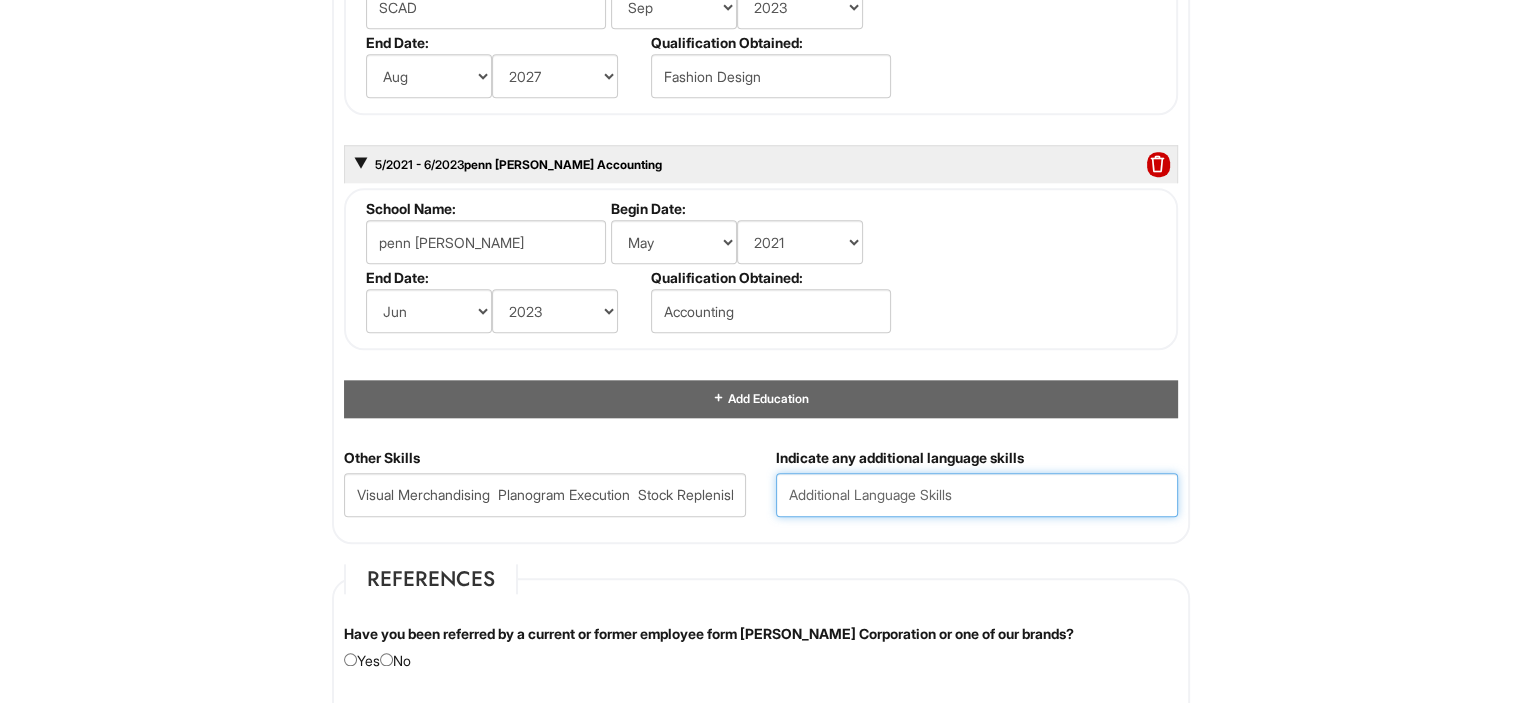 click at bounding box center (977, 495) 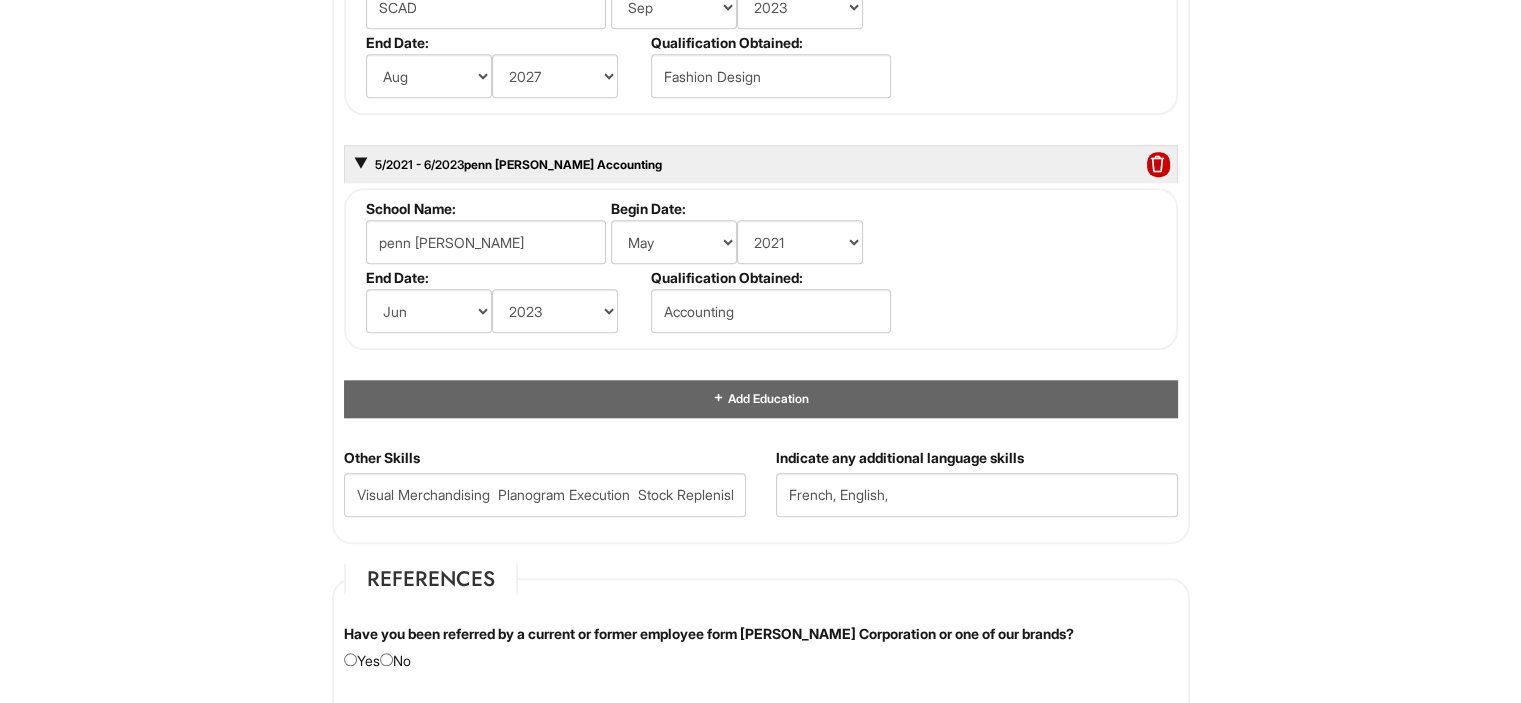 click on "Indicate any additional language skills   French, English," at bounding box center (977, 490) 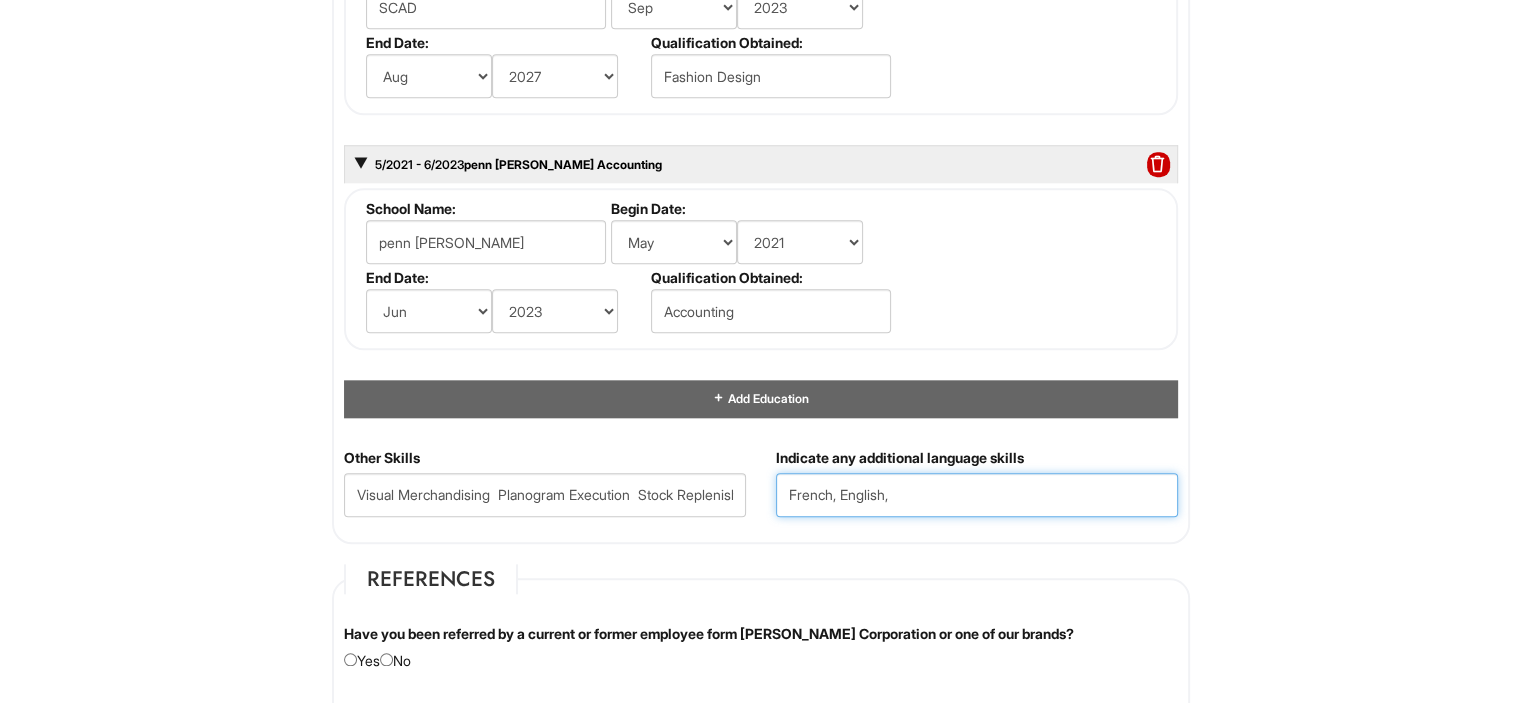 click on "French, English," at bounding box center (977, 495) 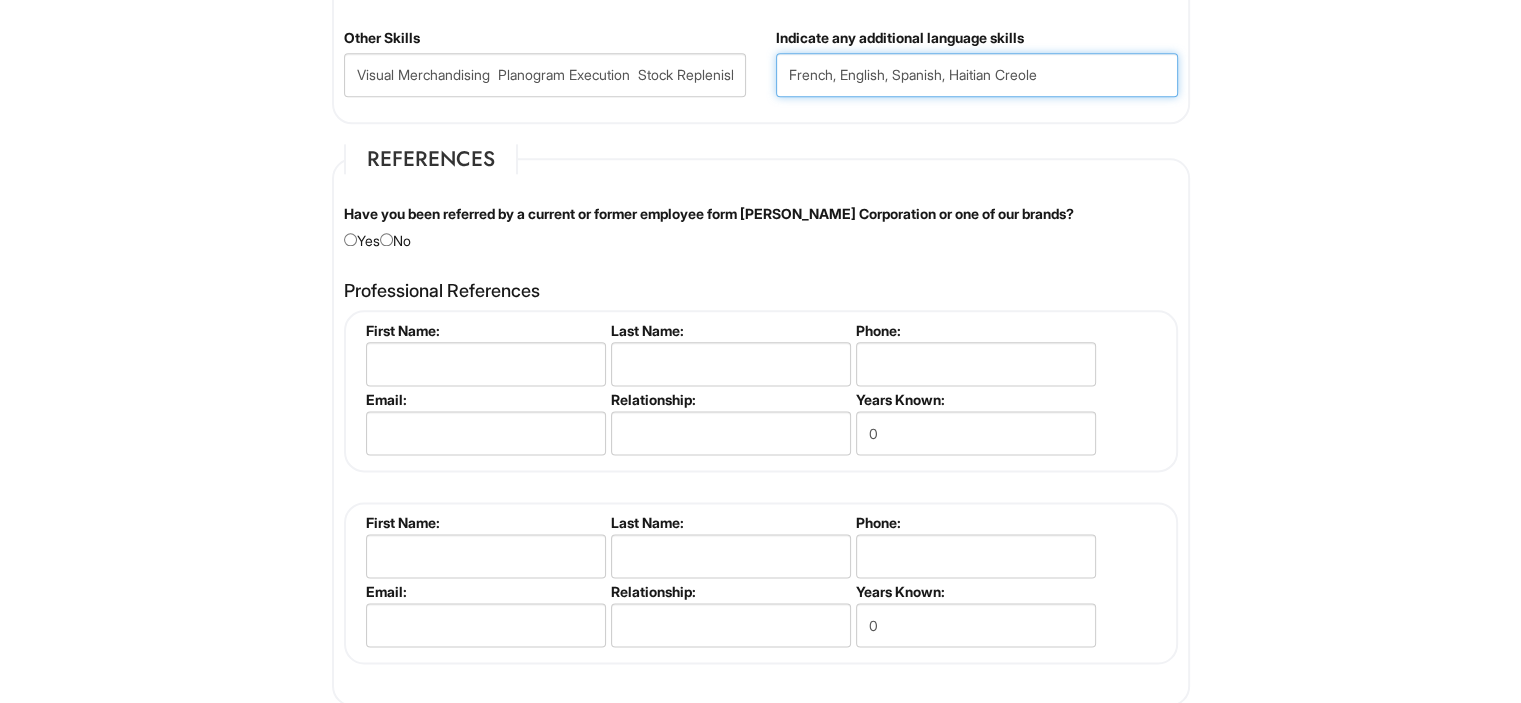 scroll, scrollTop: 2477, scrollLeft: 0, axis: vertical 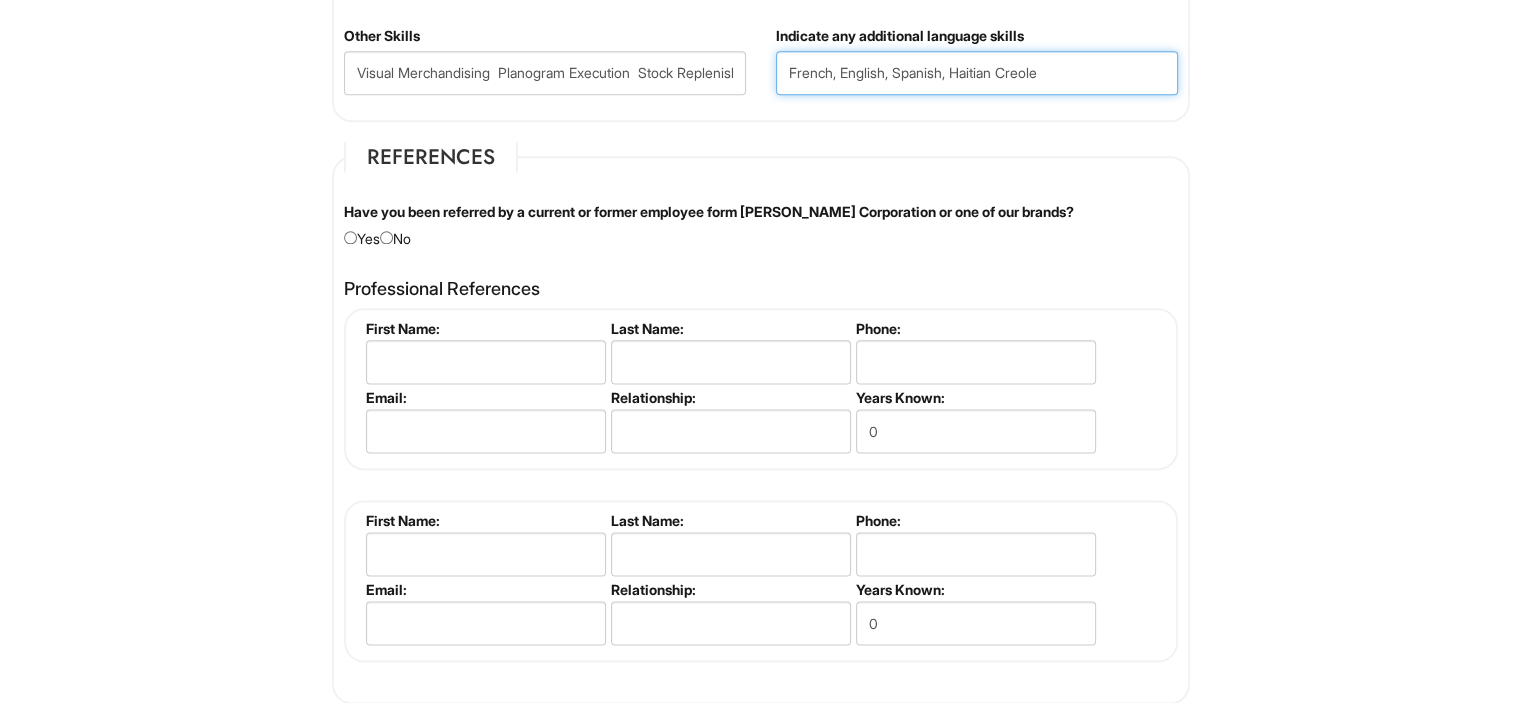 type on "French, English, Spanish, Haitian Creole" 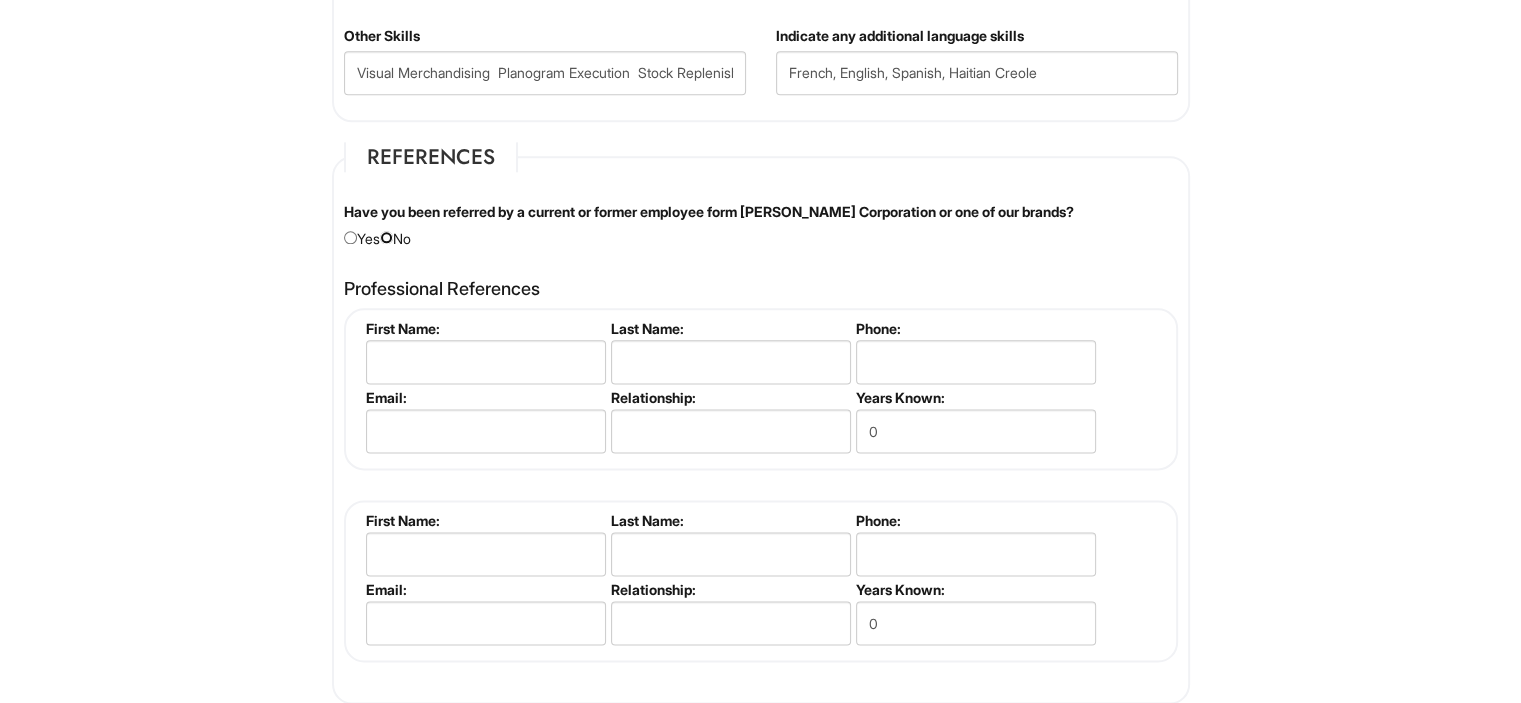 click at bounding box center [386, 237] 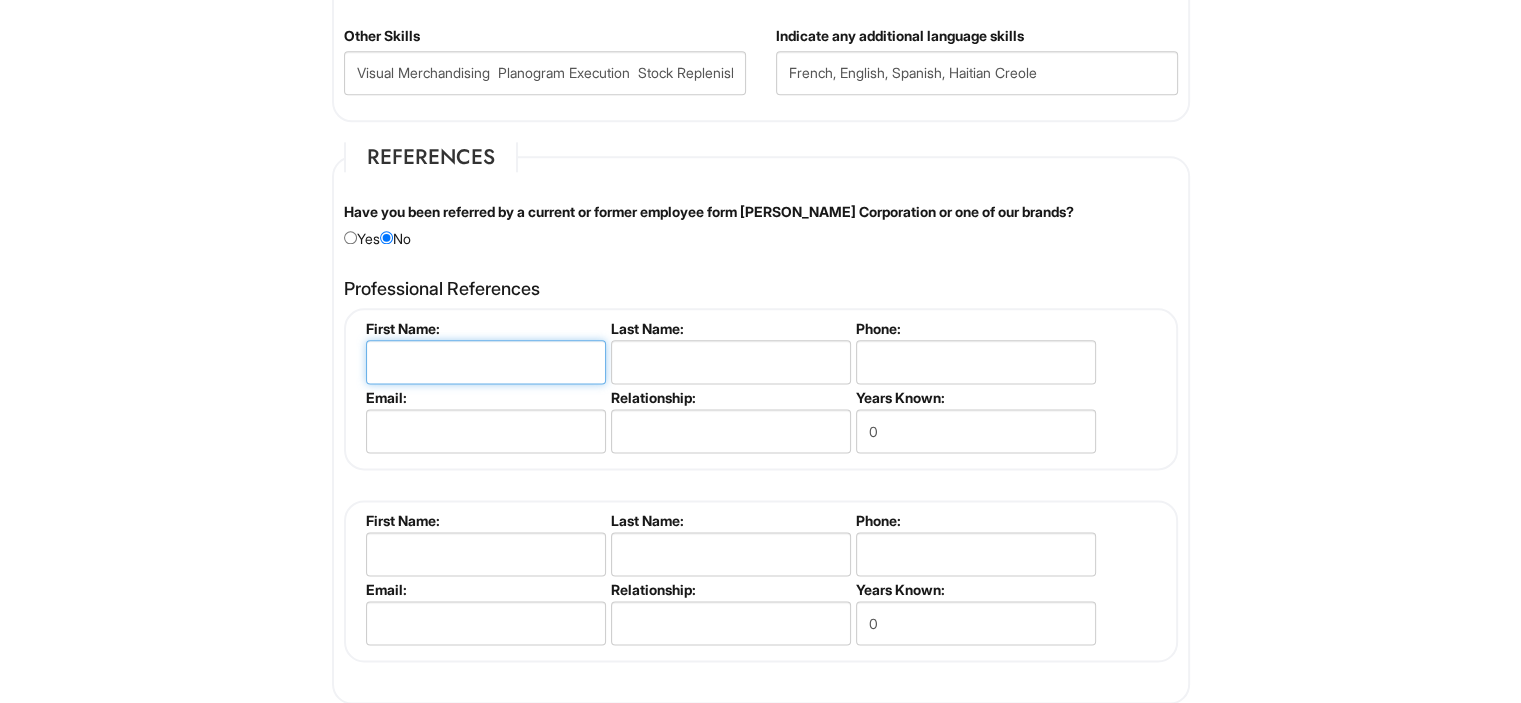 click at bounding box center (486, 362) 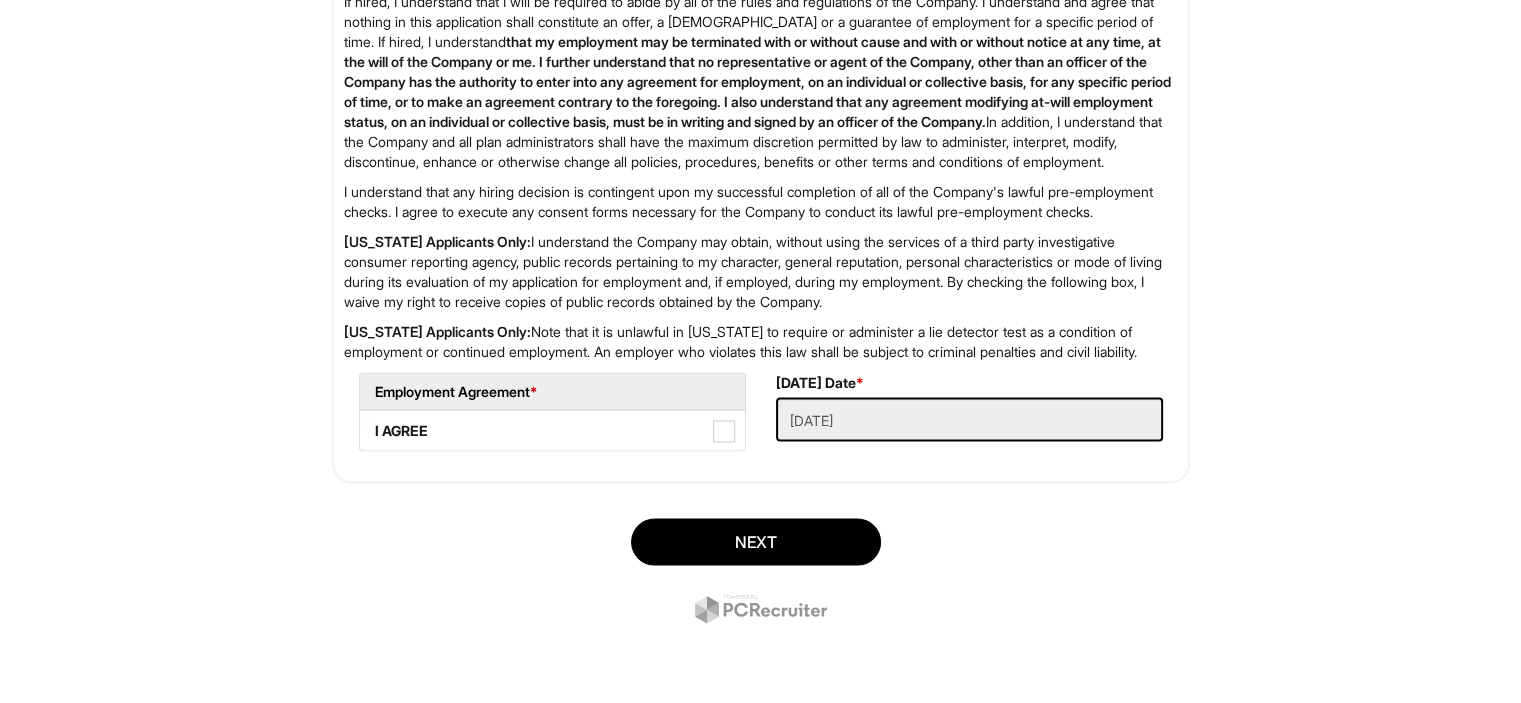 scroll, scrollTop: 3499, scrollLeft: 0, axis: vertical 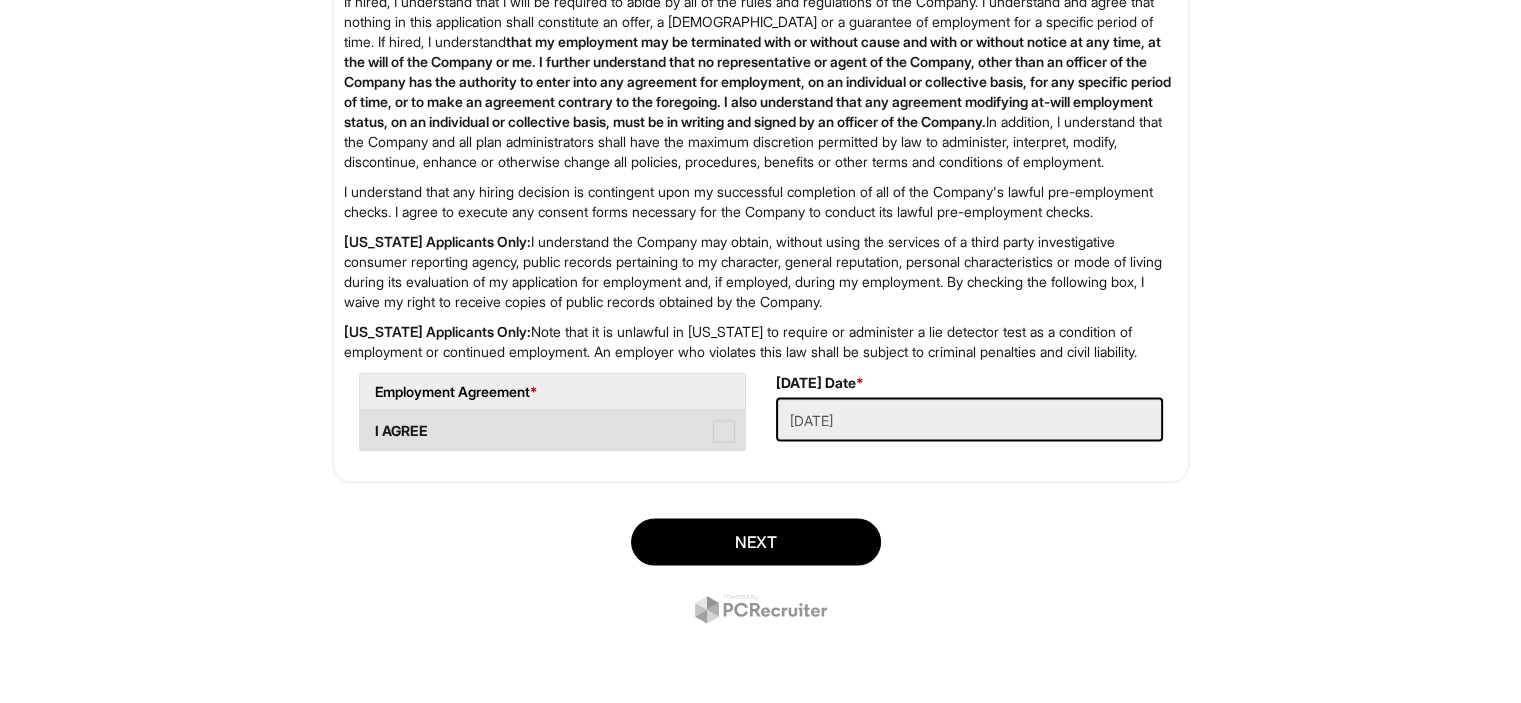 click at bounding box center (724, 431) 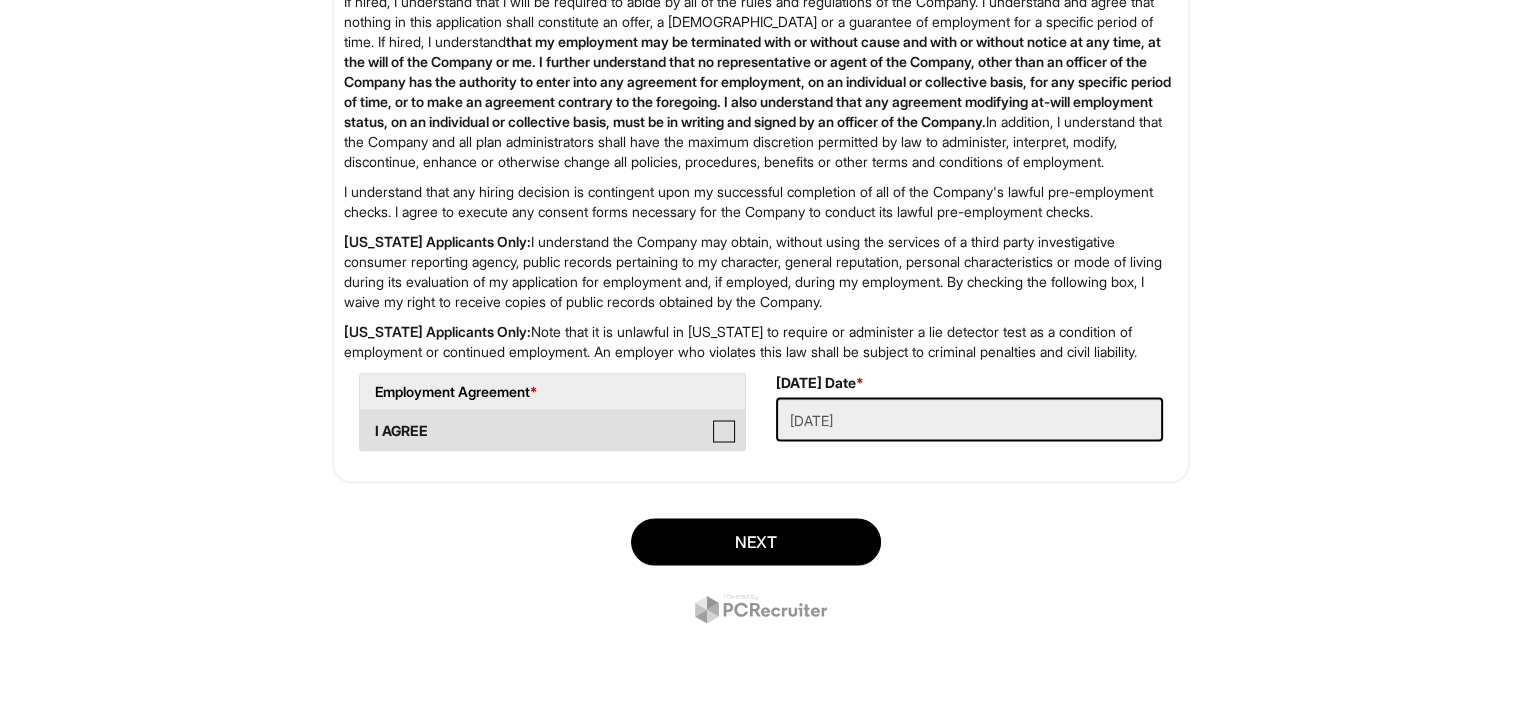 click on "I AGREE" at bounding box center (366, 420) 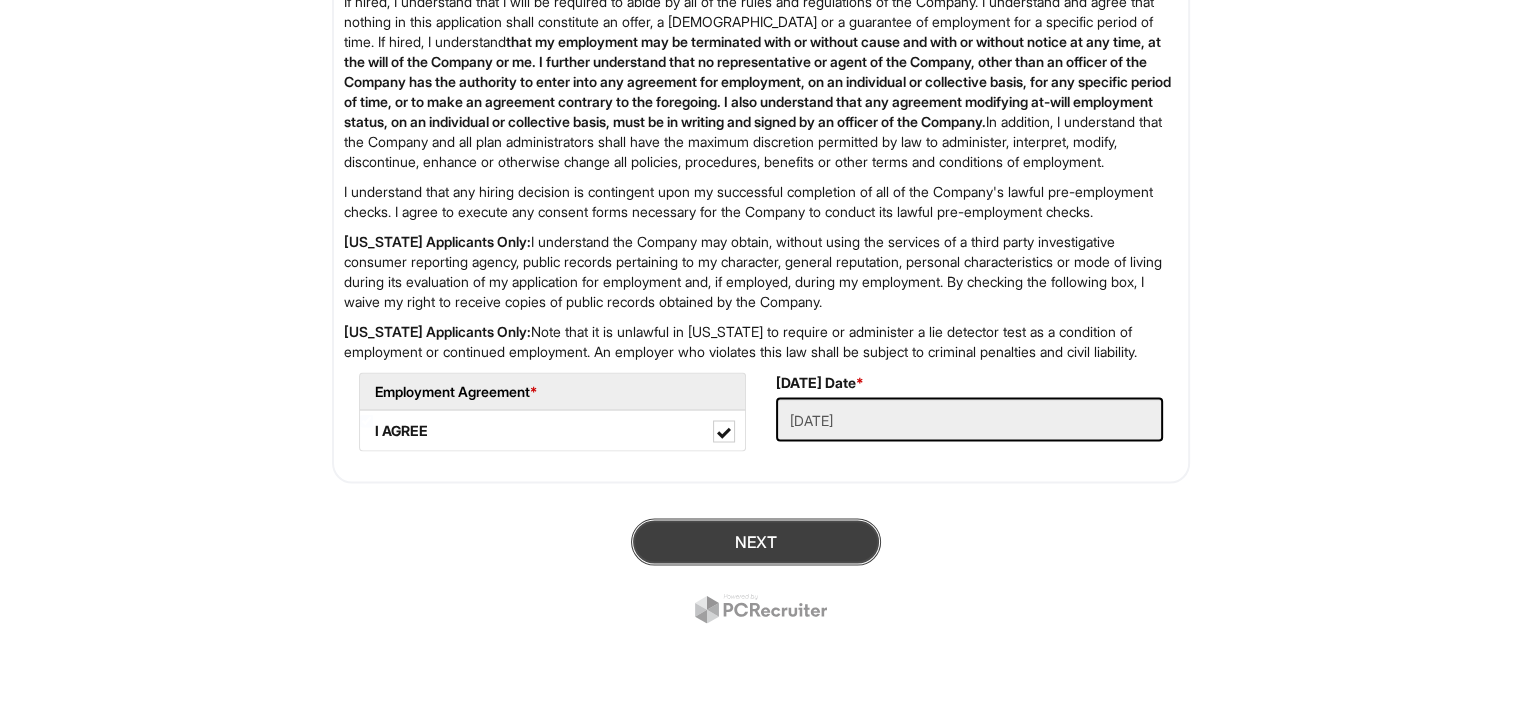click on "Next" at bounding box center [756, 541] 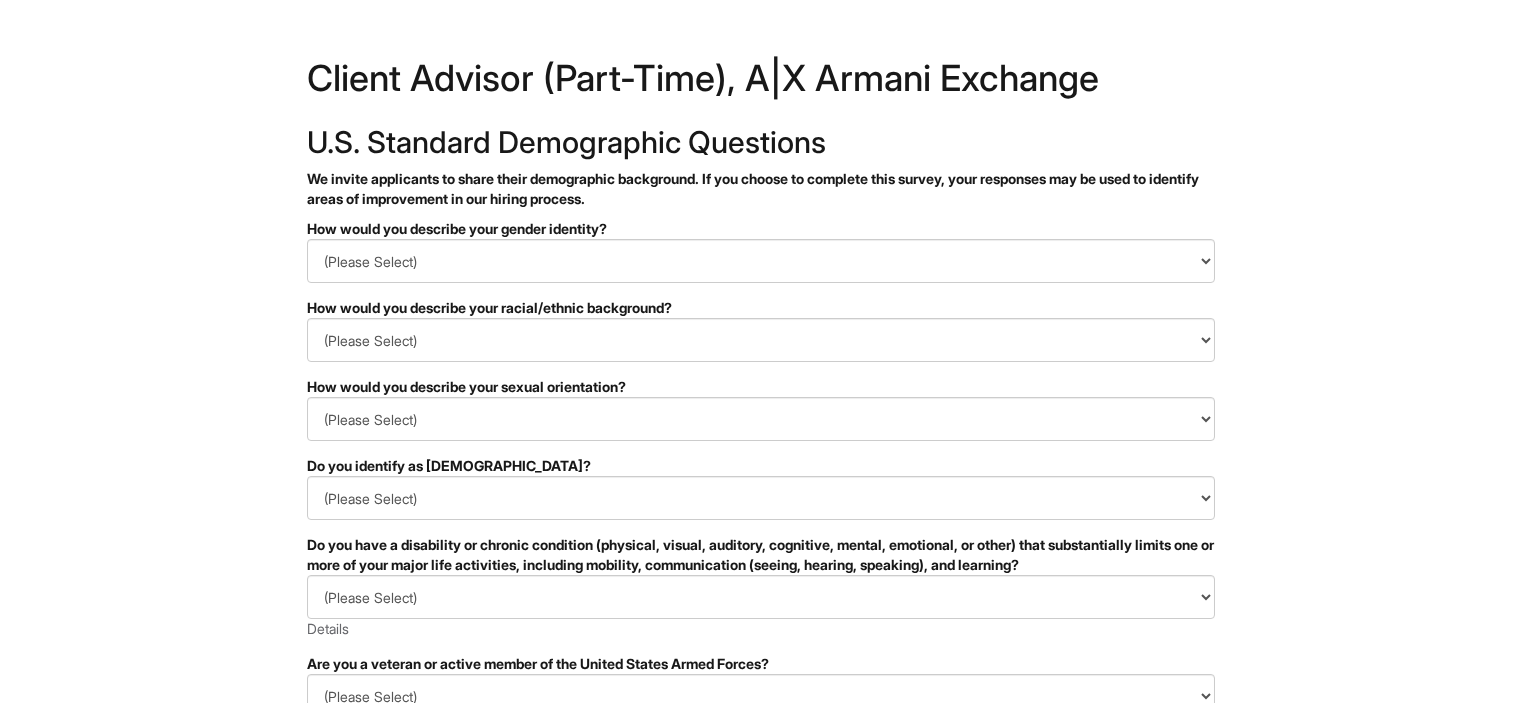 scroll, scrollTop: 0, scrollLeft: 0, axis: both 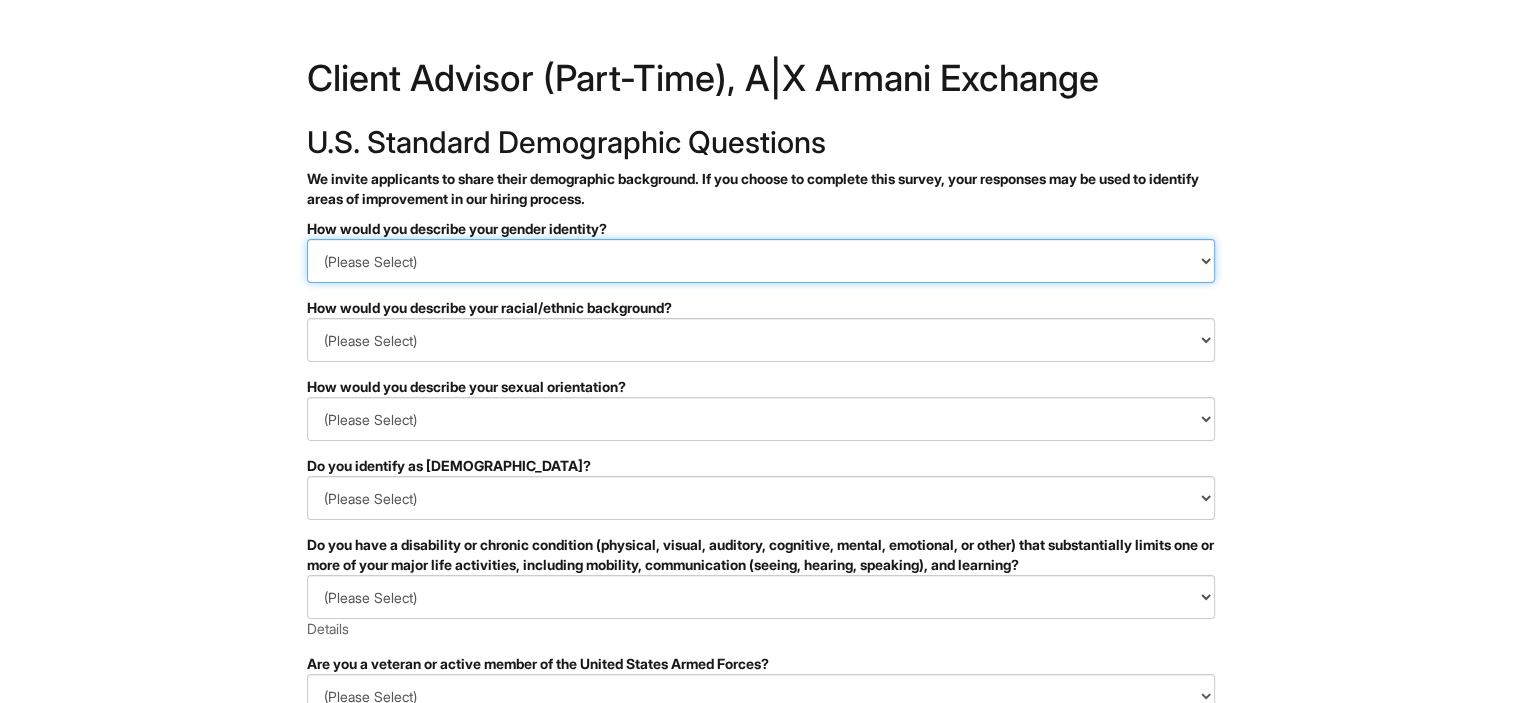 click on "(Please Select) Man Woman Non-binary I prefer to self-describe I don't wish to answer" at bounding box center [761, 261] 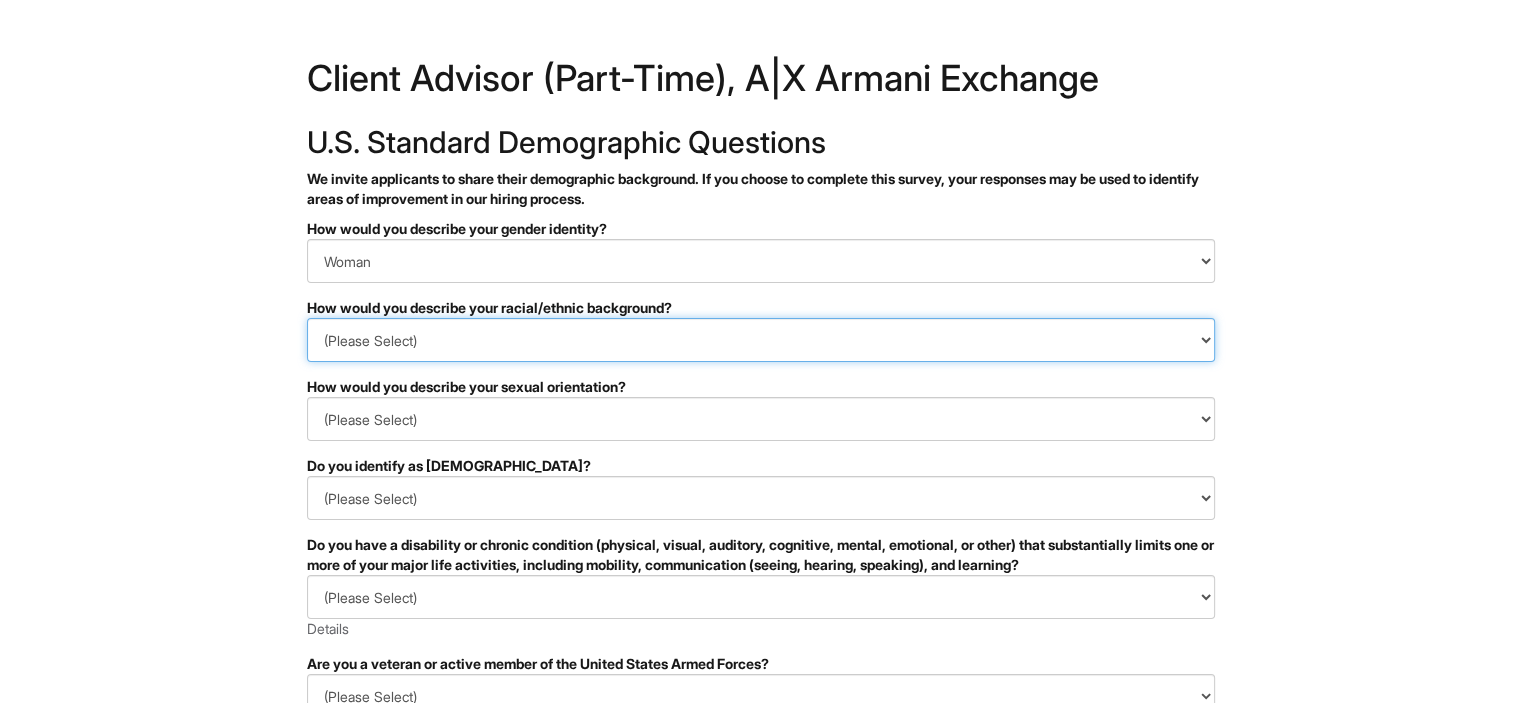 click on "(Please Select) Black or of African descent    East Asian    Hispanic, Latinx or of Spanish Origin    Indigenous, American Indian or Alaska Native    Middle Eastern or North African    Native Hawaiian or Pacific Islander    South Asian    Southeast Asian    White or European    I prefer to self-describe    I don't wish to answer" at bounding box center (761, 340) 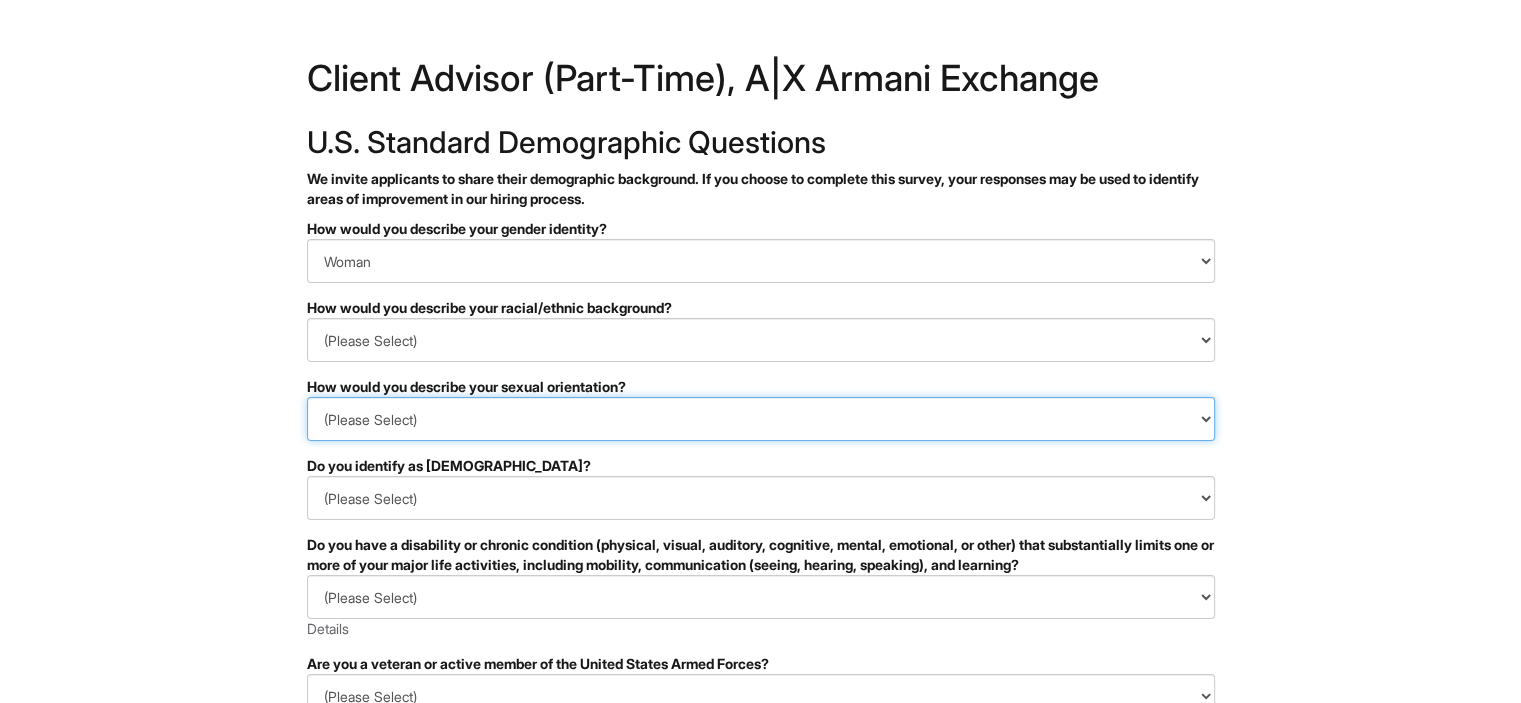 click on "(Please Select) Asexual Bisexual and/or pansexual Gay Heterosexual Lesbian Queer I prefer to self-describe I don't wish to answer" at bounding box center [761, 419] 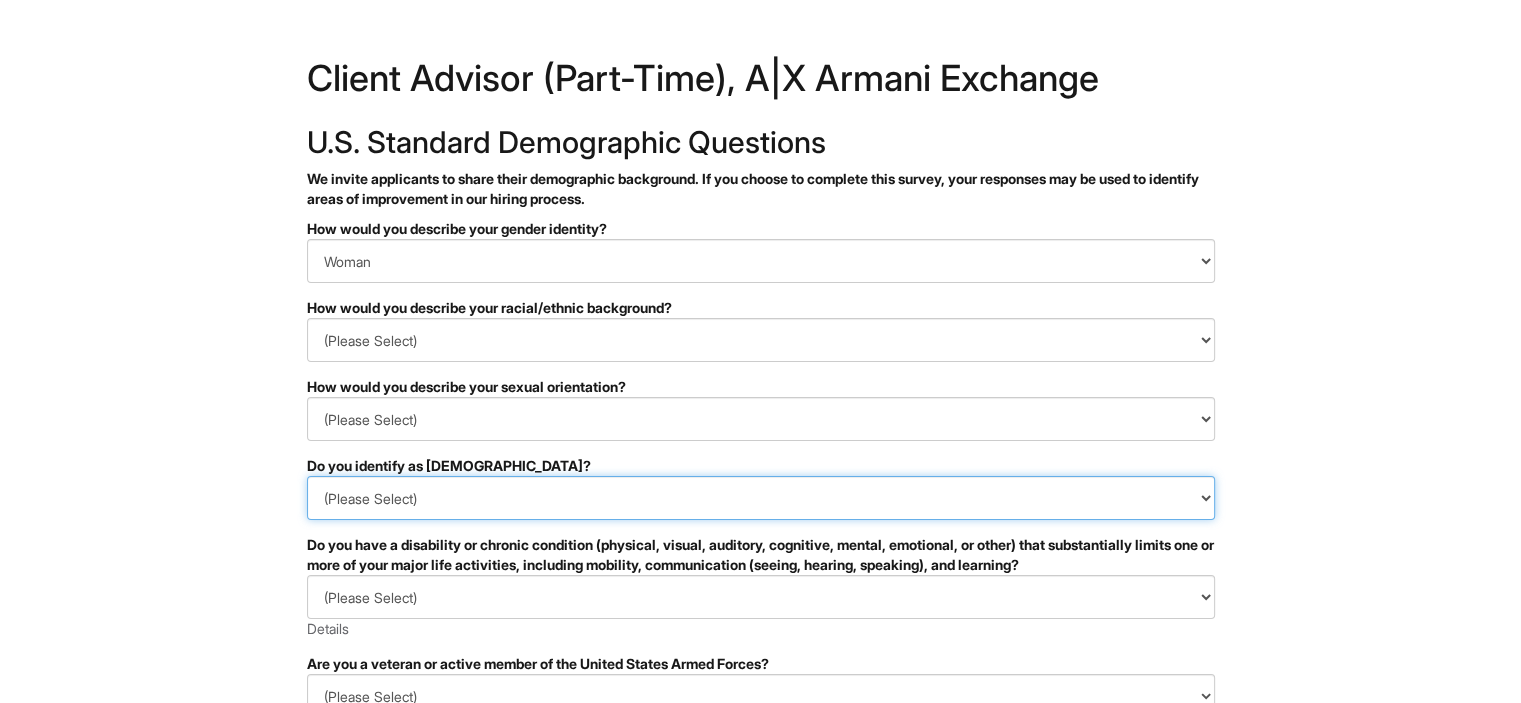click on "(Please Select) Yes No I prefer to self-describe I don't wish to answer" at bounding box center [761, 498] 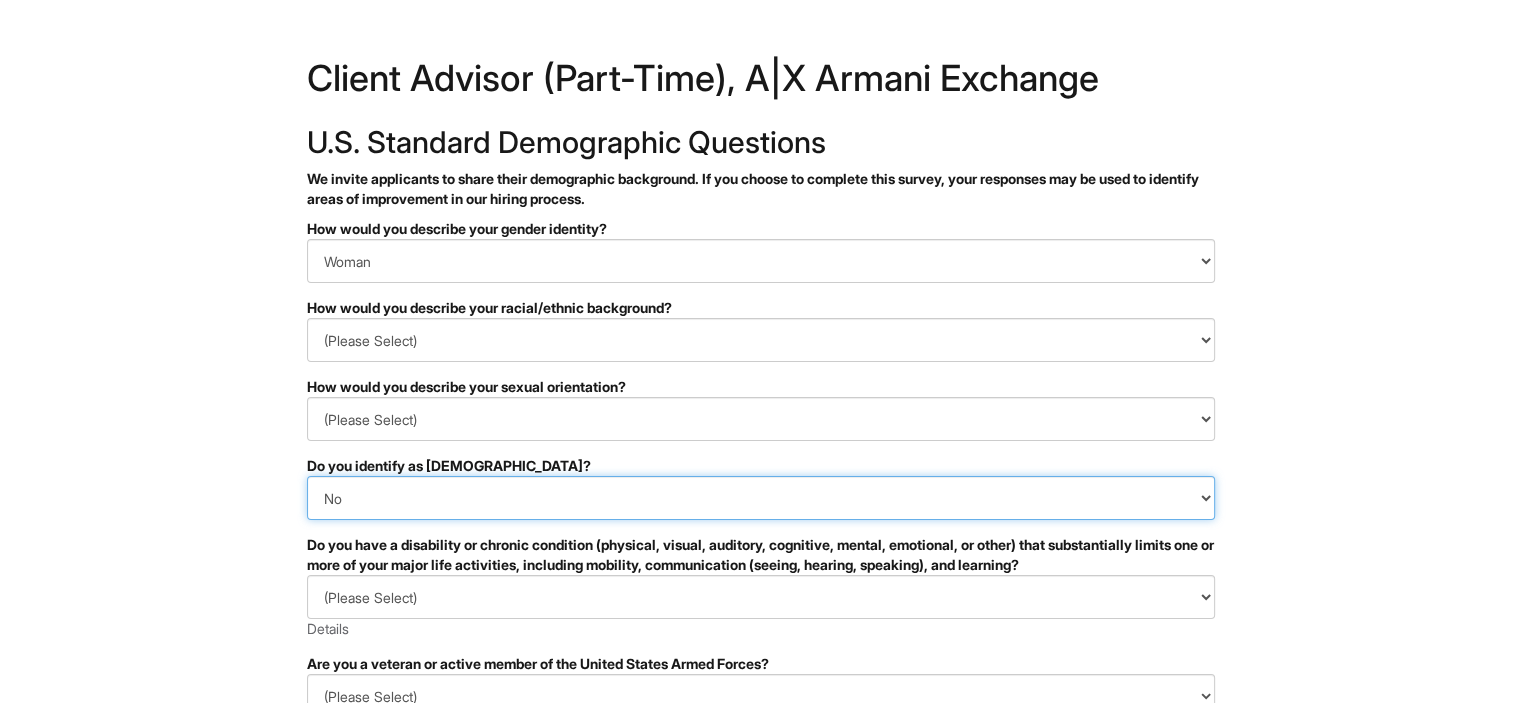 click on "(Please Select) Yes No I prefer to self-describe I don't wish to answer" at bounding box center [761, 498] 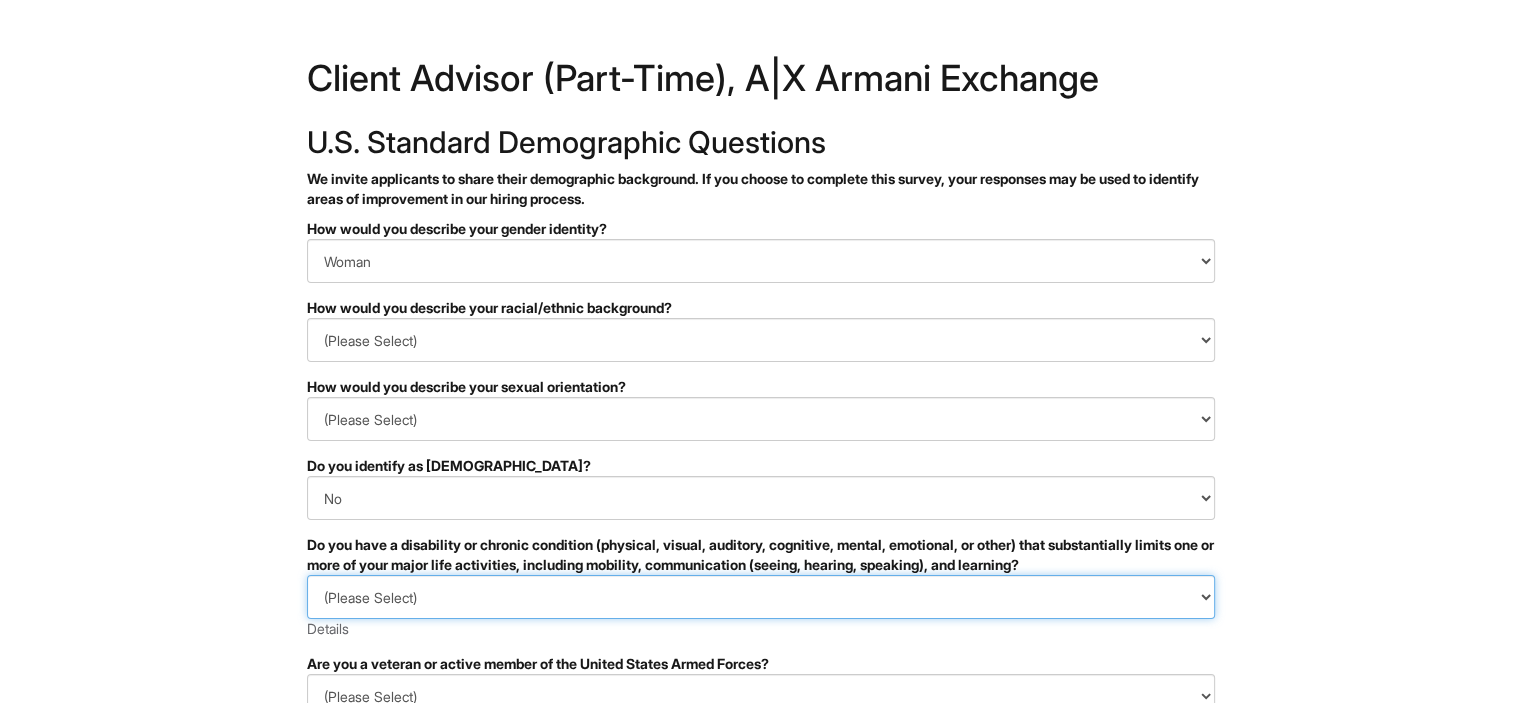 click on "(Please Select) YES, I HAVE A DISABILITY (or previously had a disability) NO, I DON'T HAVE A DISABILITY I DON'T WISH TO ANSWER" at bounding box center (761, 597) 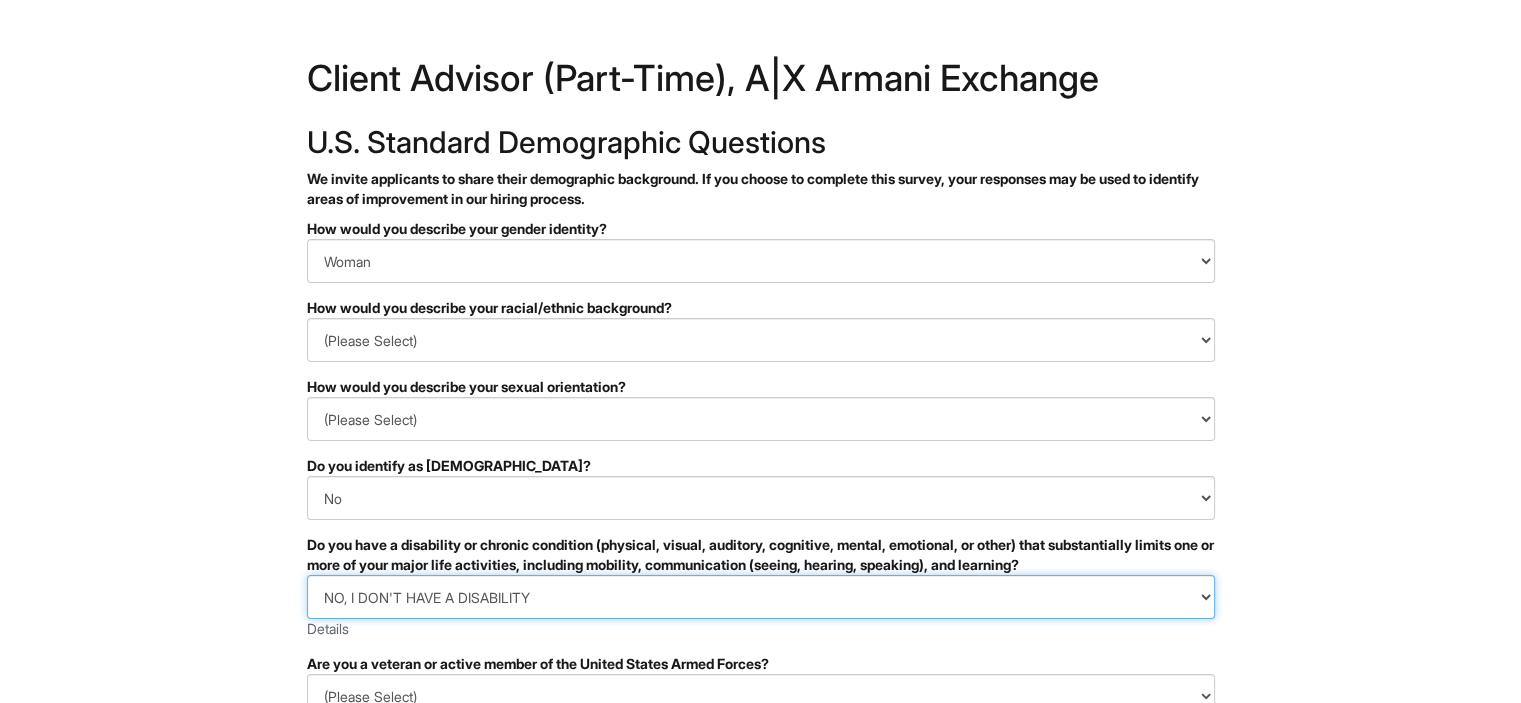 click on "(Please Select) YES, I HAVE A DISABILITY (or previously had a disability) NO, I DON'T HAVE A DISABILITY I DON'T WISH TO ANSWER" at bounding box center [761, 597] 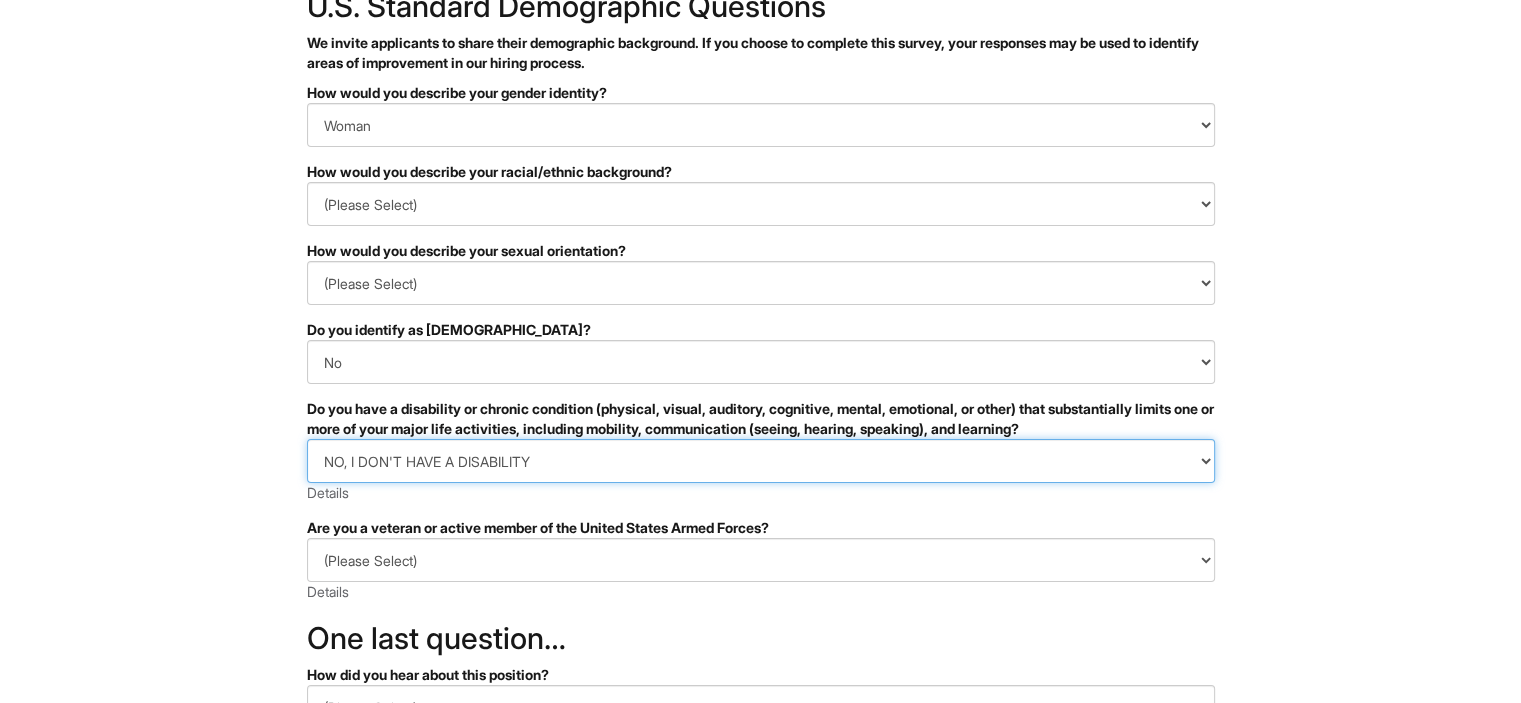 scroll, scrollTop: 166, scrollLeft: 0, axis: vertical 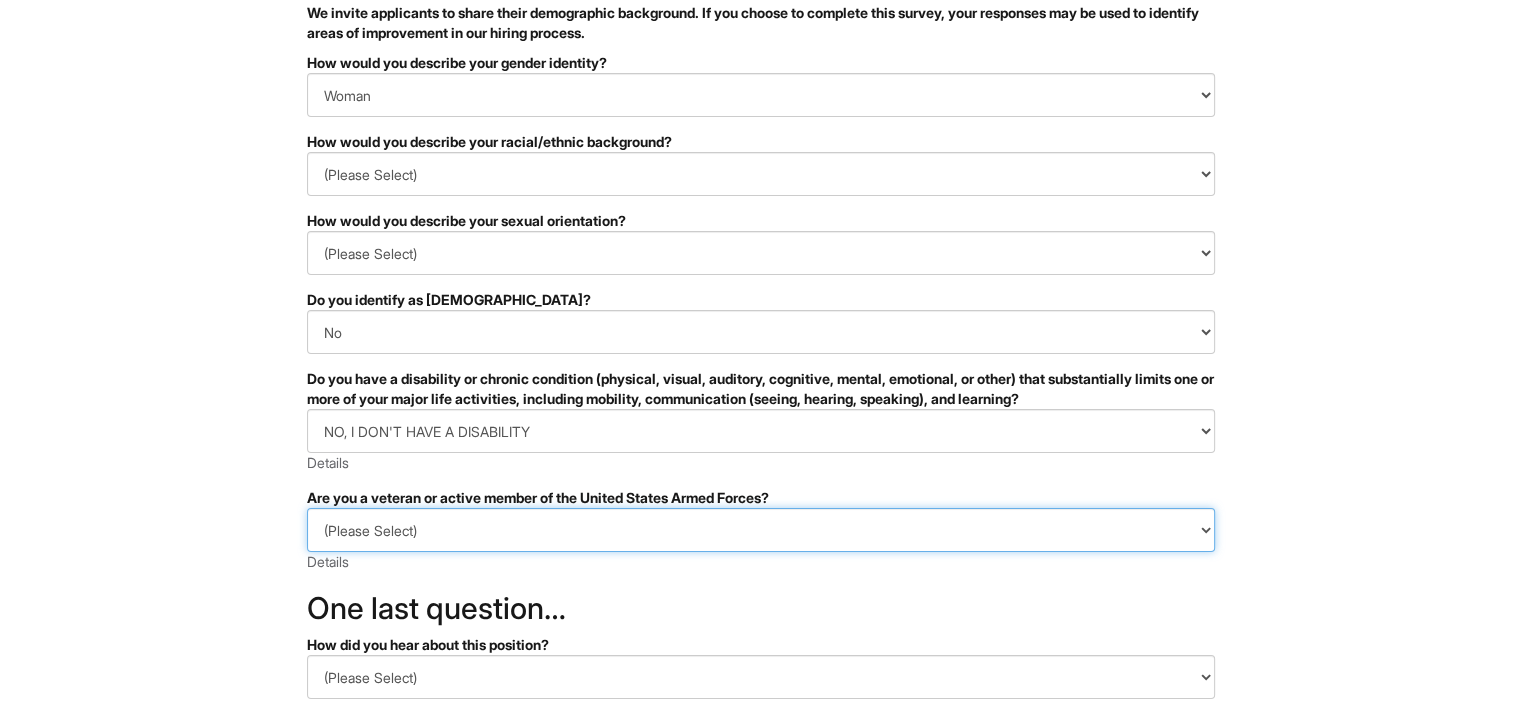 click on "(Please Select) I IDENTIFY AS ONE OR MORE OF THE CLASSIFICATIONS OF PROTECTED VETERANS LISTED I AM NOT A PROTECTED VETERAN I PREFER NOT TO ANSWER" at bounding box center (761, 530) 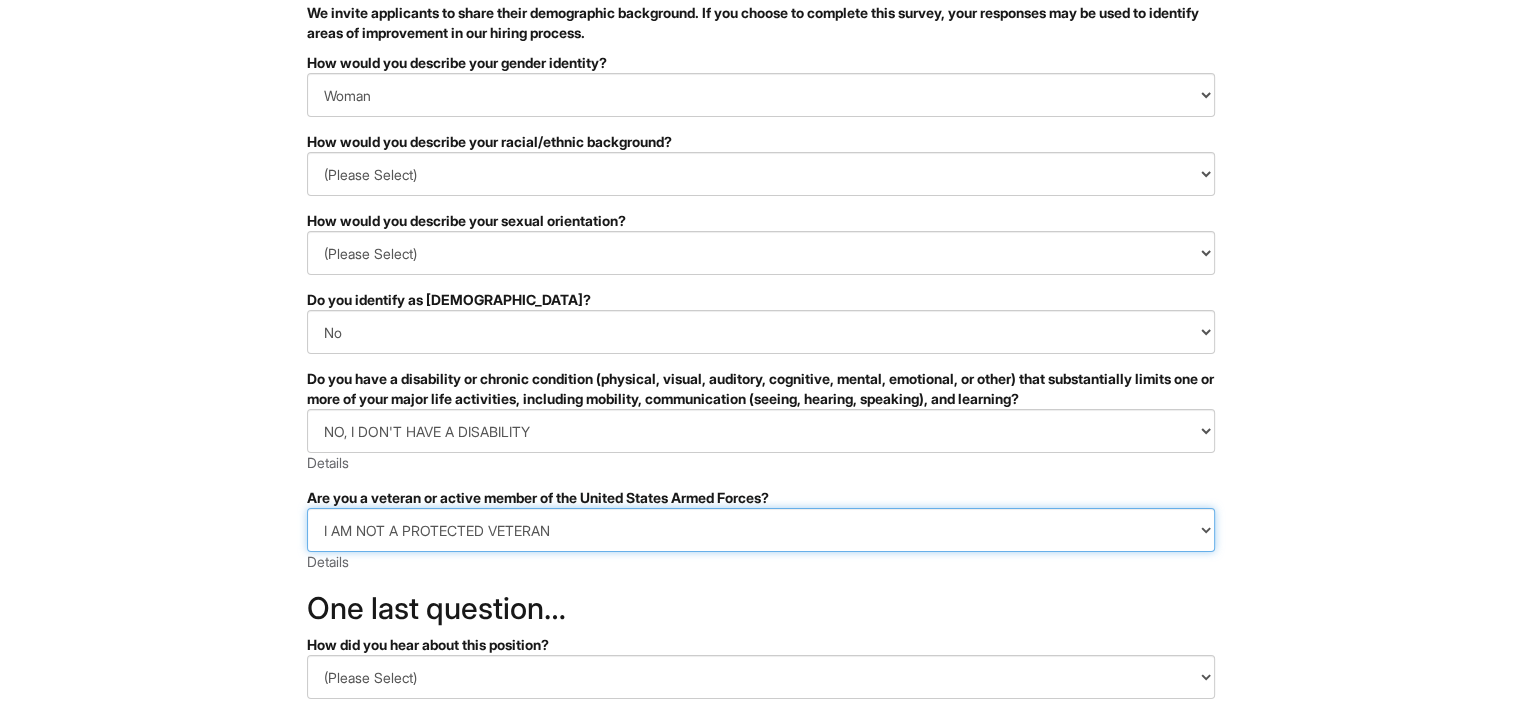 click on "(Please Select) I IDENTIFY AS ONE OR MORE OF THE CLASSIFICATIONS OF PROTECTED VETERANS LISTED I AM NOT A PROTECTED VETERAN I PREFER NOT TO ANSWER" at bounding box center [761, 530] 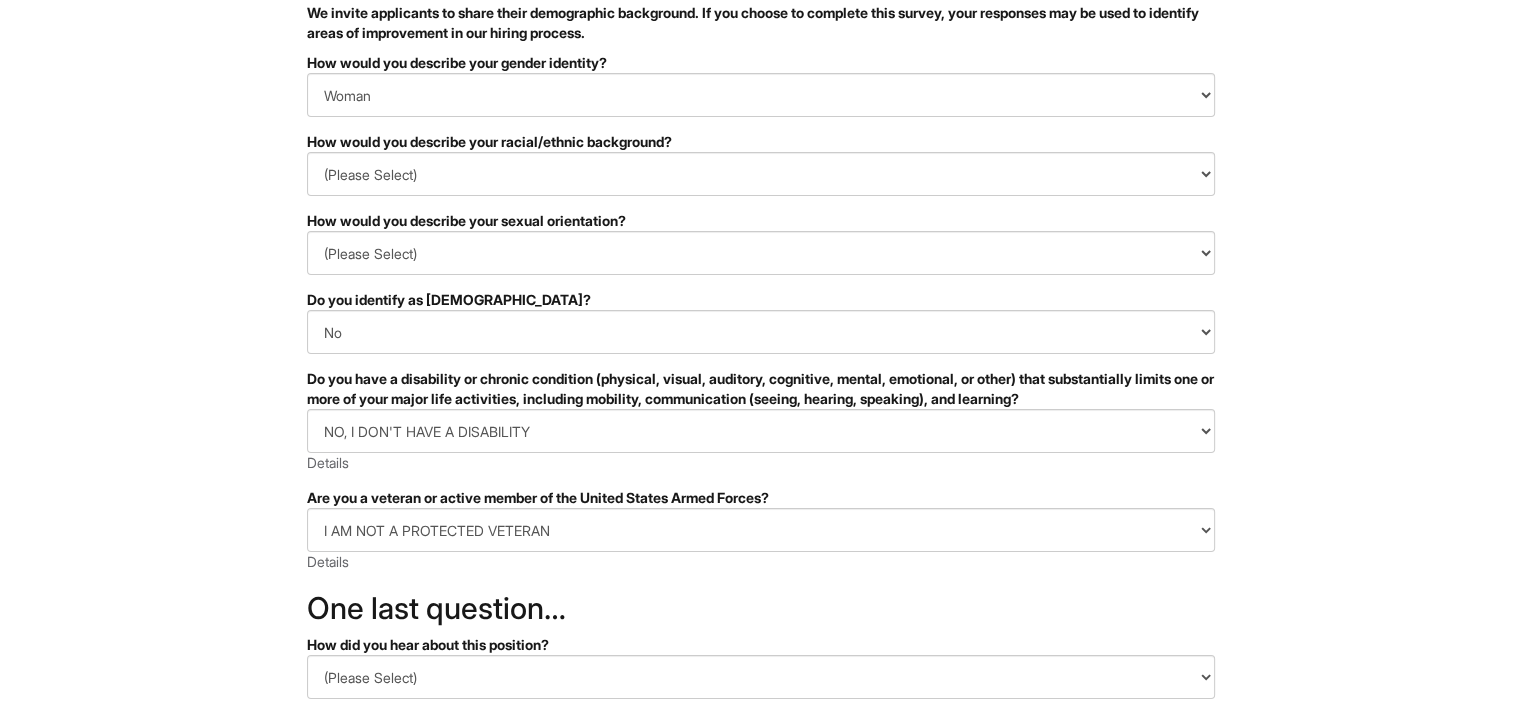 click on "&nbsp; ✔ 2 3 Client Advisor (Part-Time), A|X Armani Exchange U.S. Standard Demographic Questions We invite applicants to share their demographic background. If you choose to complete this survey, your responses may be used to identify
areas of improvement in our hiring process. PLEASE COMPLETE ALL REQUIRED FIELDS How would you describe your gender identity? (Please Select) Man Woman Non-binary I prefer to self-describe I don't wish to answer How would you describe your racial/ethnic background? (Please Select) Black or of African descent    East Asian    Hispanic, Latinx or of Spanish Origin    Indigenous, American Indian or Alaska Native    Middle Eastern or North African    Native Hawaiian or Pacific Islander    South Asian    Southeast Asian    White or European    I prefer to self-describe    I don't wish to answer How would you describe your sexual orientation? (Please Select) Asexual Bisexual and/or pansexual Gay Heterosexual Lesbian Queer I prefer to self-describe I don't wish to answer Yes" at bounding box center [760, 397] 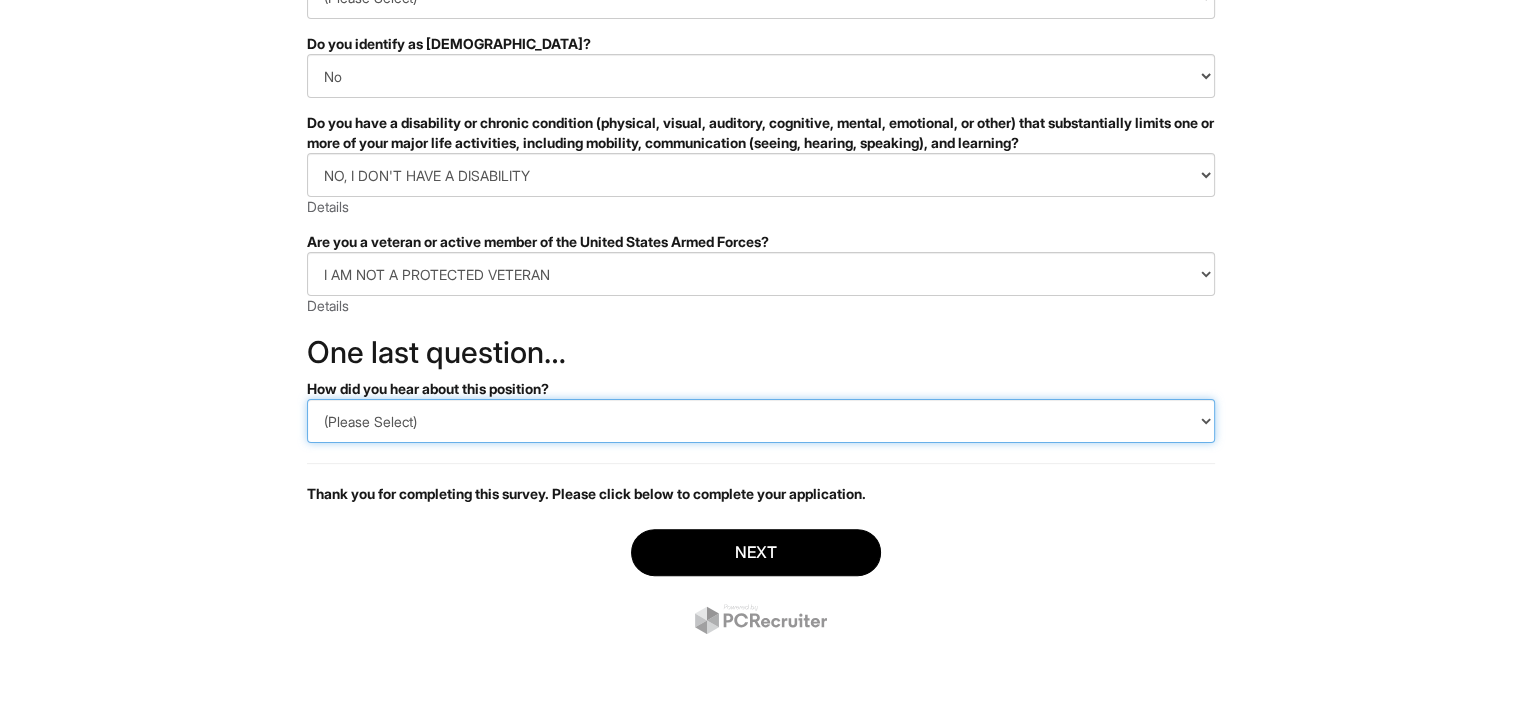 click on "(Please Select) CareerBuilder Indeed LinkedIn Monster Referral Other" at bounding box center [761, 421] 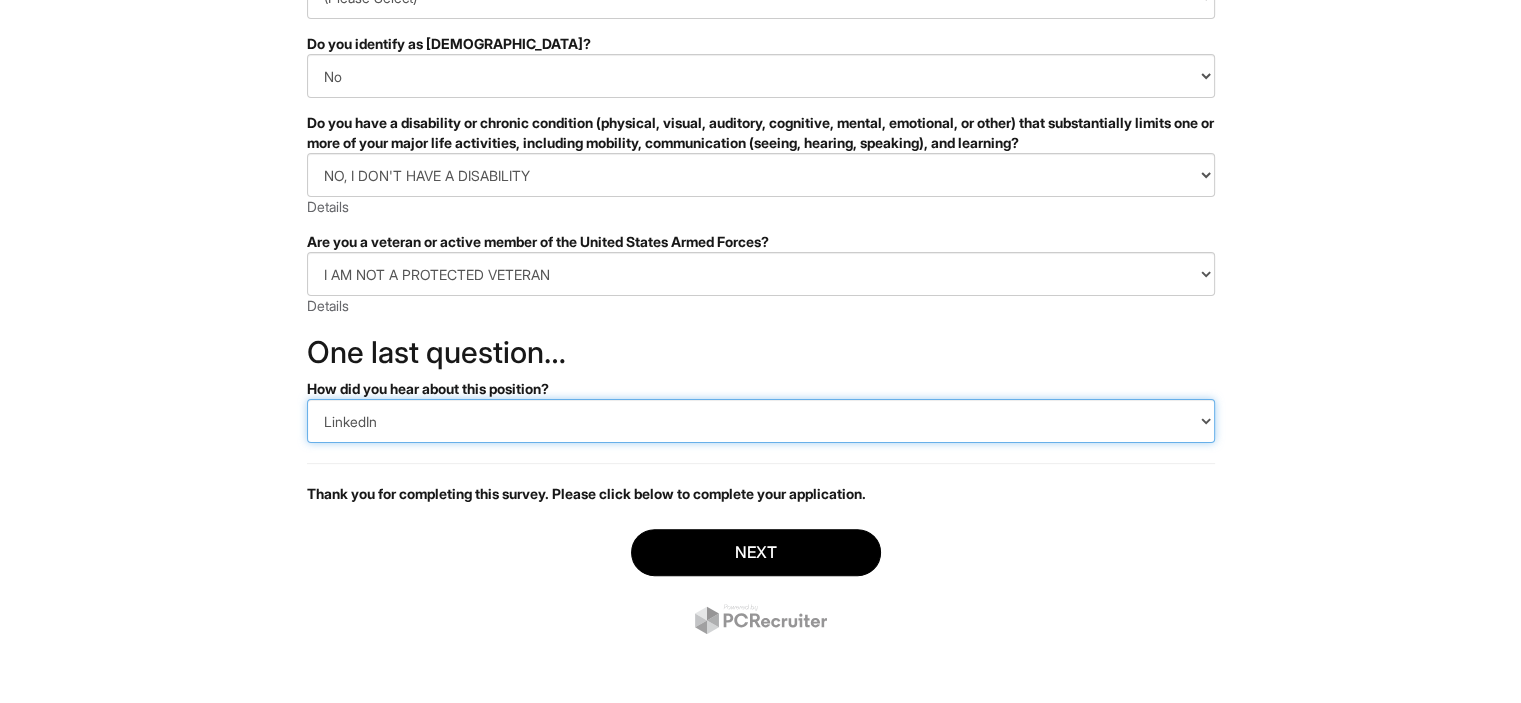 click on "(Please Select) CareerBuilder Indeed LinkedIn Monster Referral Other" at bounding box center [761, 421] 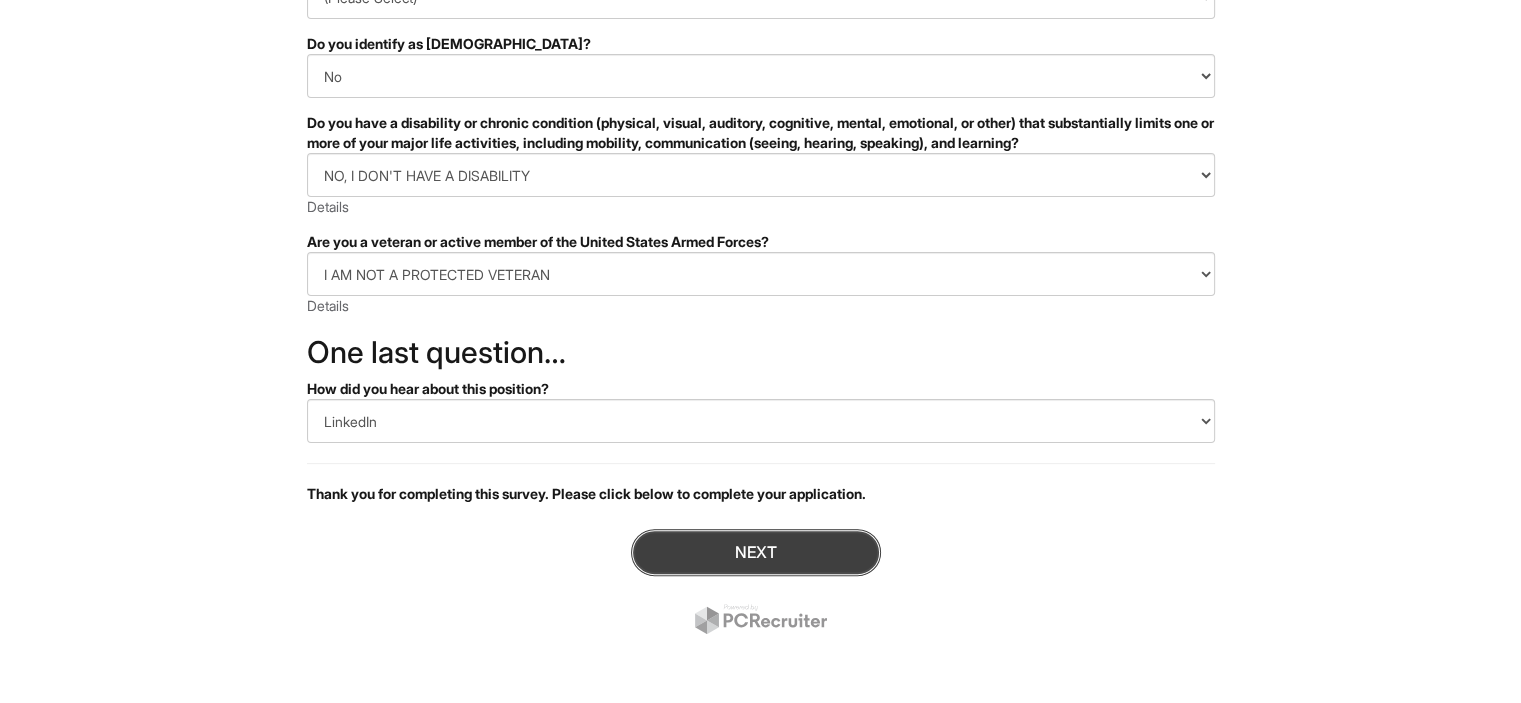 click on "Next" at bounding box center [756, 552] 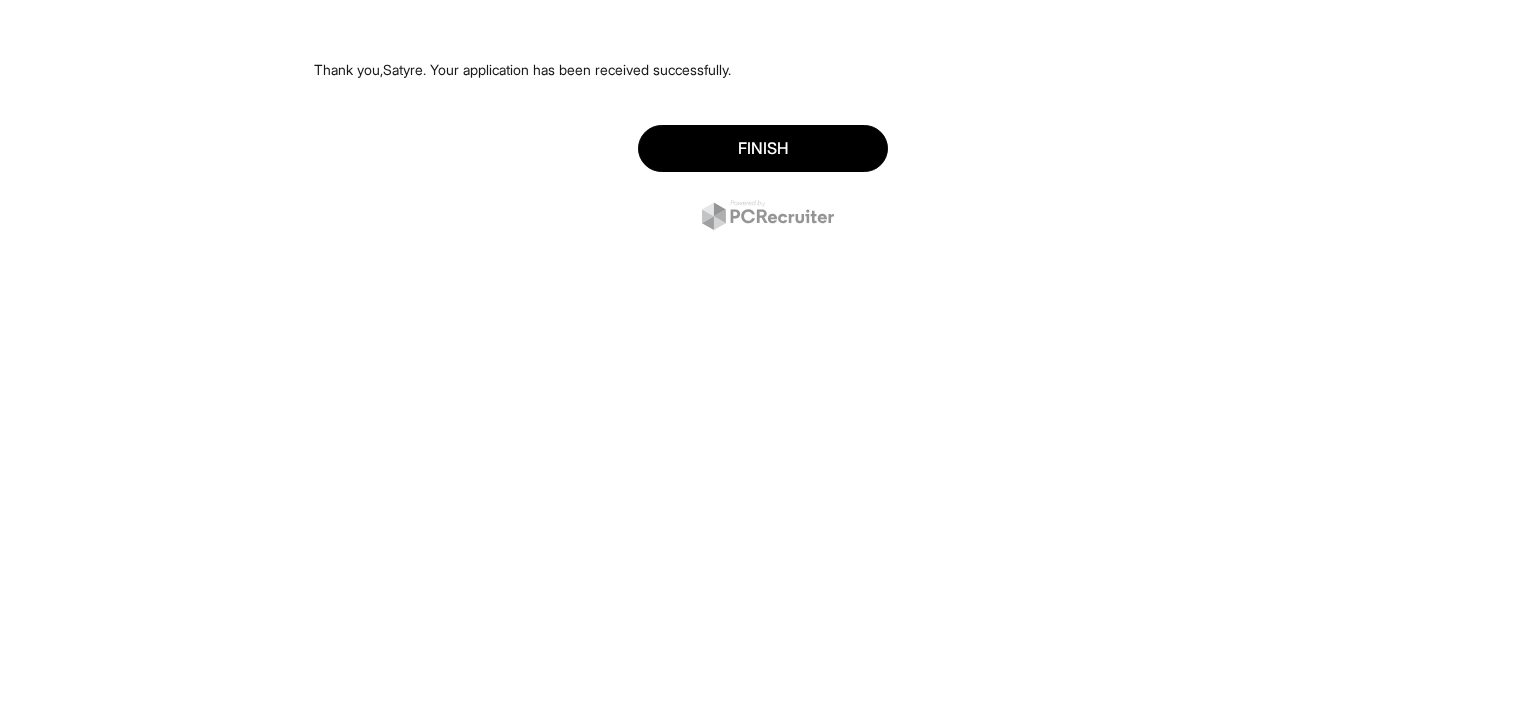 scroll, scrollTop: 0, scrollLeft: 0, axis: both 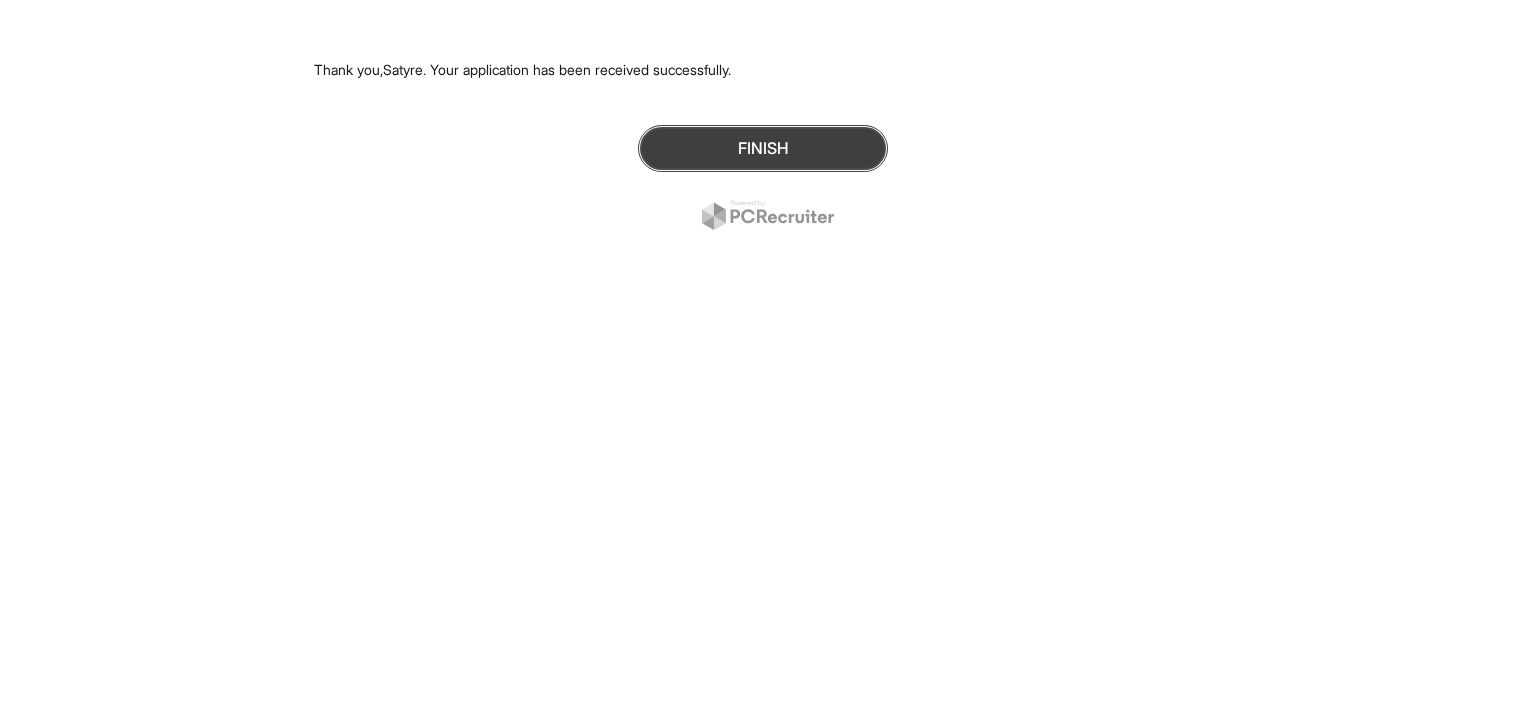 click on "Finish" at bounding box center [763, 148] 